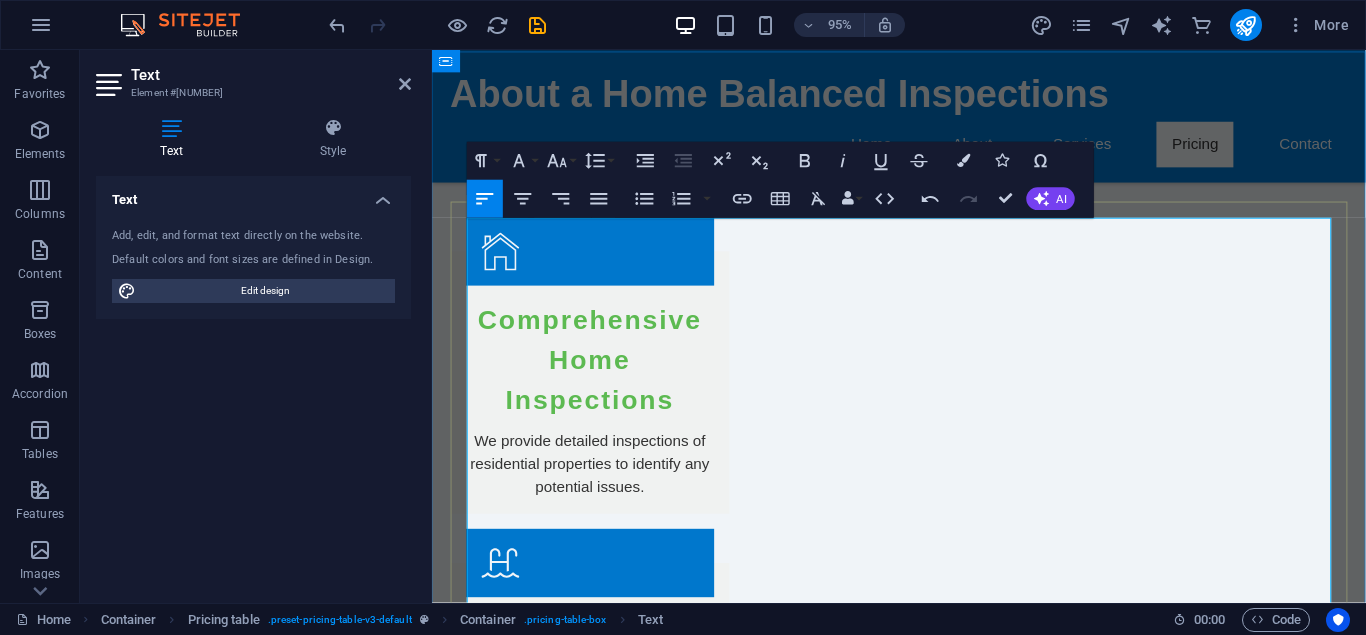 scroll, scrollTop: 1938, scrollLeft: 0, axis: vertical 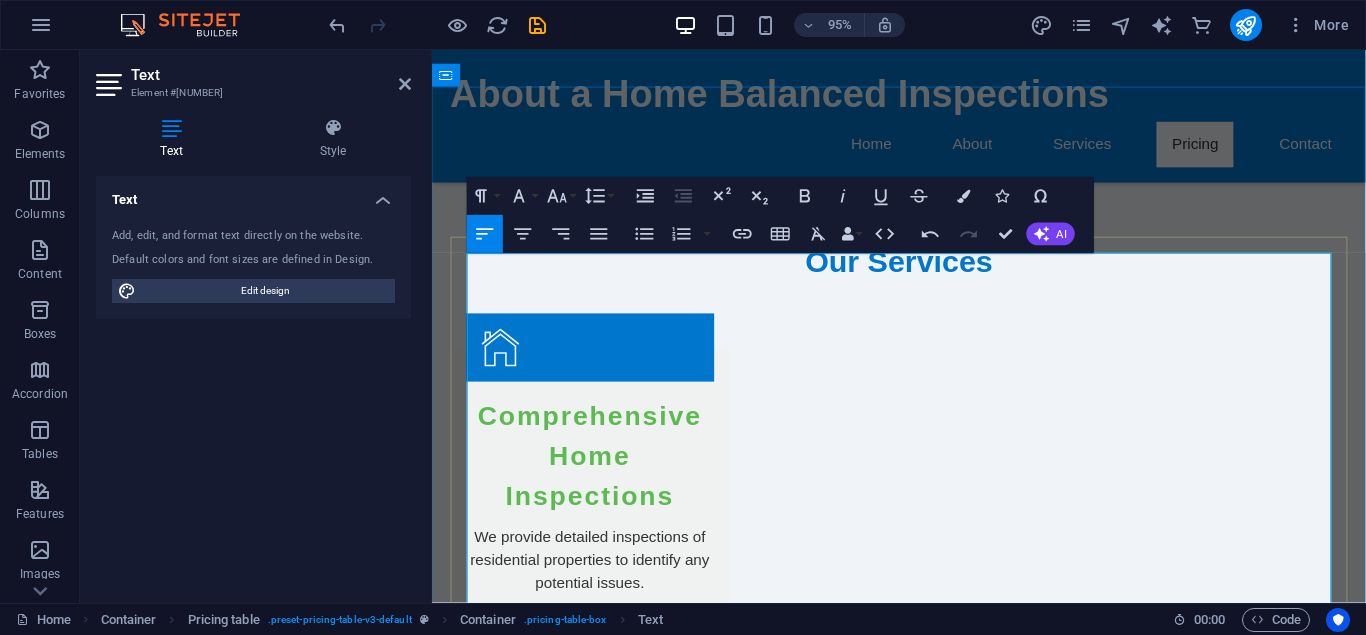 click on "$[NUMBER]" at bounding box center [1325, 2404] 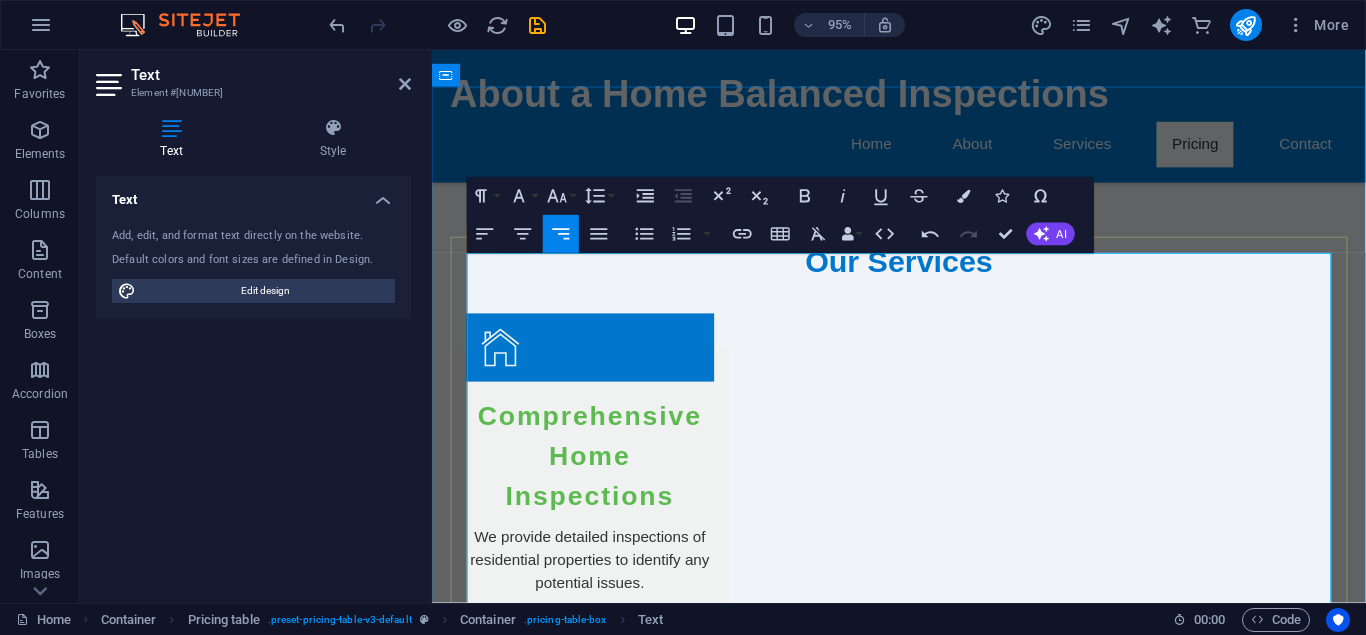 type 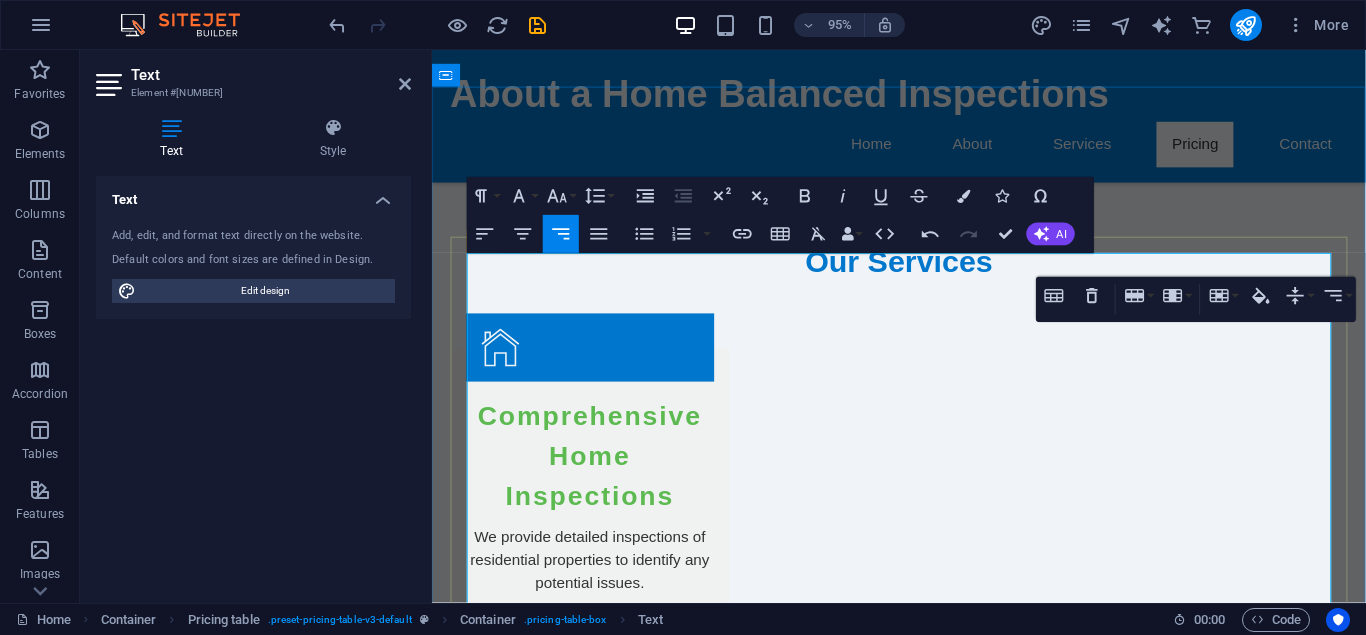 click on "$100" at bounding box center (1352, 2469) 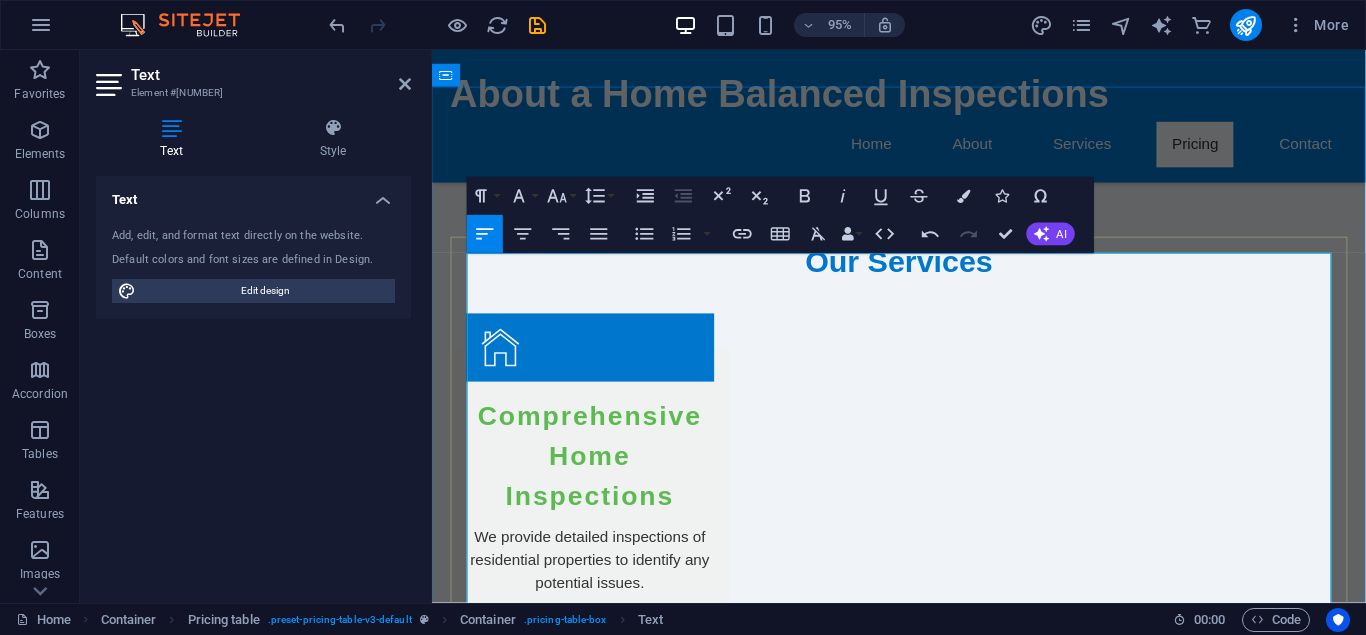 click on "of your hot tub's functionality and safety features." at bounding box center [1037, 2481] 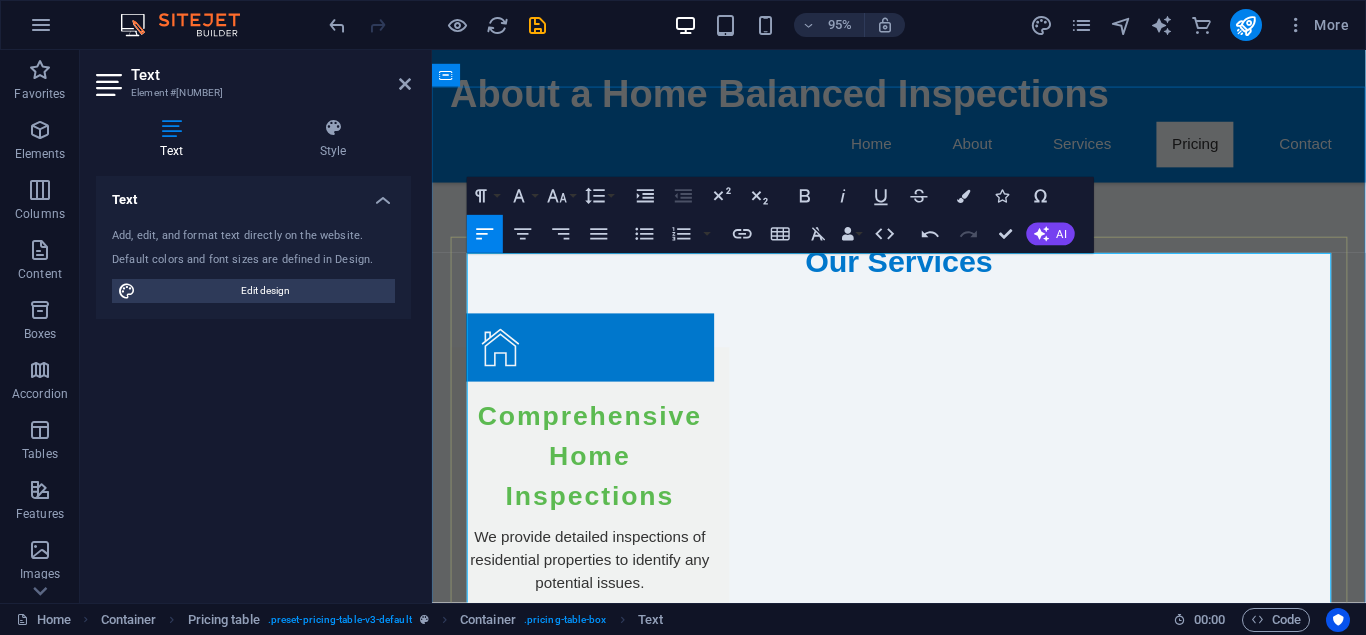 click on "CoNDO INSPECTION Thorough inspection of the condo ( not common area)  of your hot tub's functionality and safety features." at bounding box center (867, 2470) 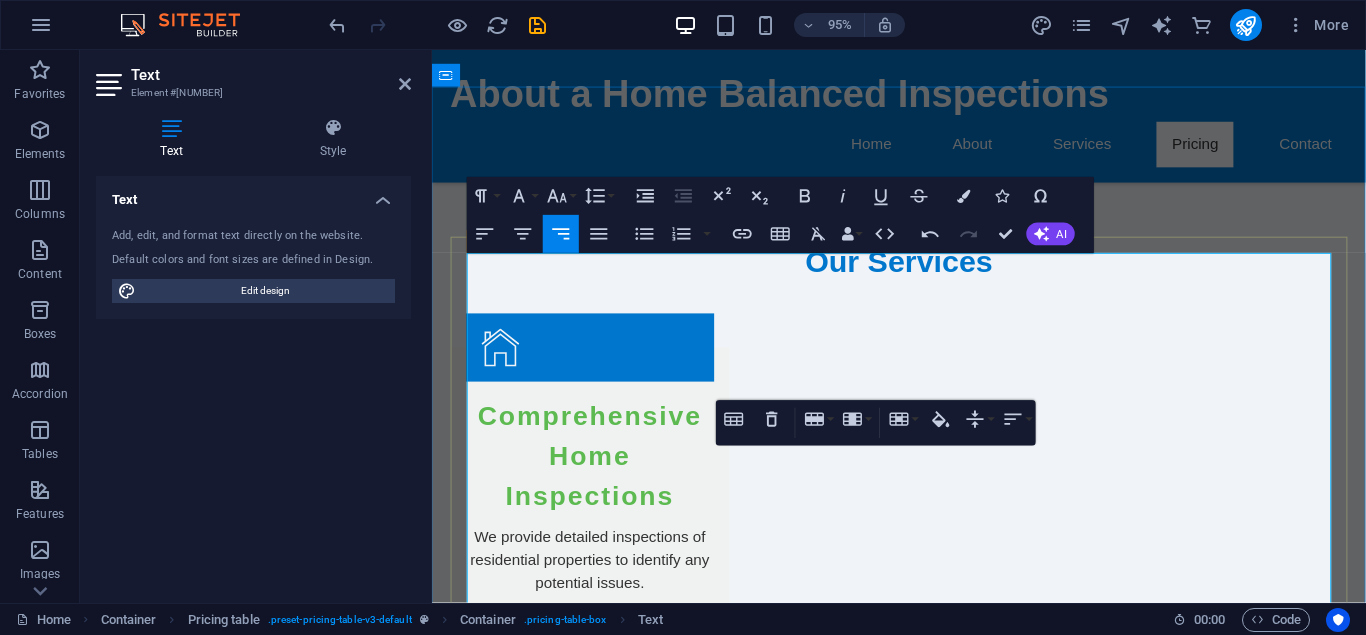 click on "POOL/HOT TUB  xtra Areas of Concern" at bounding box center (643, 2522) 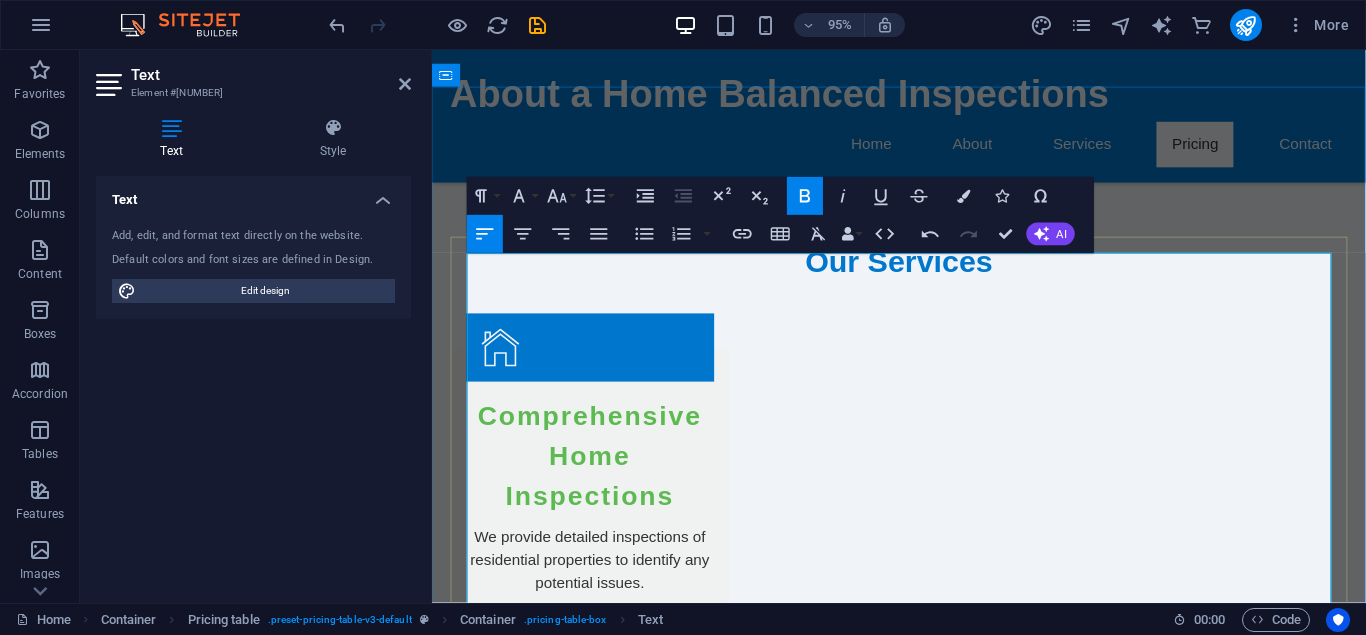 click on "POOL/HOT TUB  xtra Areas of Concern" at bounding box center (643, 2522) 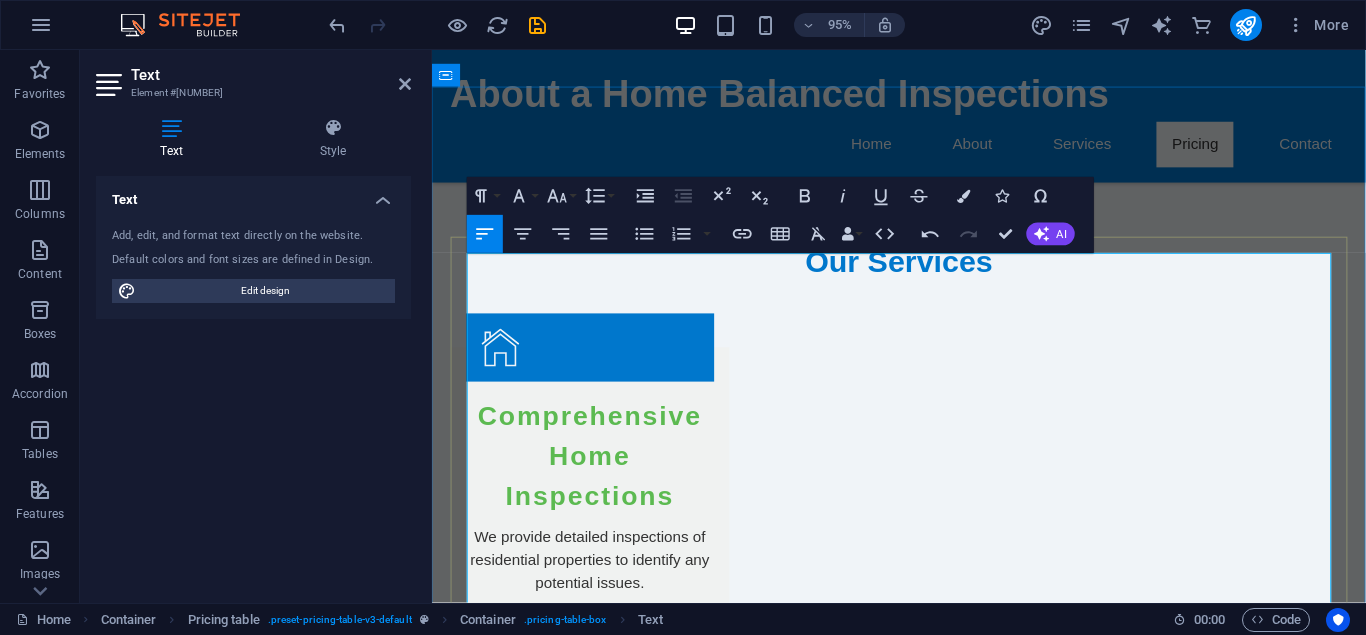 click on "Inspection of additional property features like decking or sheds." at bounding box center [701, 2546] 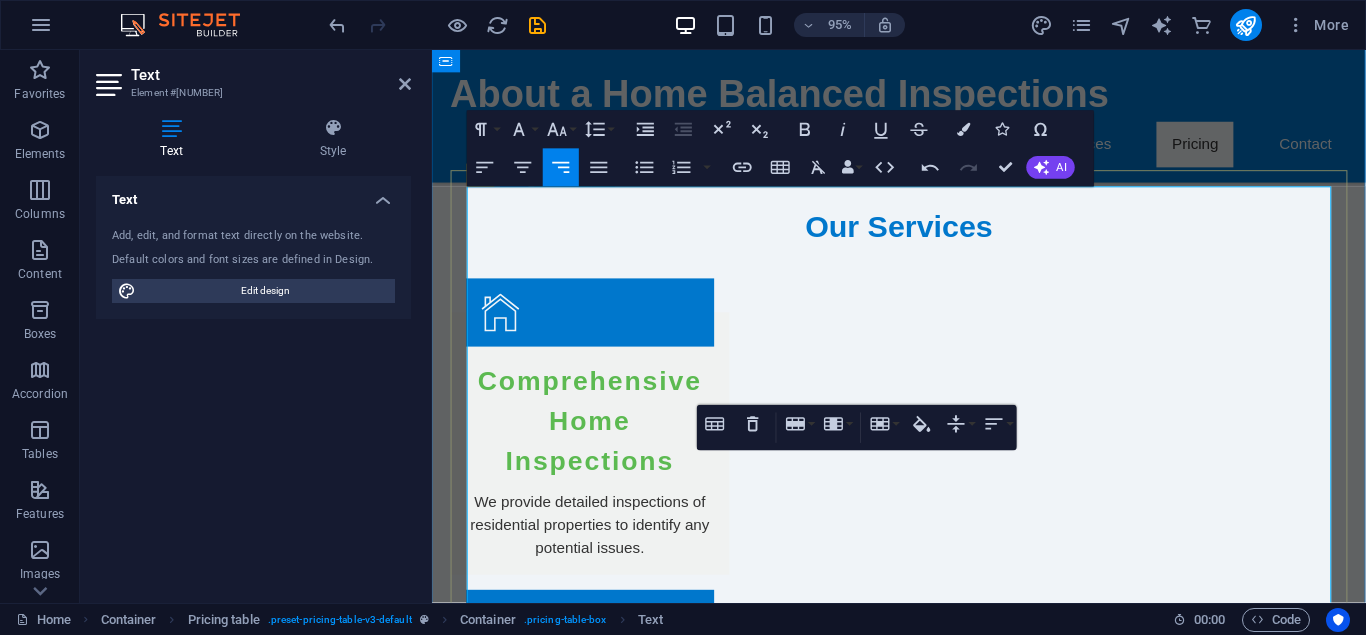 scroll, scrollTop: 2008, scrollLeft: 0, axis: vertical 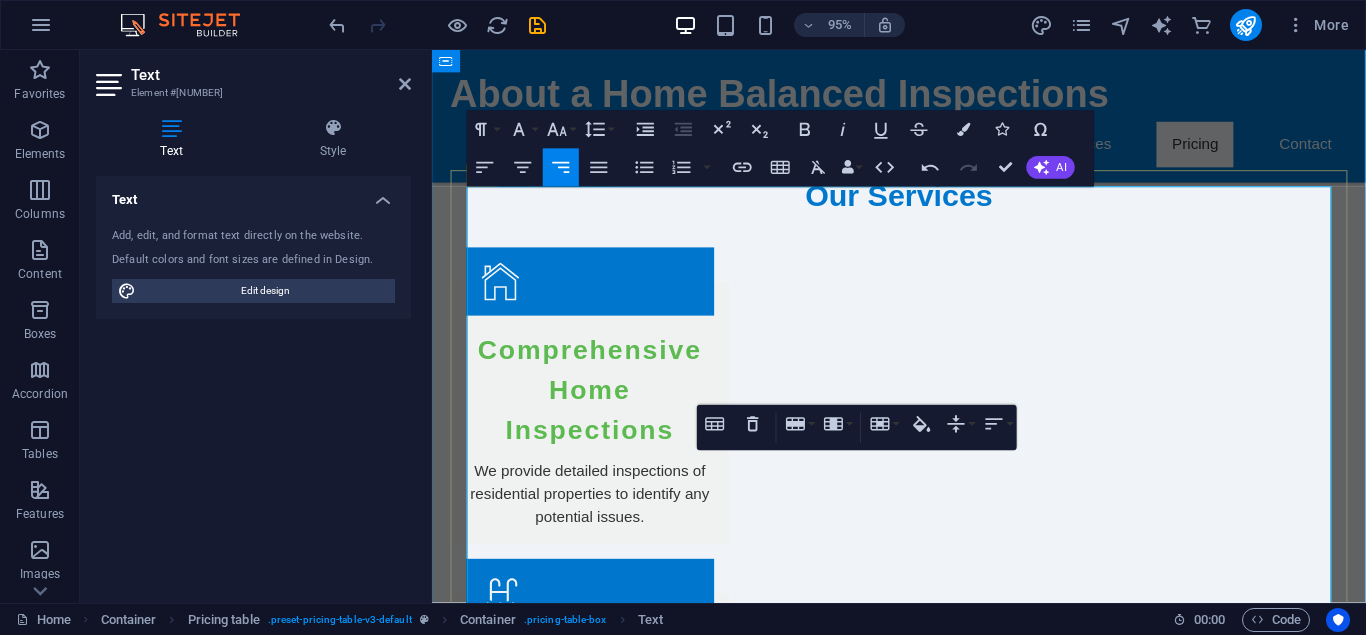 click on "Inspection the pool or hot tub surrounds, equipment, water and electrical distribution, and enclosures  of additional property features like decking or sheds." at bounding box center (793, 2563) 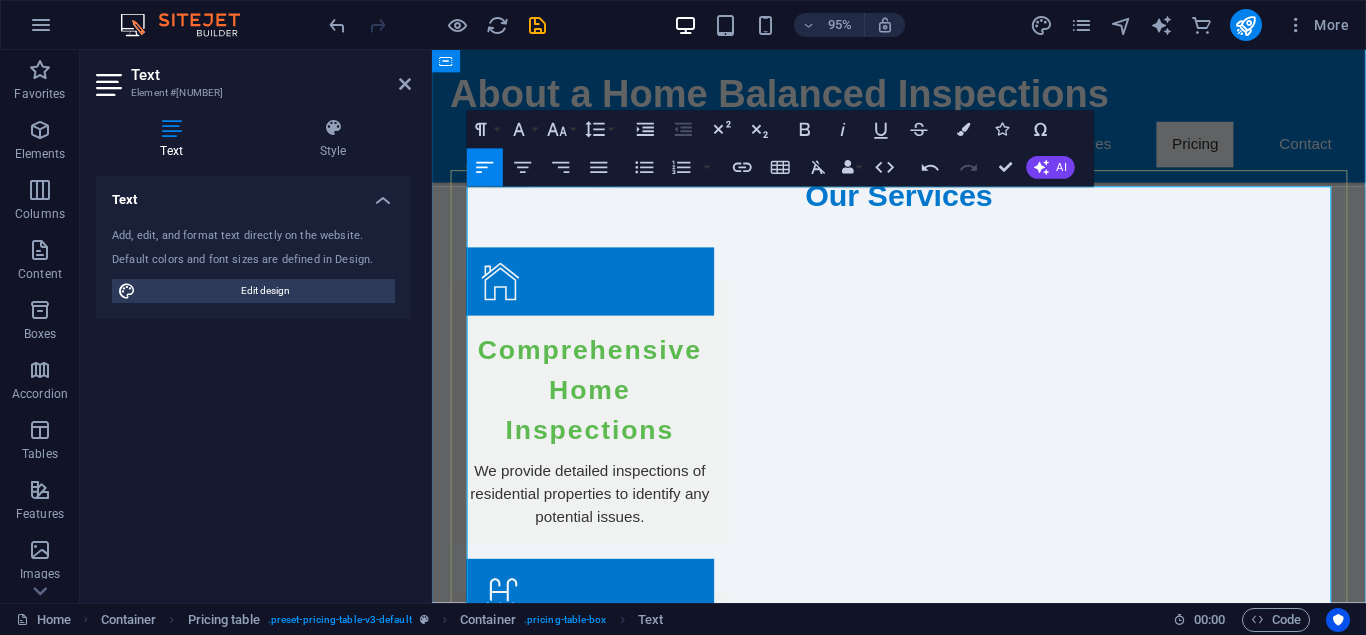 click on "Inspection the pool or hot tub surrounds, equipment, water and electrical distribution, and enclosures  of additional property features like decking or sheds." at bounding box center [793, 2563] 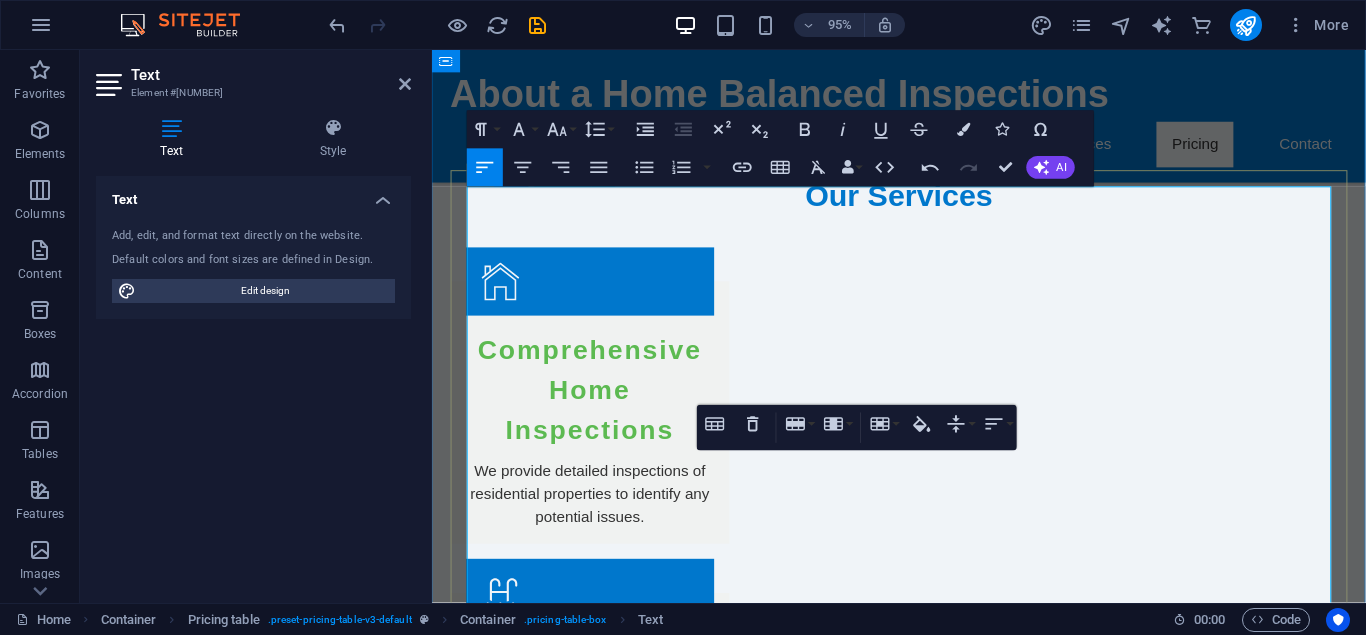 click on "Inspection the pool or hot tub surrounds, equipment, water and electrical distribution, and enclosures  of additional property features like decking or sheds." at bounding box center [793, 2563] 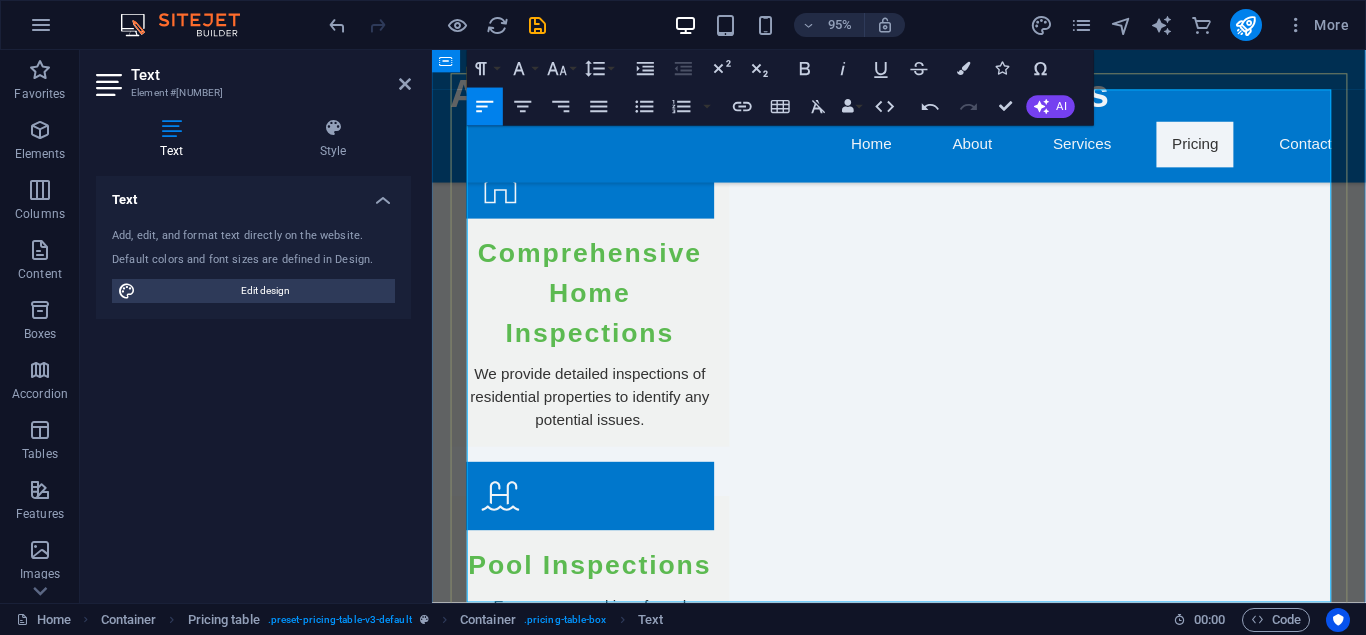 scroll, scrollTop: 2212, scrollLeft: 0, axis: vertical 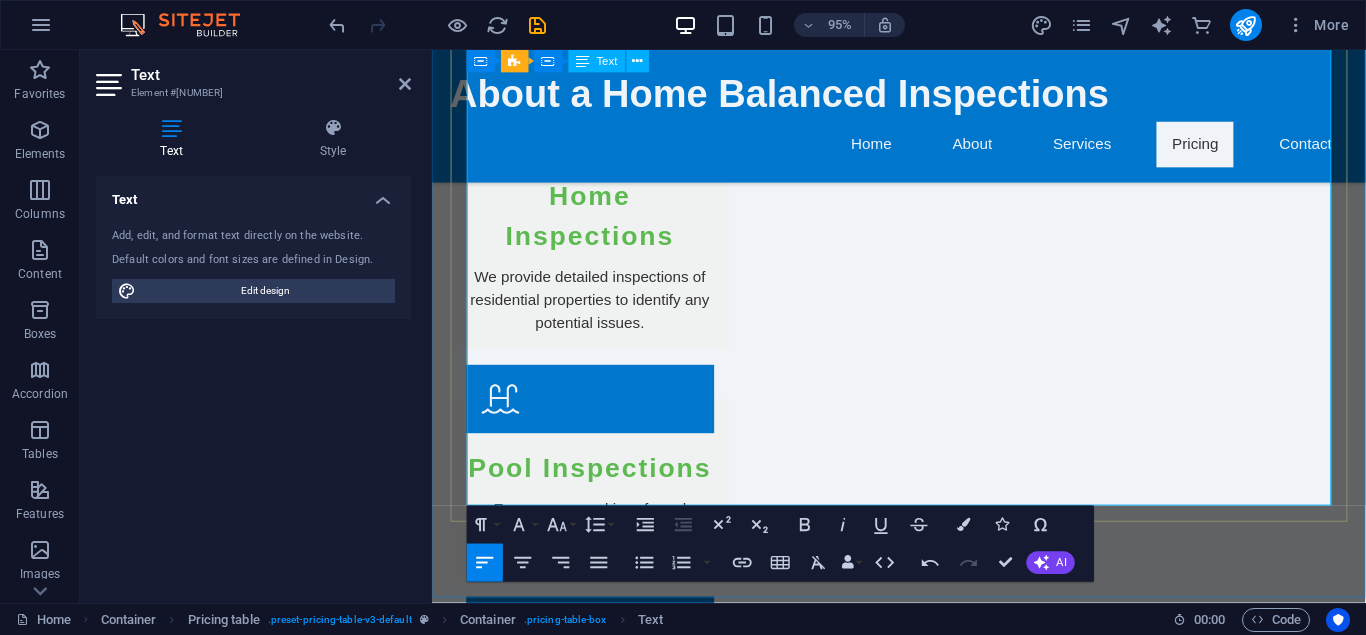 click on "Radon Level Assessment" at bounding box center (590, 2437) 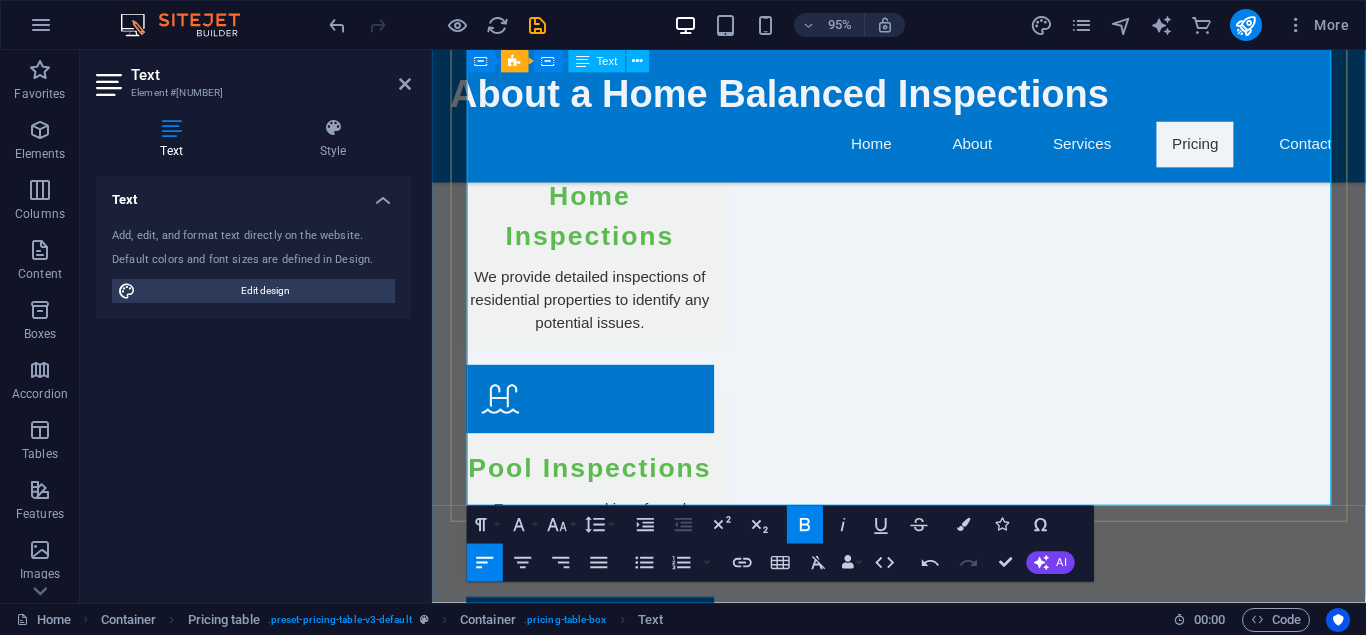 click on "Radon Level Assessment" at bounding box center [590, 2437] 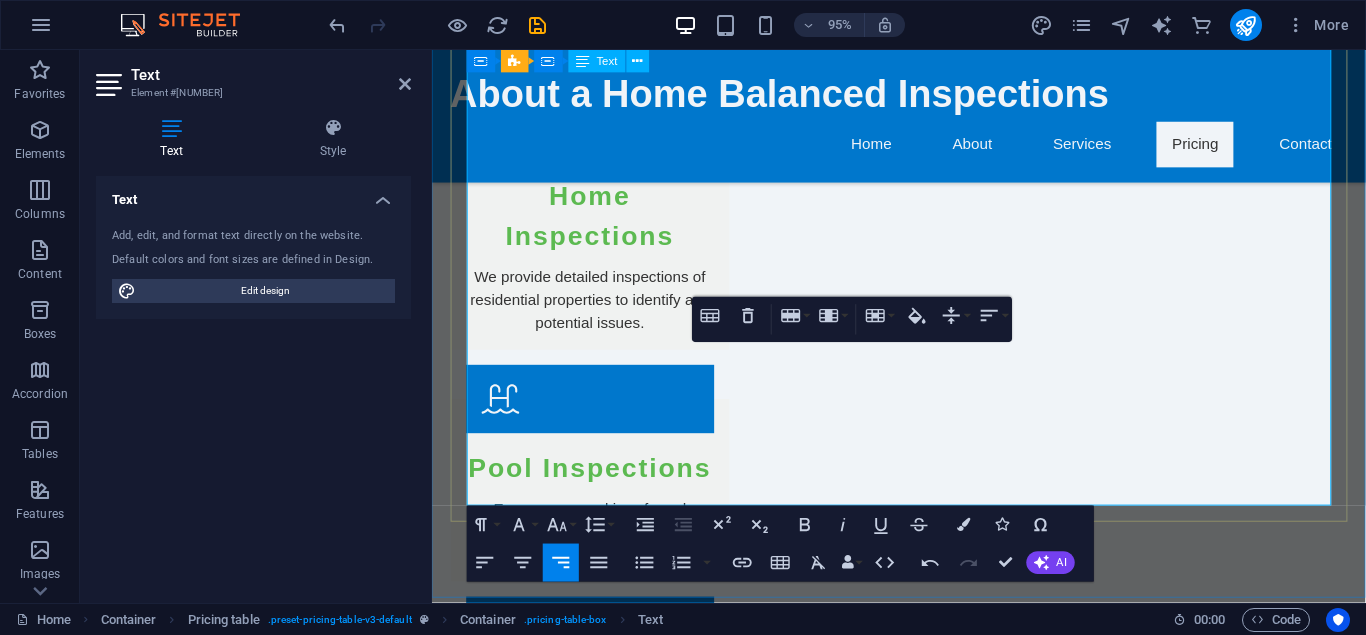 click on "RSPECIALTY INSPECTIONS  on Level Assessment" at bounding box center [706, 2437] 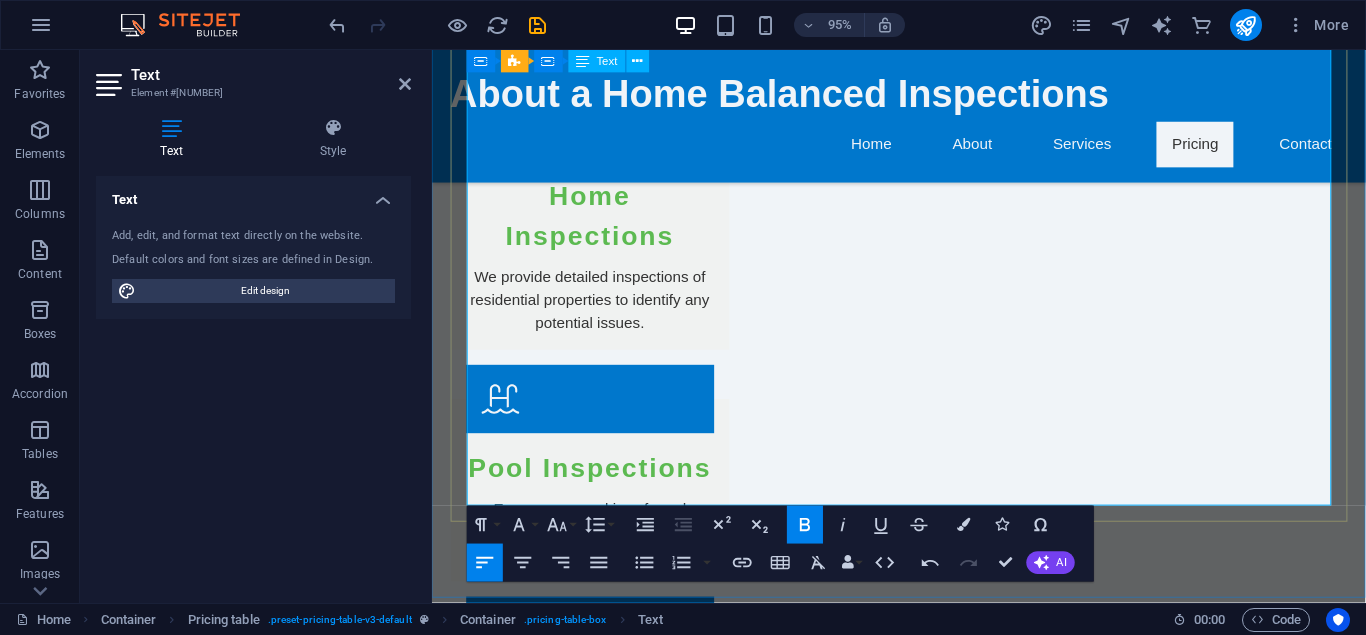 click on "RSPECIALTY INSPECTIONS" at bounding box center [583, 2437] 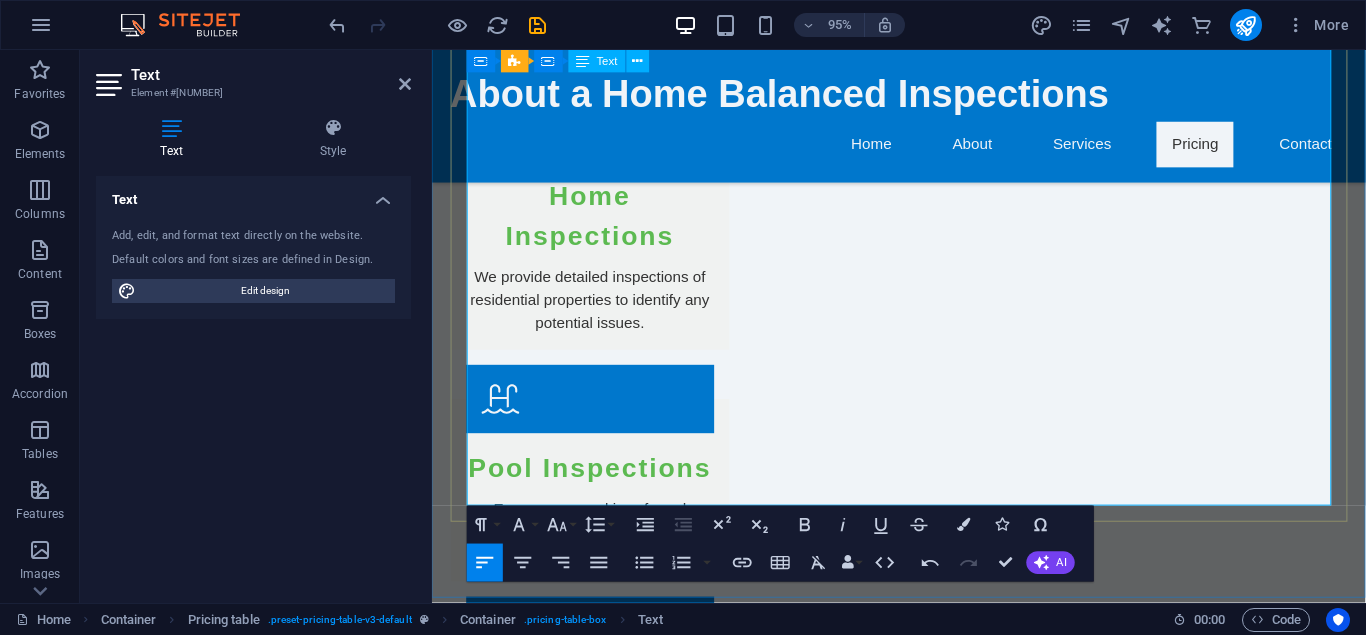click on "Testing for radon levels to ensure home safety." at bounding box center (643, 2461) 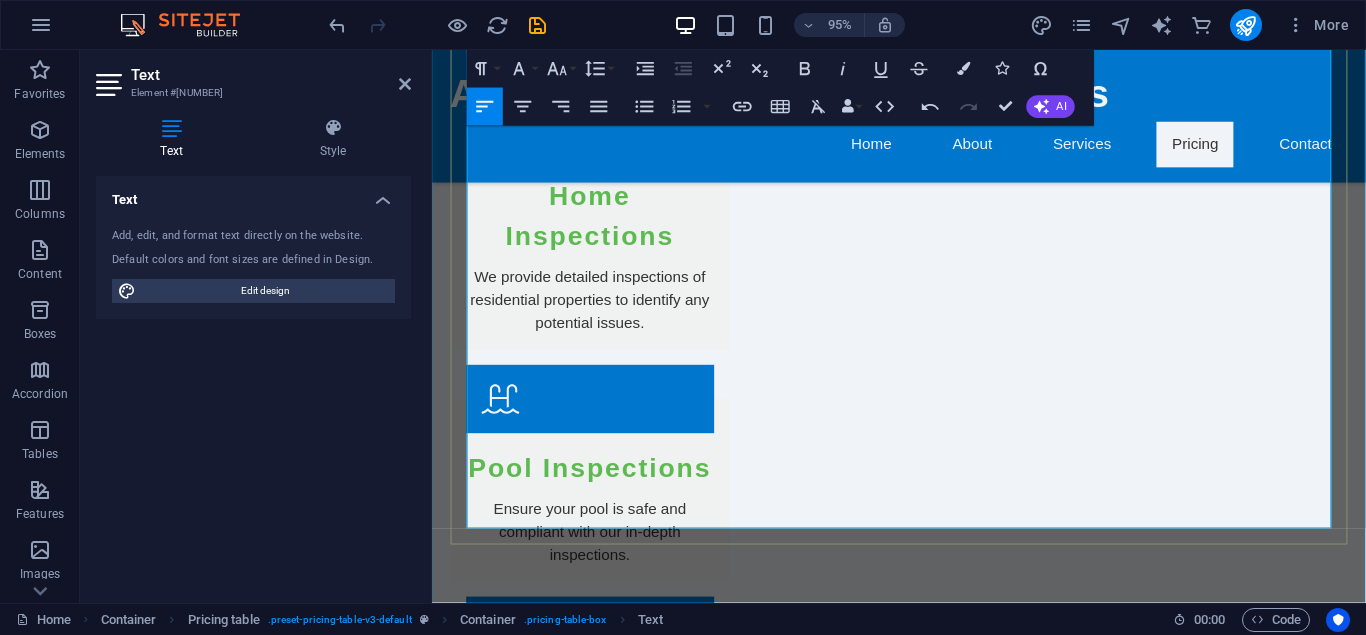 click on "Inspect certain areas of the home as needed to help with concerns such as safety, budgets and more  ing for radon levels to ensure home safety." at bounding box center (815, 2473) 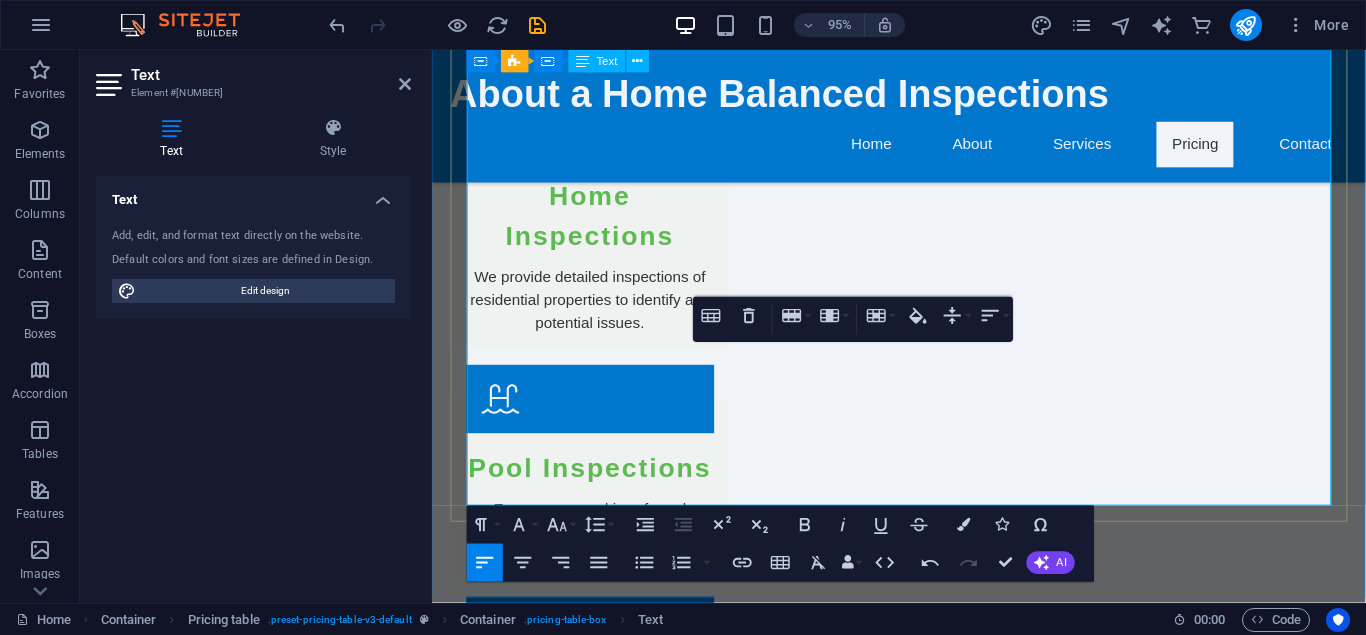 click on "After Repairs Evaluation Re-inspection to ensure all repairs have been completed appropriately." at bounding box center (819, 2564) 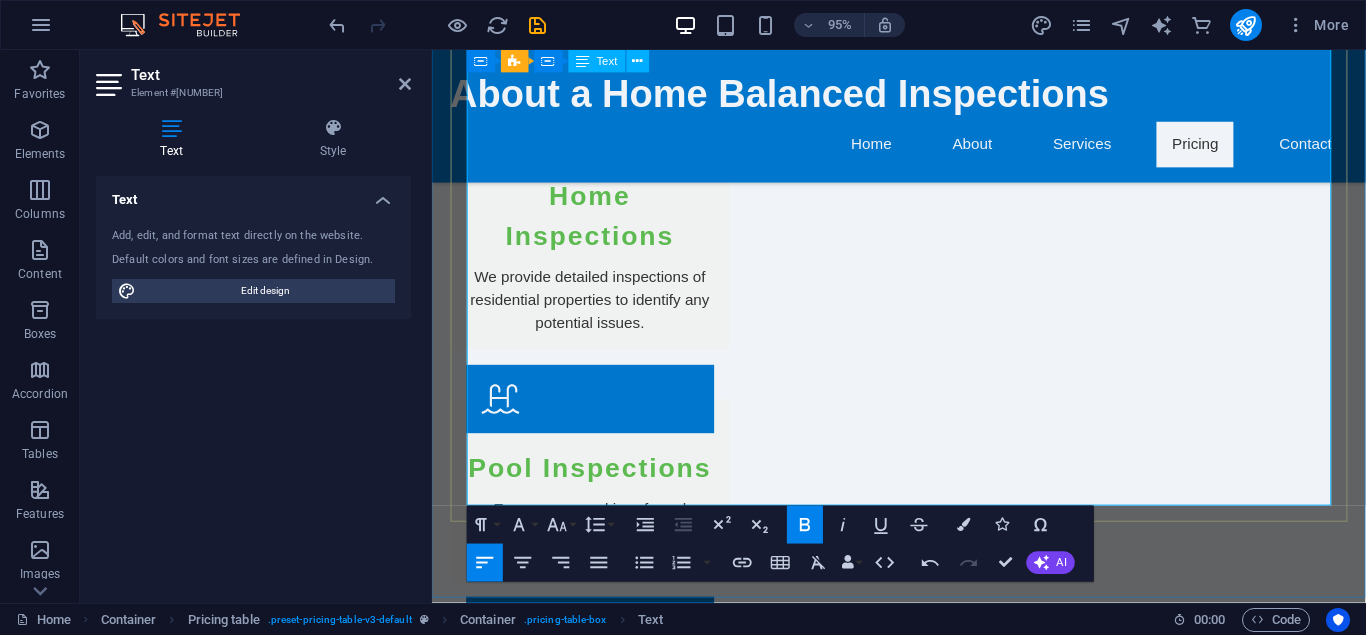 click on "After Repairs Evaluation Re-inspection to ensure all repairs have been completed appropriately." at bounding box center (819, 2564) 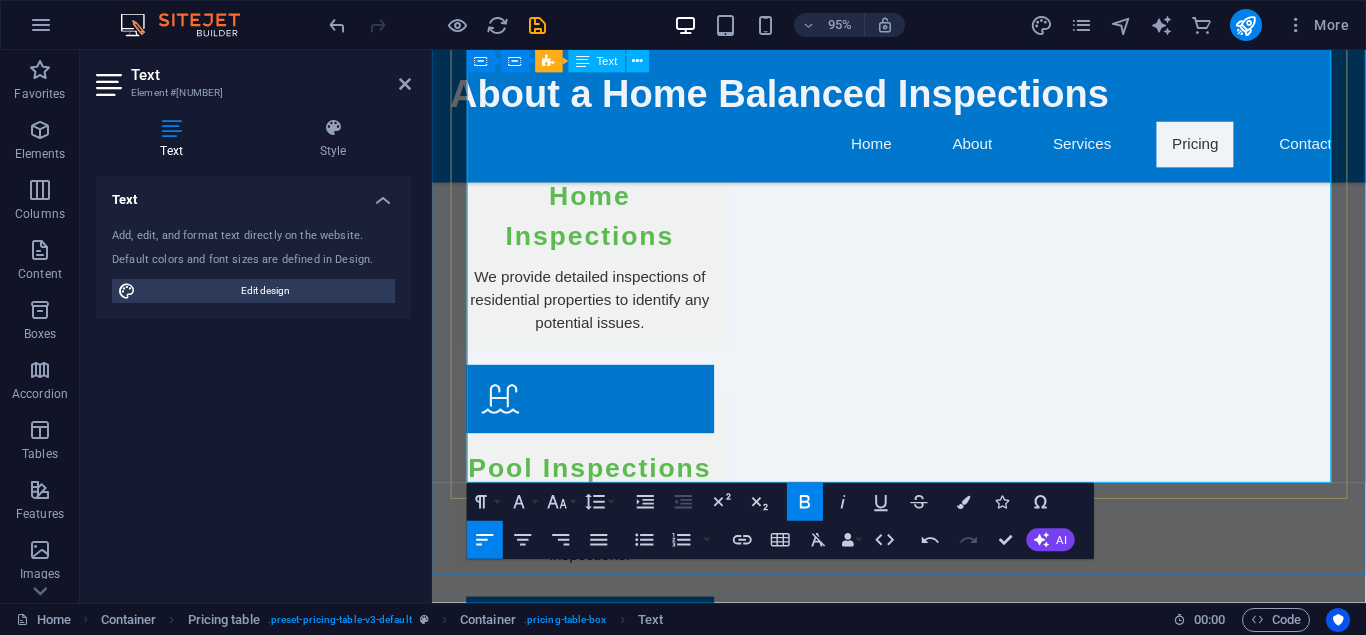 click on "$120" at bounding box center (1326, 2552) 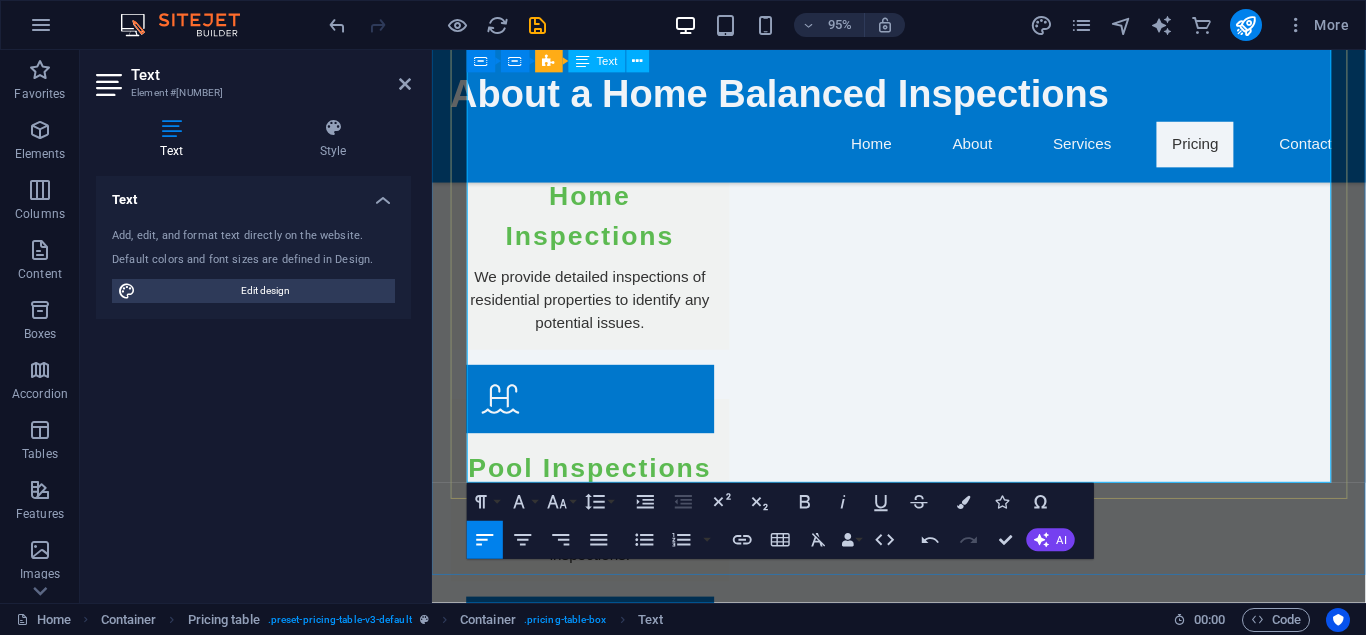 click on "POOL/HOT TUB INSPECTION  Inspection the pool or hot tub surrounds, equipment, water and electrical distribution, and enclosures
$75" at bounding box center (923, 2348) 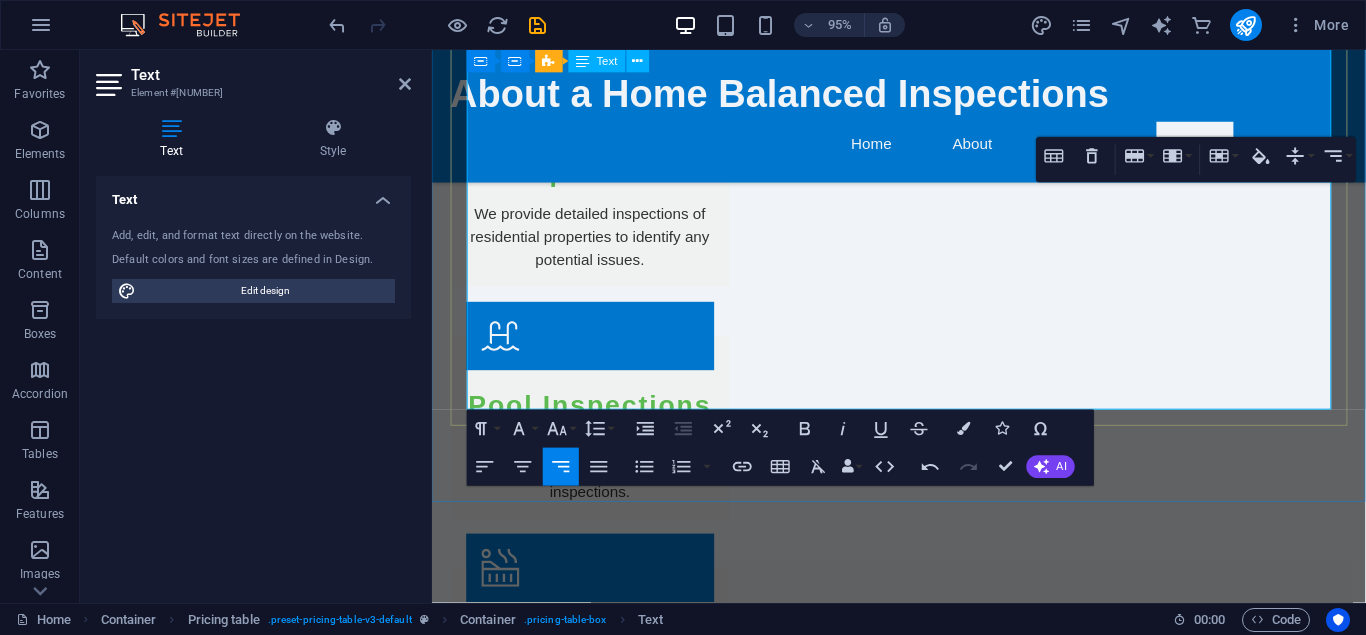 scroll, scrollTop: 2314, scrollLeft: 0, axis: vertical 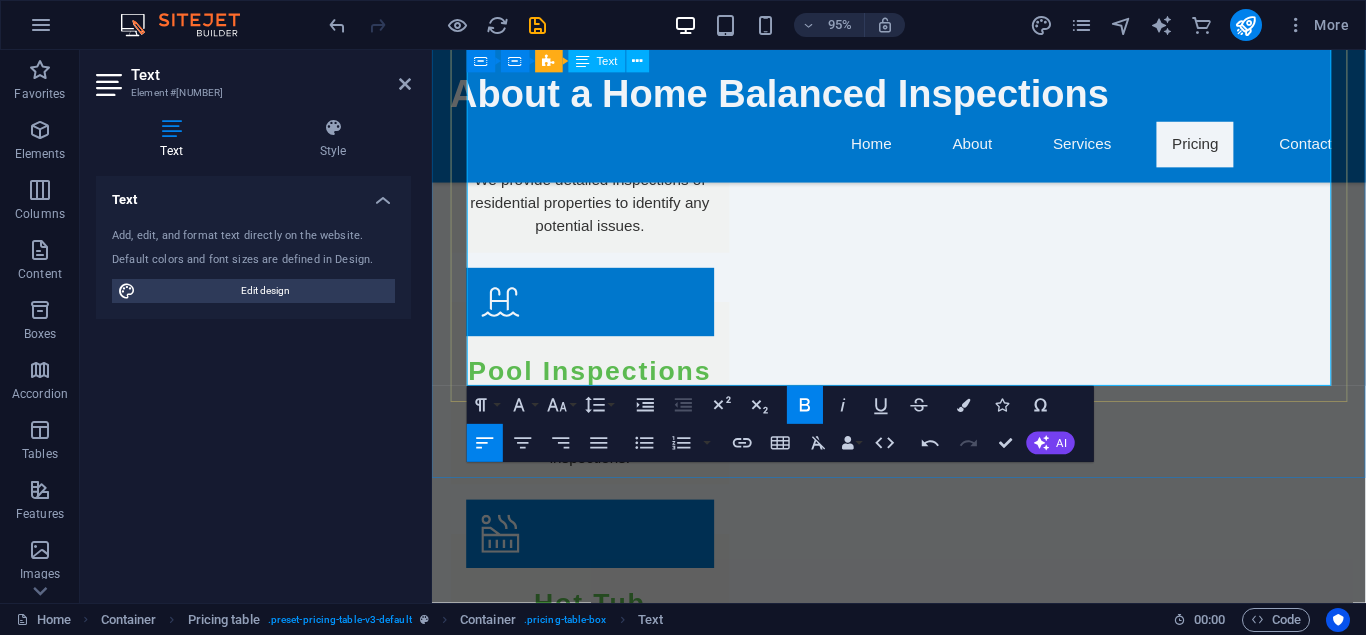 click on "SINGLE FAMILY Home UNDER 3,000 square FEET Thorough inspection of the entire house including roof, plumbing, and electrical systems.
$525
TOWNHOUSE INSPECTION  Thorough inspection of the entire townhouse including roof, plumbing, and electrical systems.  $475
CoNDO INSPECTION Thorough inspection of the condo (not common areas). $375
POOL/HOT TUB INSPECTION  Inspection the pool or hot tub surrounds, equipment, water and electrical distribution, and enclosures
$175
SPECIALTY INSPECTIONS Inspect certain areas of the home as needed to help with concerns such as safety, budgets and more.
$150
​
​" at bounding box center [923, 2201] 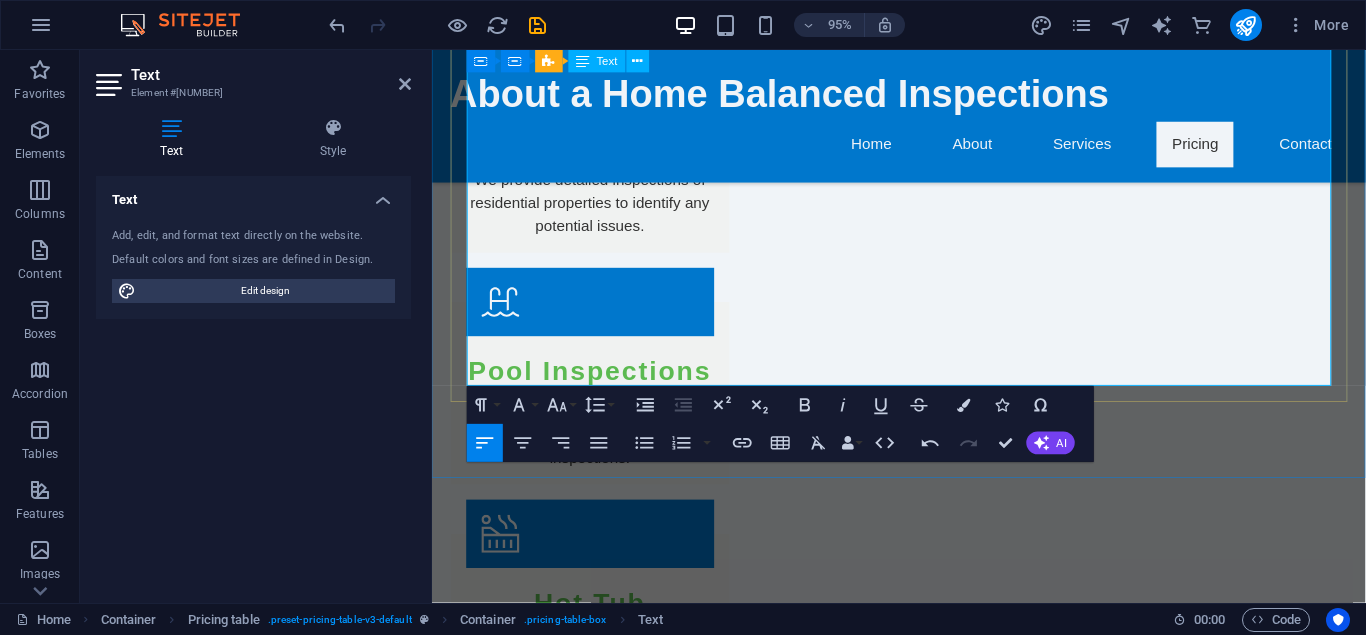click at bounding box center (819, 2450) 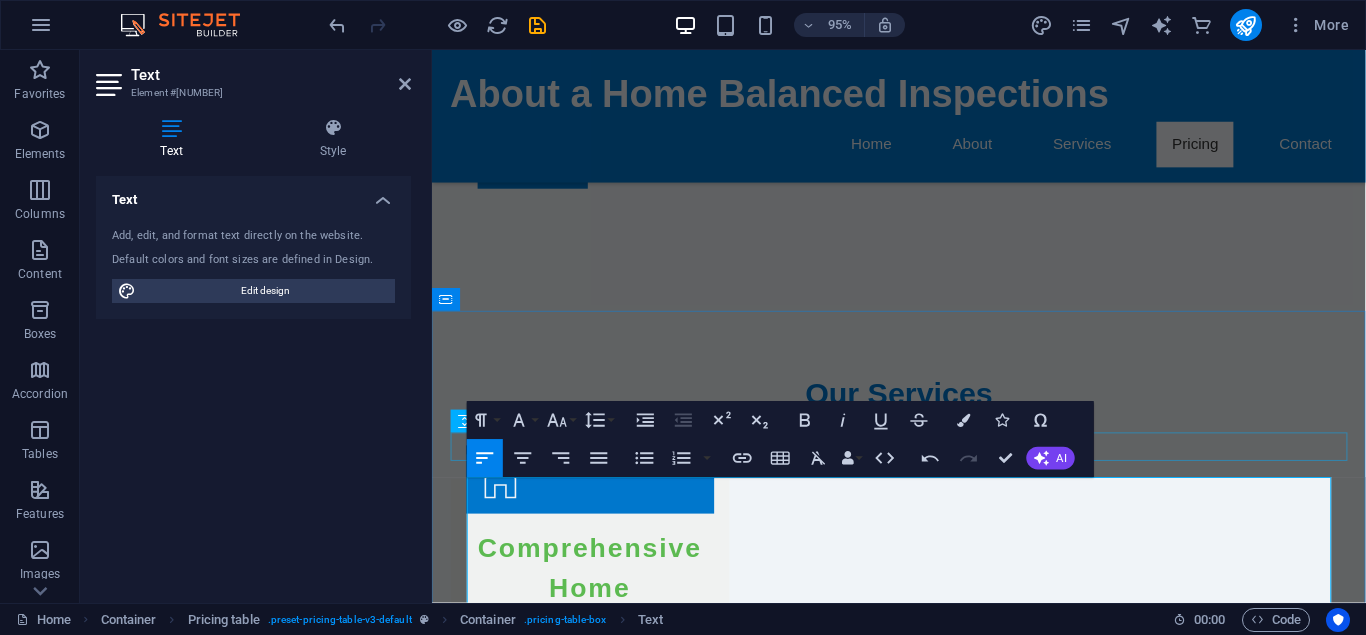 scroll, scrollTop: 1702, scrollLeft: 0, axis: vertical 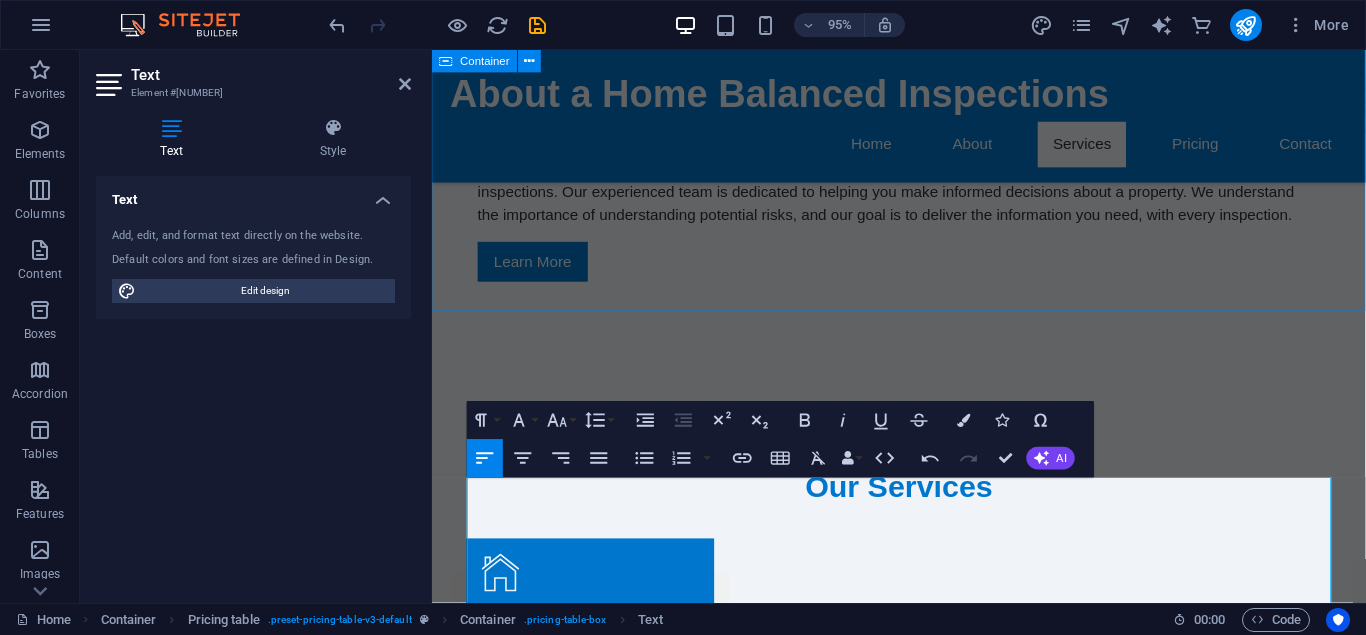 click on "Our Services Comprehensive Home Inspections We provide detailed inspections of residential properties to identify any potential issues. Pool Inspections Ensure your pool is safe and compliant with our in-depth inspections. Hot Tub Inspections We inspect your hot tub for safety, functionality, and maintenance needs. Pre-Purchase Inspections Get peace of mind before buying with our thorough pre-purchase inspections. Pre-Listing Inspections Identify issues before listing your home for sale to ensure a smooth transaction. Warranty Inspections Protect your investment with our warranty inspections before your warranty expires." at bounding box center (923, 1375) 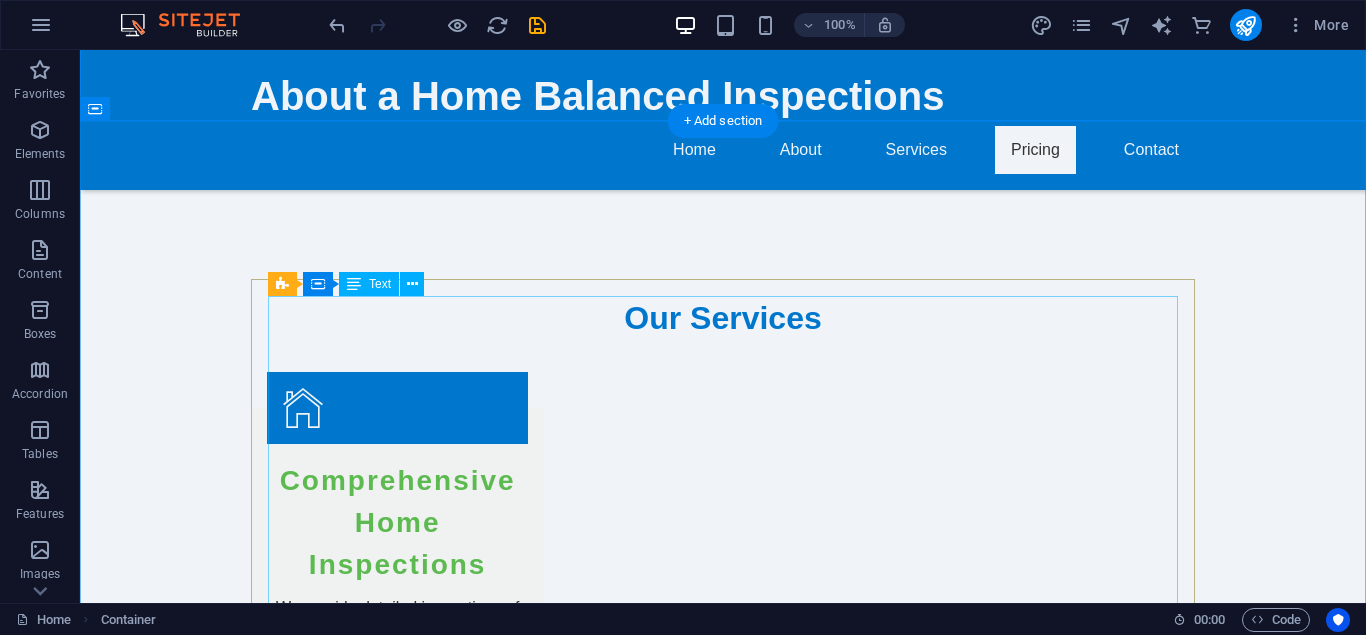 scroll, scrollTop: 1906, scrollLeft: 0, axis: vertical 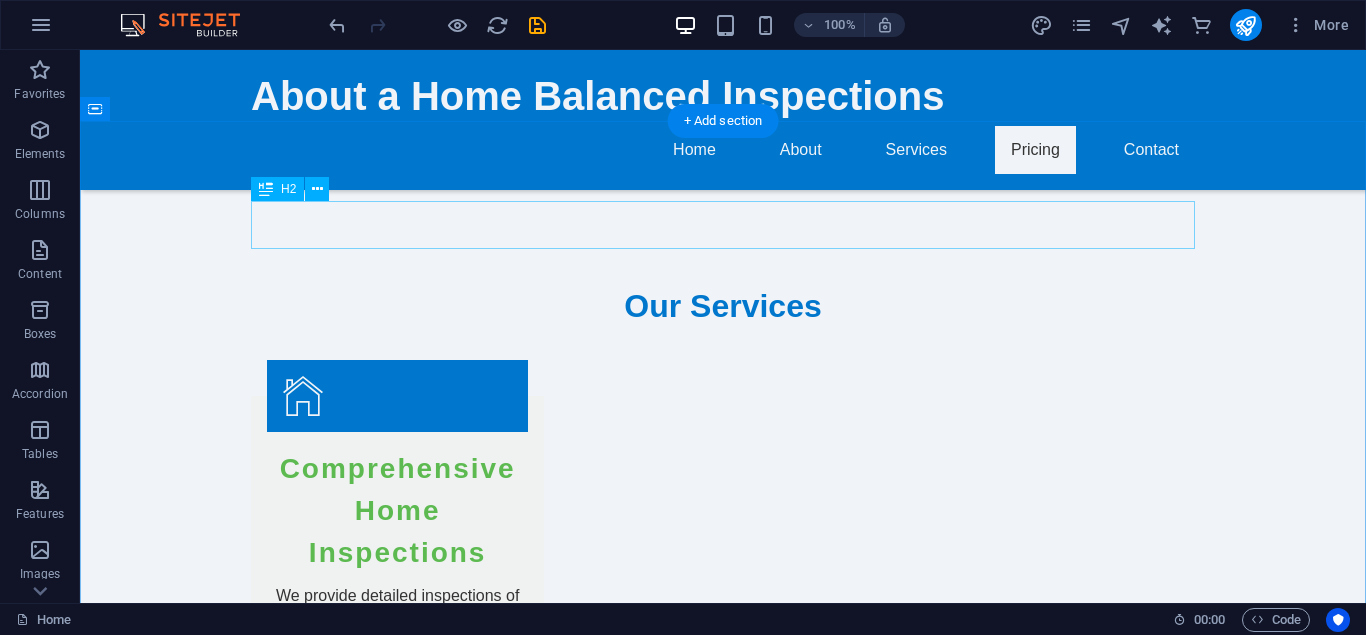 click on "Standard Home Inspection" at bounding box center [723, 2244] 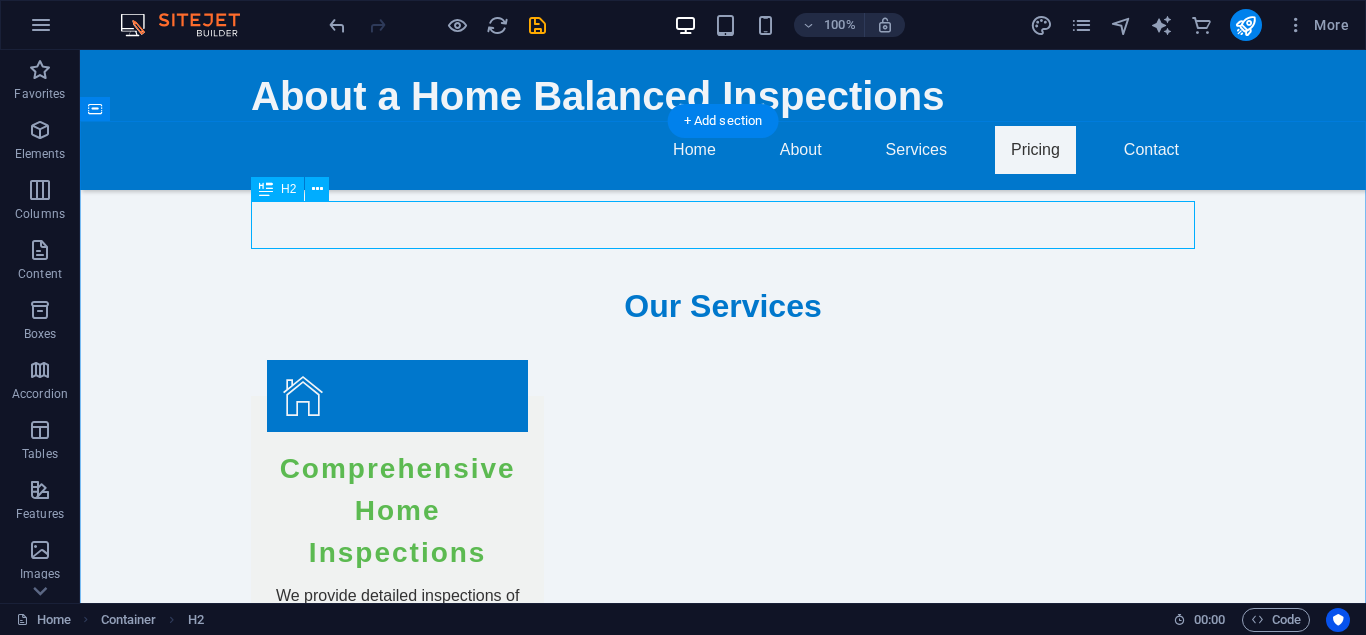click on "Standard Home Inspection" at bounding box center (723, 2244) 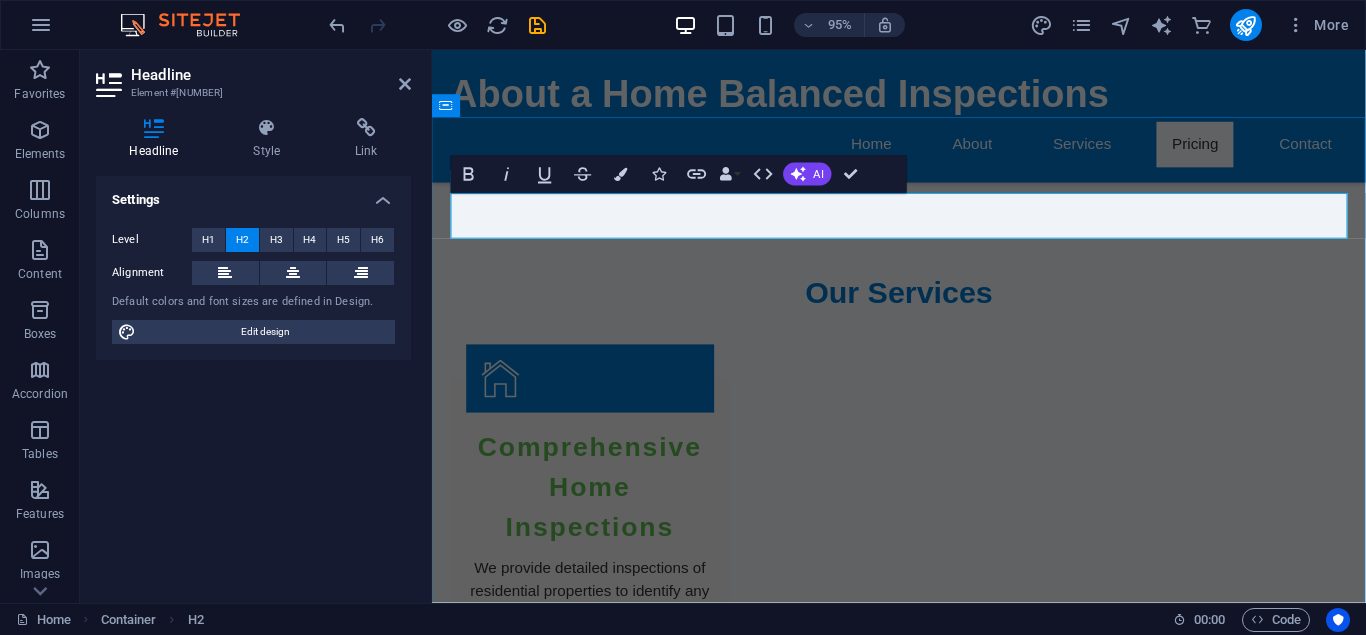 click on "Standard Home Inspection" at bounding box center (924, 2244) 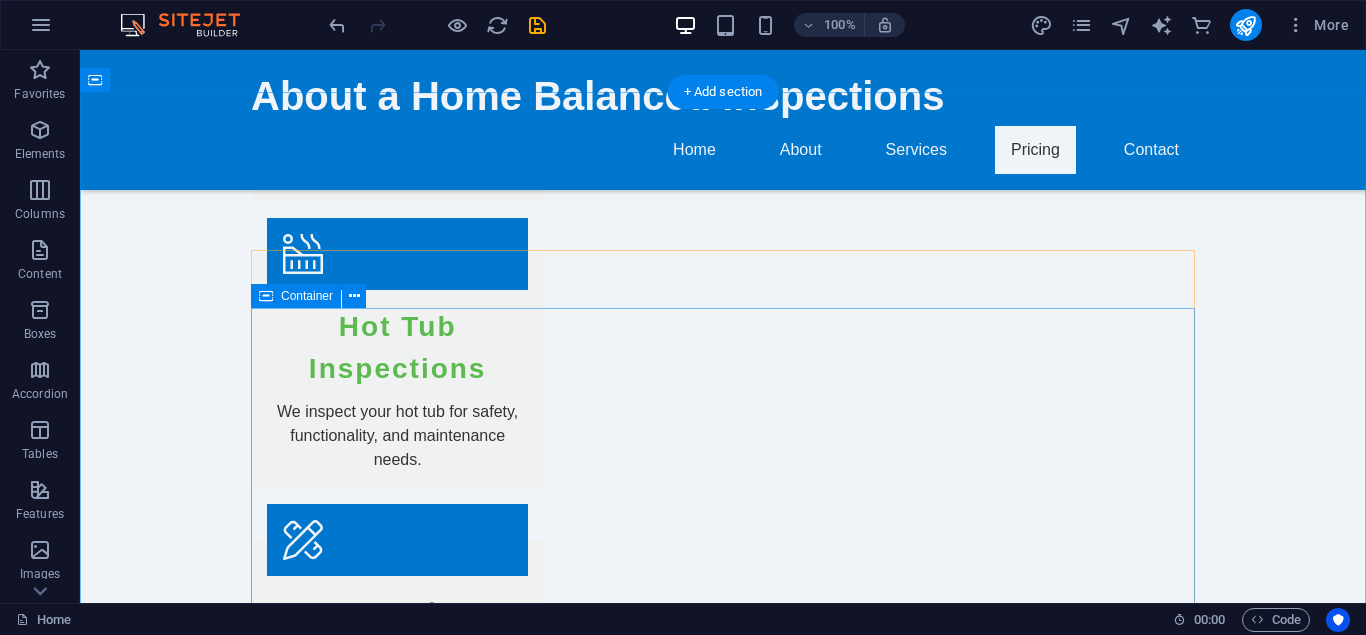 scroll, scrollTop: 2518, scrollLeft: 0, axis: vertical 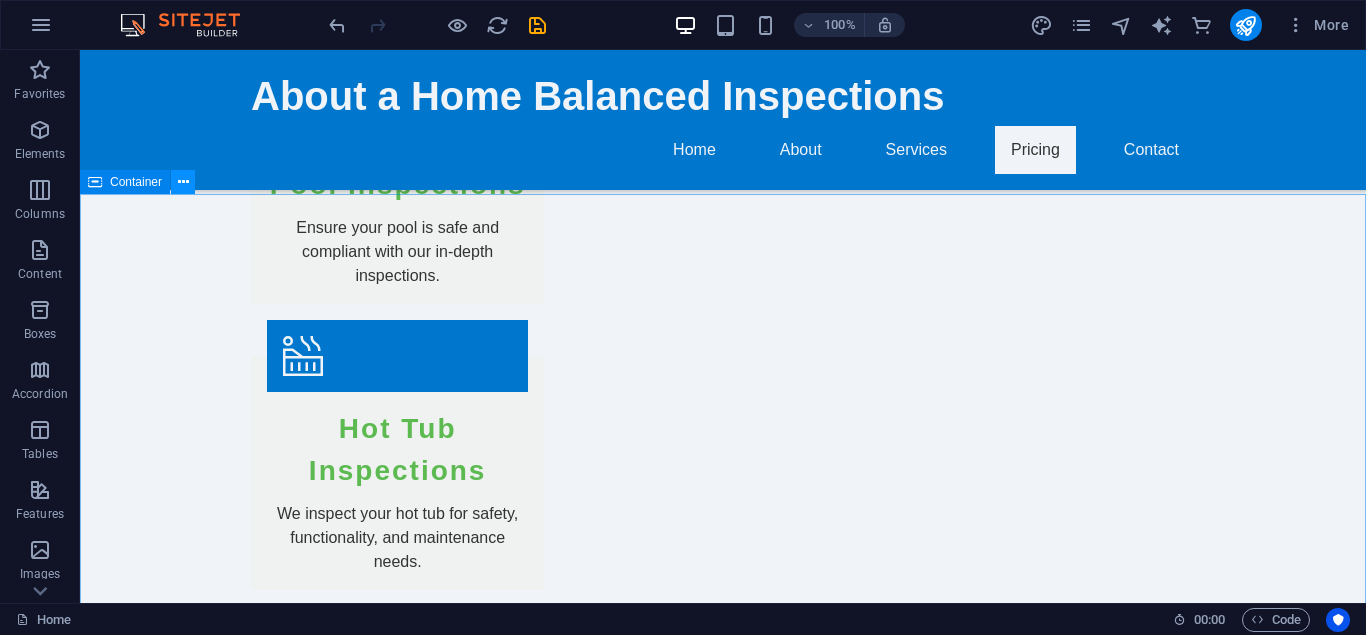 click at bounding box center [183, 182] 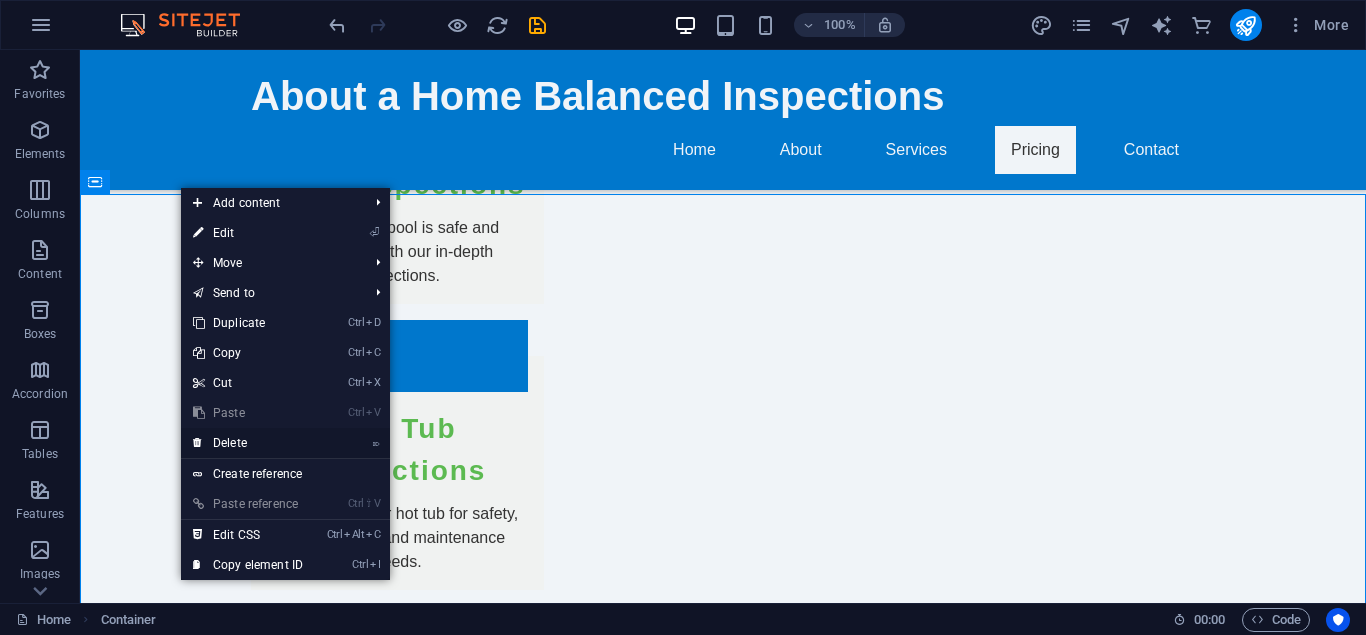 click on "⌦  Delete" at bounding box center [248, 443] 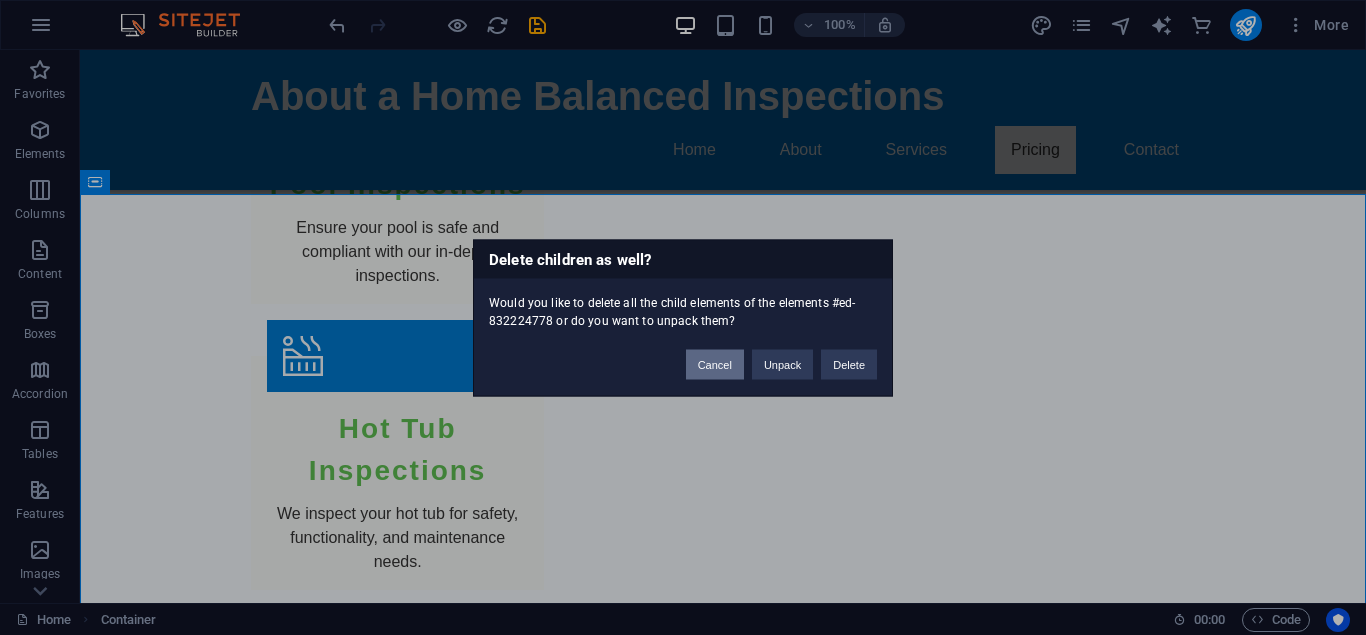 click on "Cancel" at bounding box center (715, 364) 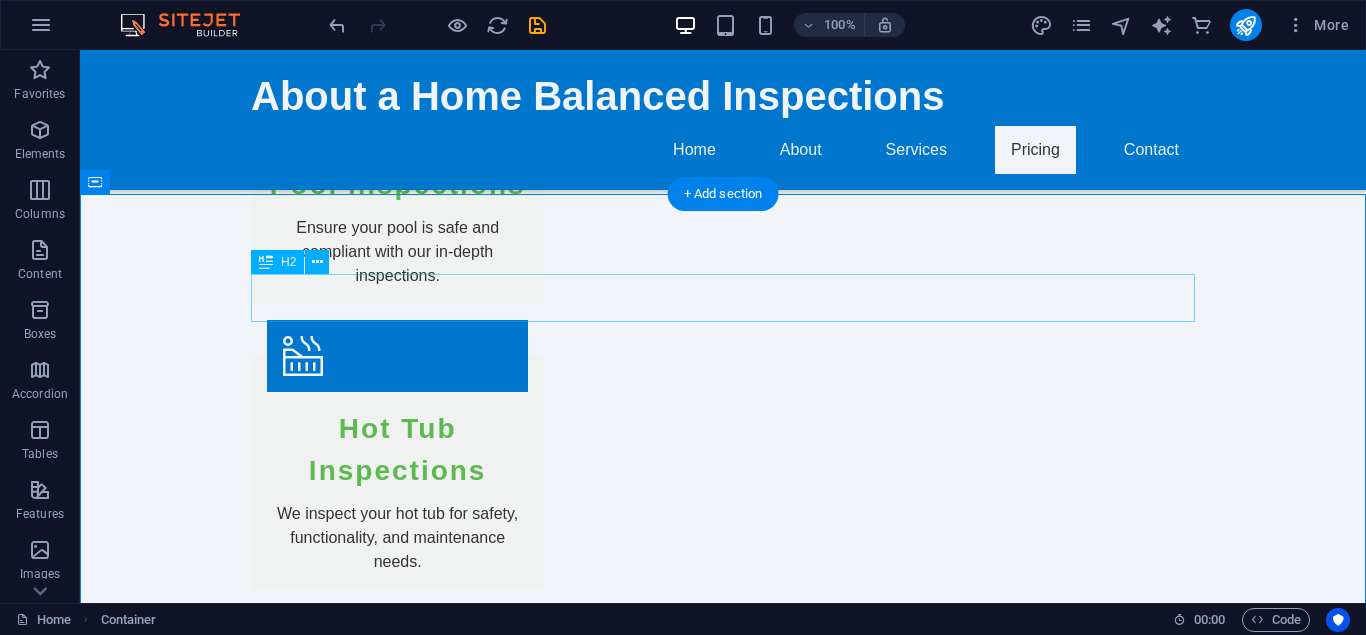 click on "Inspection Services" at bounding box center [723, 2317] 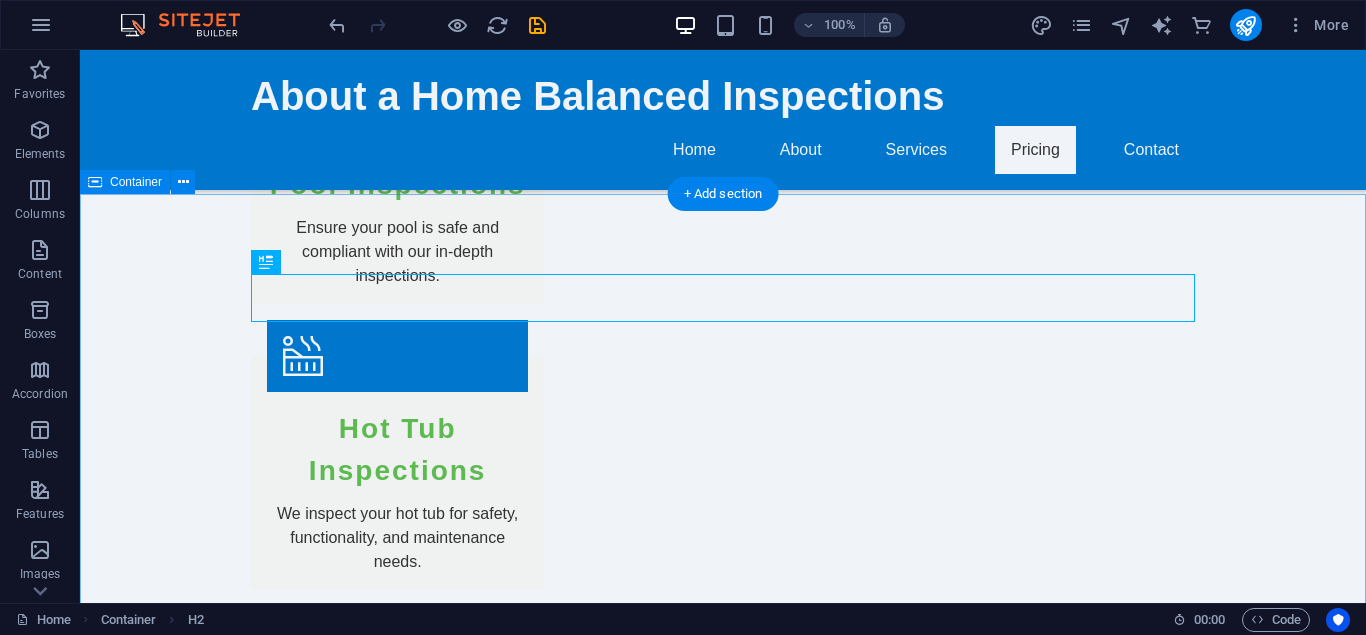 click on "Inspection Services Home Inspections Comprehensive Residential Inspection A thorough inspection of your home including structural, electrical, plumbing, and more.
$250
Pre-Purchase Inspection A detailed assessment aimed at identifying potential issues before you buy a home.
$300
Annual Home Maintenance Inspection Regular inspection to help maintain your home’s value and safety over the years.
$200
Swimming Pool Inspection Expert assessment of your pool’s safety features and overall condition.
$150
Hot Tub Inspection Ensure your hot tub is safe and in excellent working condition with our comprehensive check.
$120
Pool Compliance Inspection Check that your pool meets safety regulations and requirements.
$180 Home Inspections Radon Testing Test your home for radon and ensure the safety of your indoor air quality.
$150
Mold Inspection Identify potential mold issues in your home to keep your environment healthy." at bounding box center [723, 3085] 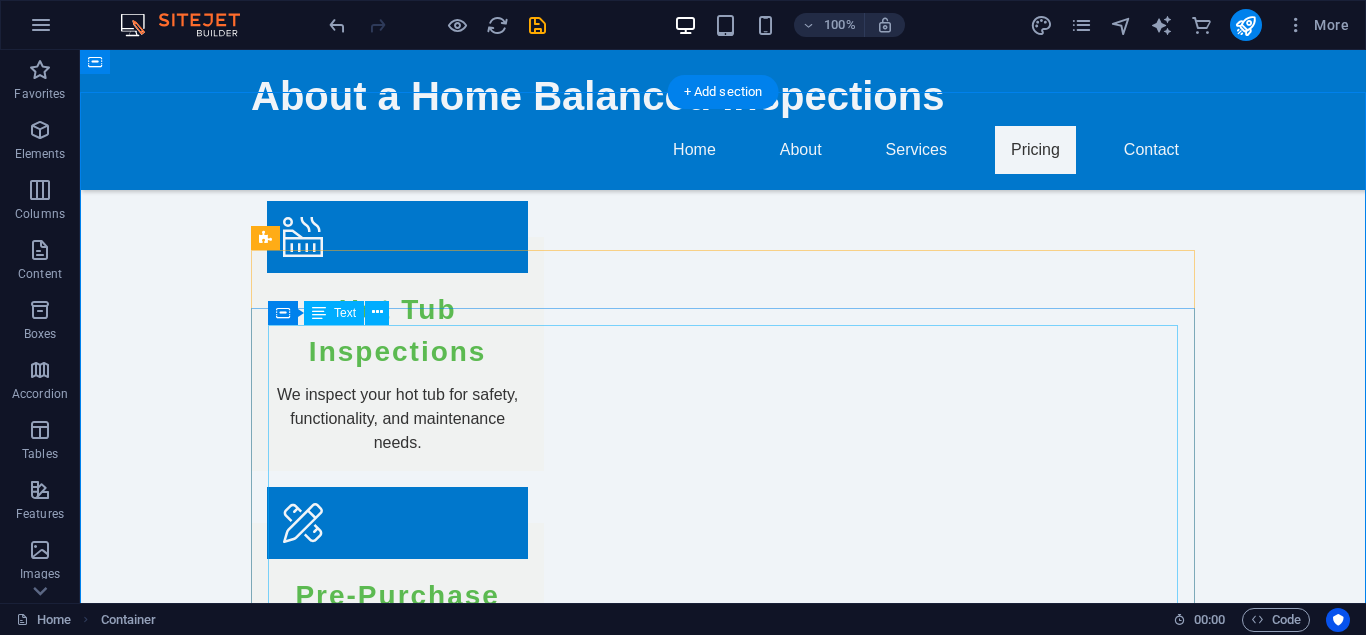 scroll, scrollTop: 2620, scrollLeft: 0, axis: vertical 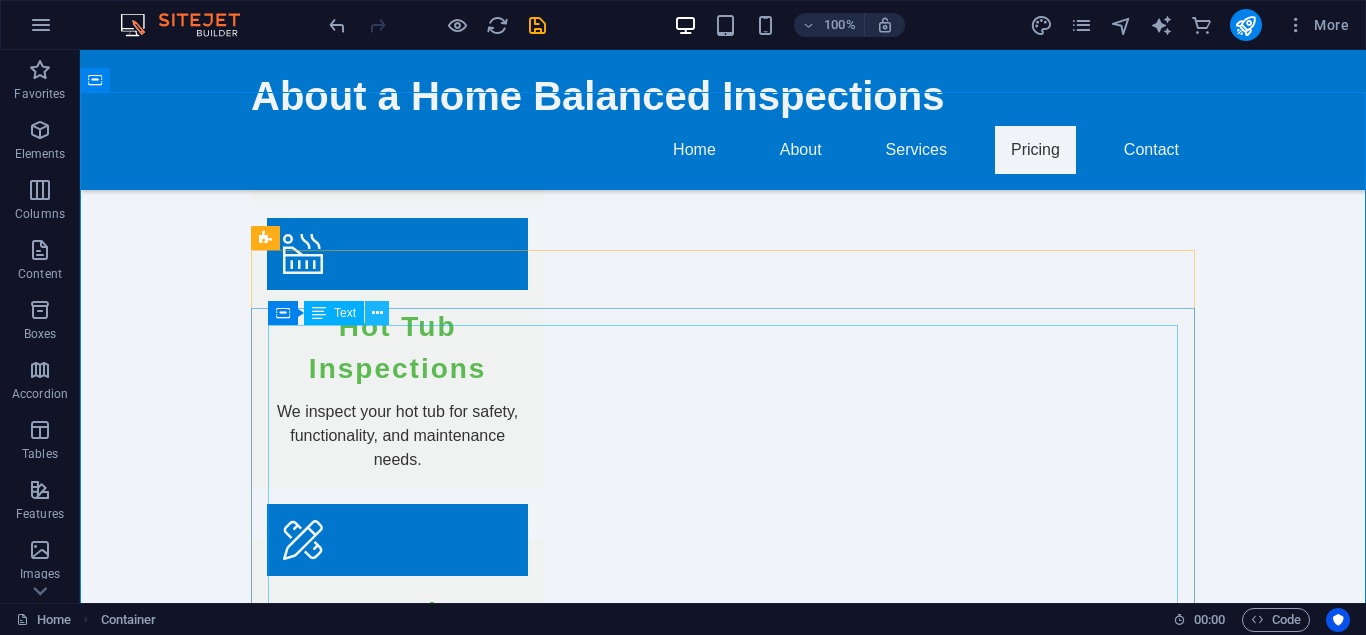 click at bounding box center (377, 313) 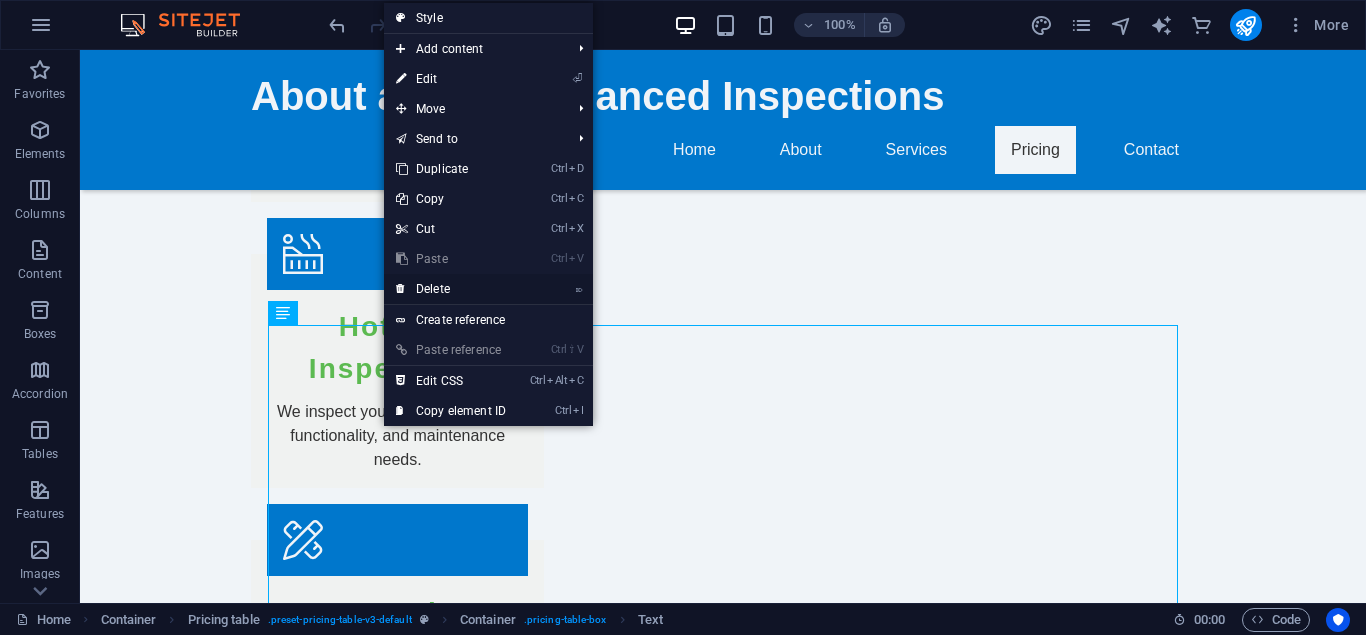 click at bounding box center [401, 289] 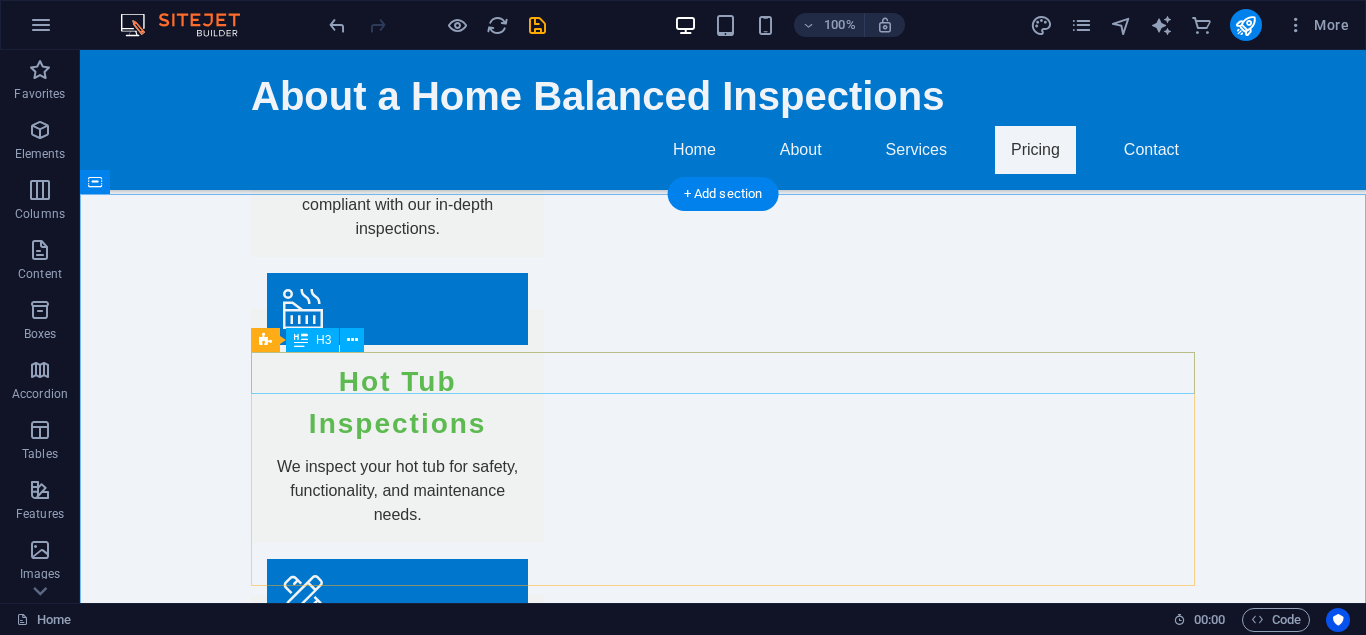 scroll, scrollTop: 2518, scrollLeft: 0, axis: vertical 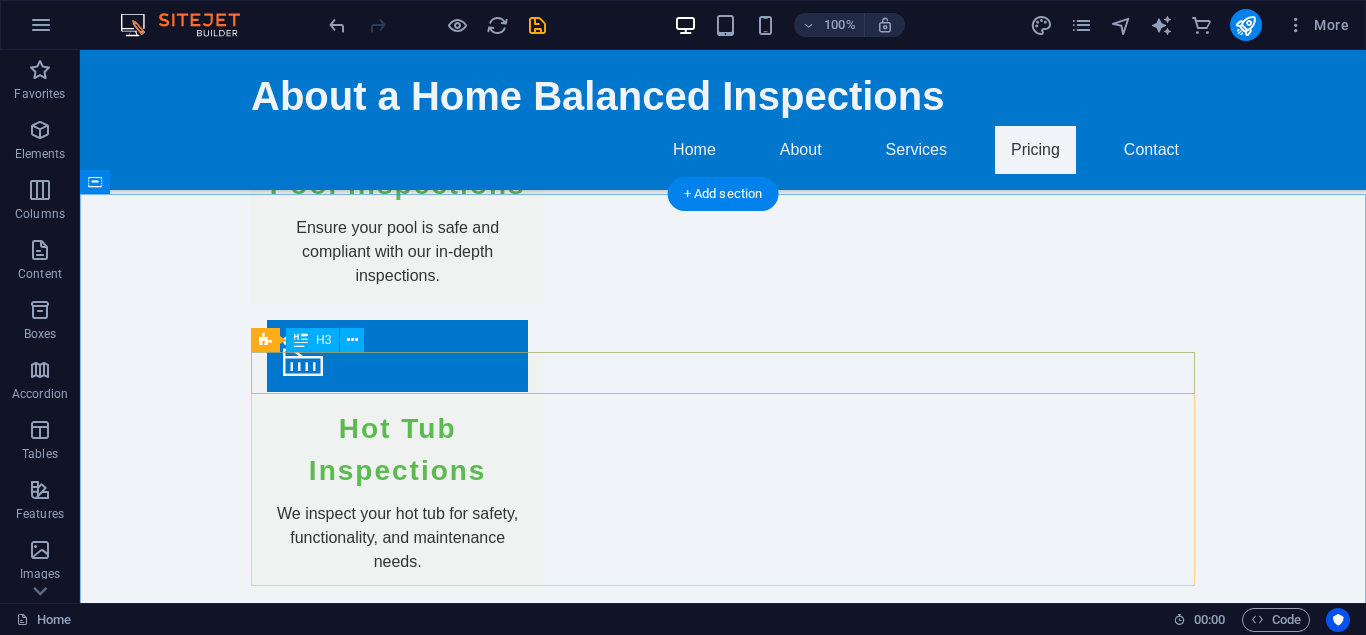 click on "Home Inspections" at bounding box center [723, 2392] 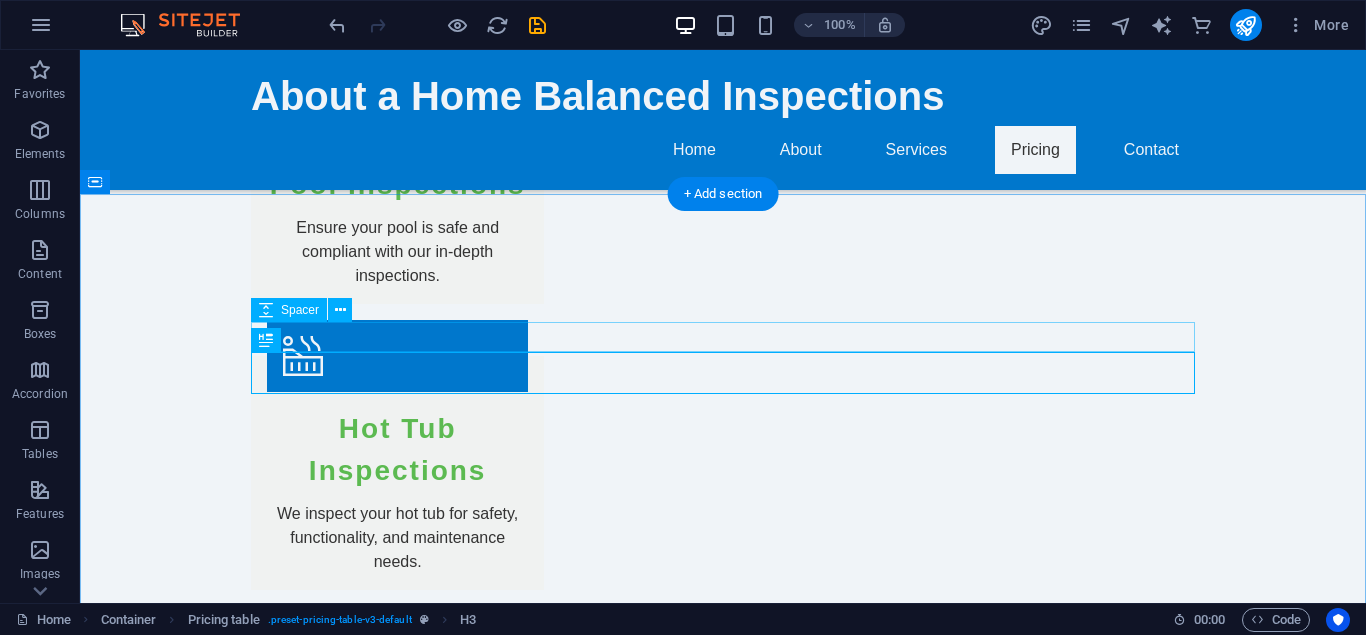 click at bounding box center [723, 2356] 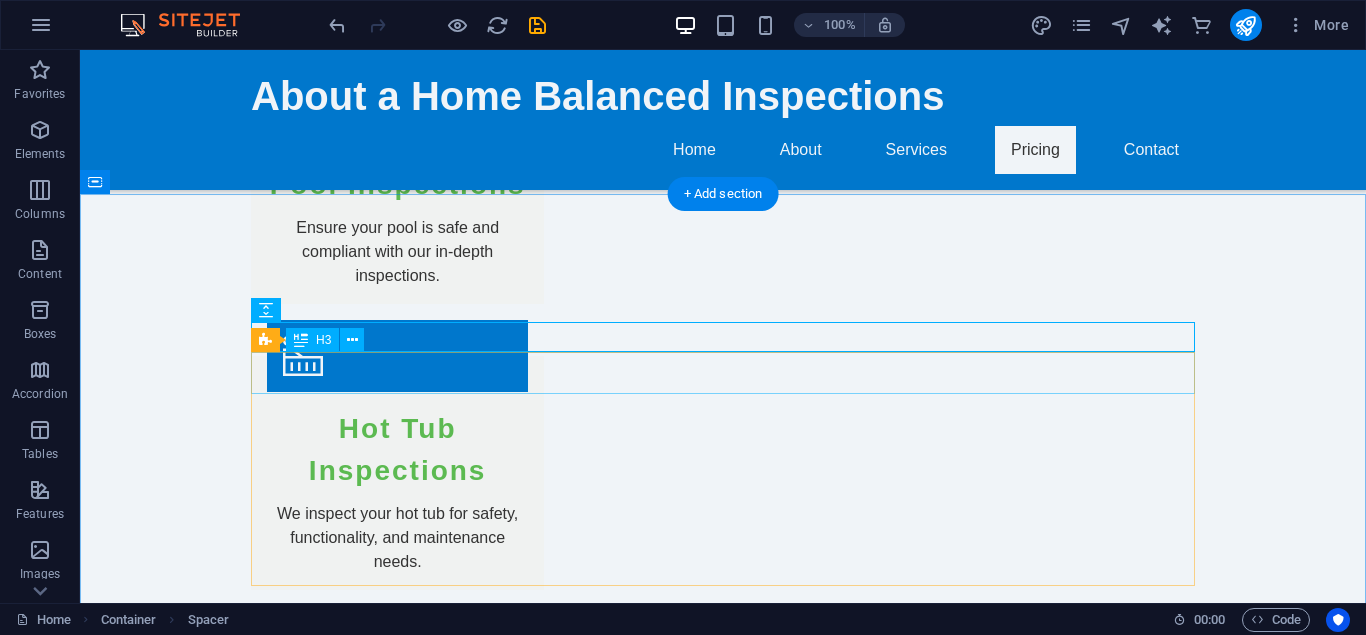 click on "Home Inspections" at bounding box center (723, 2392) 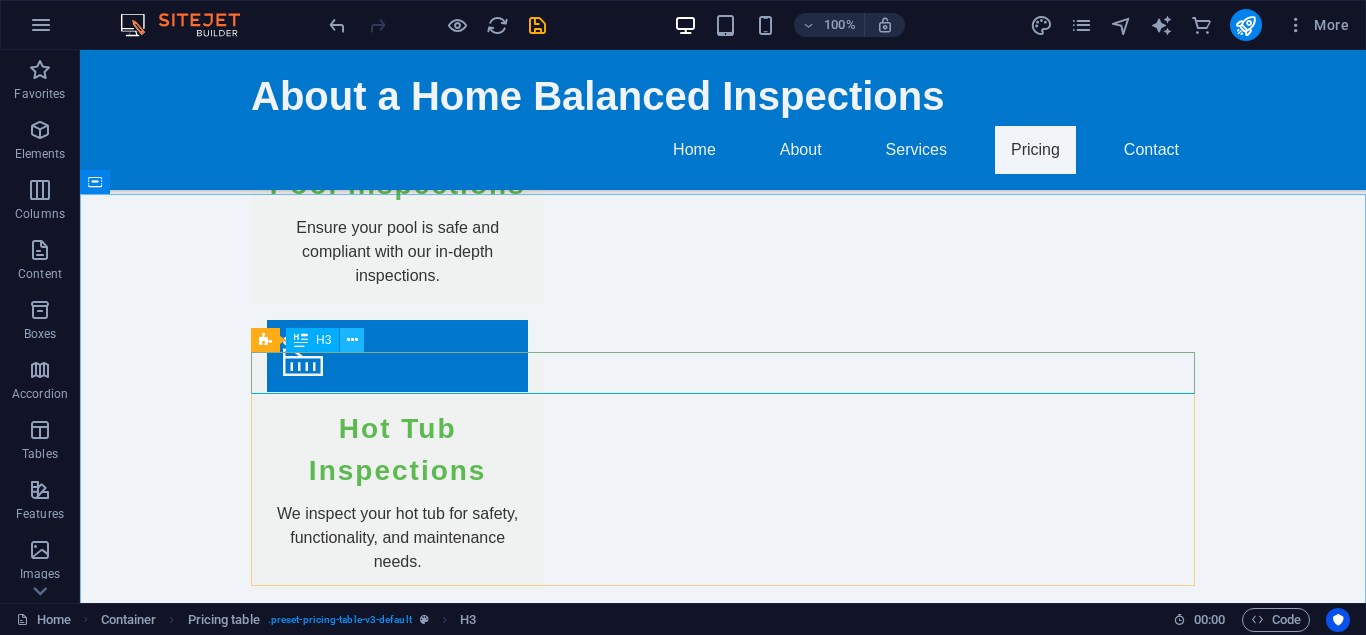 click at bounding box center [352, 340] 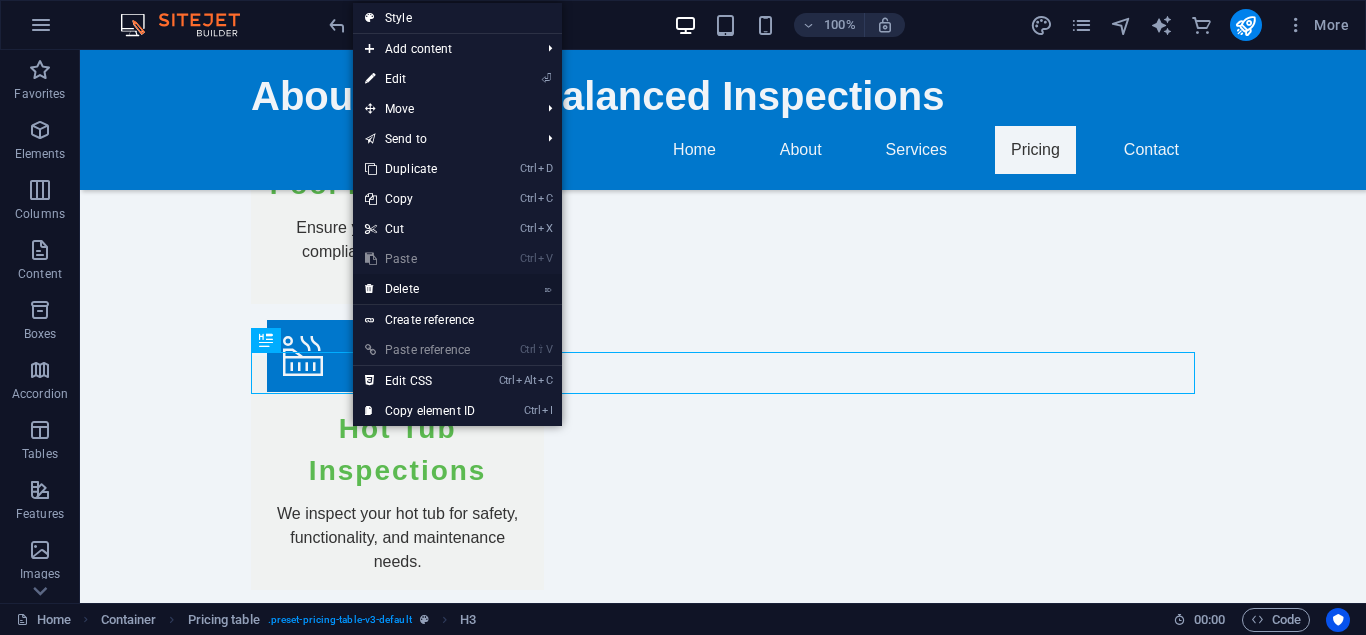 drag, startPoint x: 400, startPoint y: 289, endPoint x: 321, endPoint y: 240, distance: 92.96236 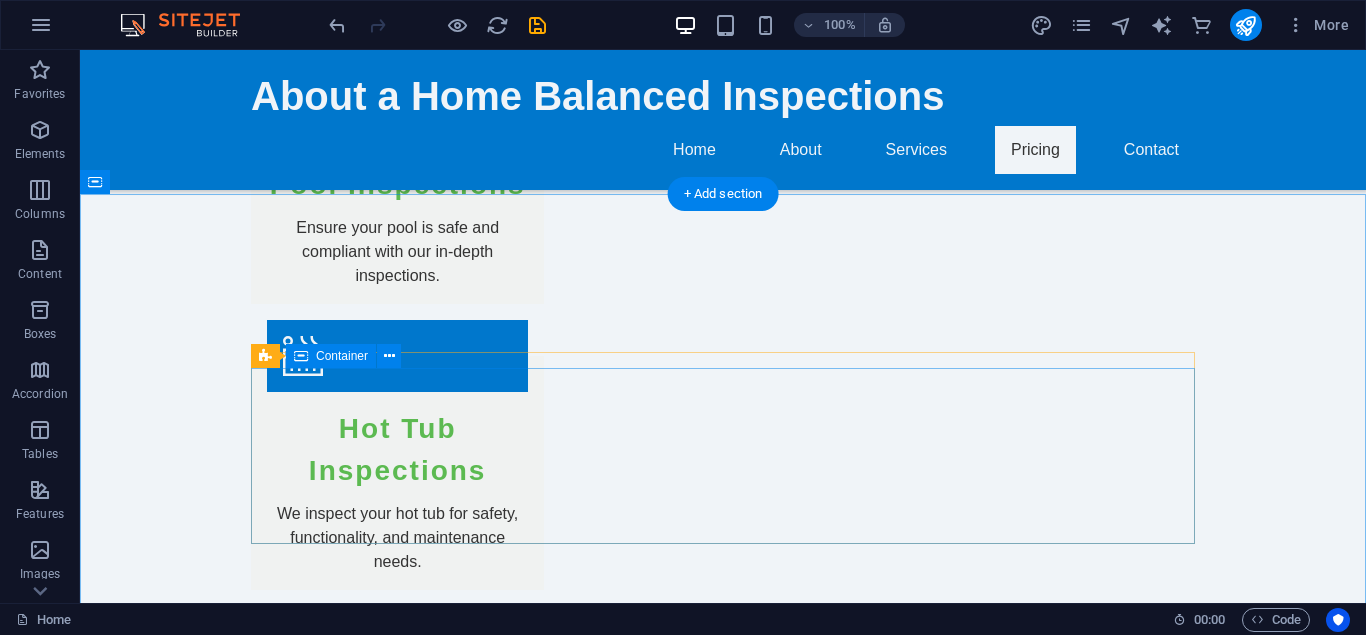 click on "Drop content here or  Add elements  Paste clipboard" at bounding box center (723, 2475) 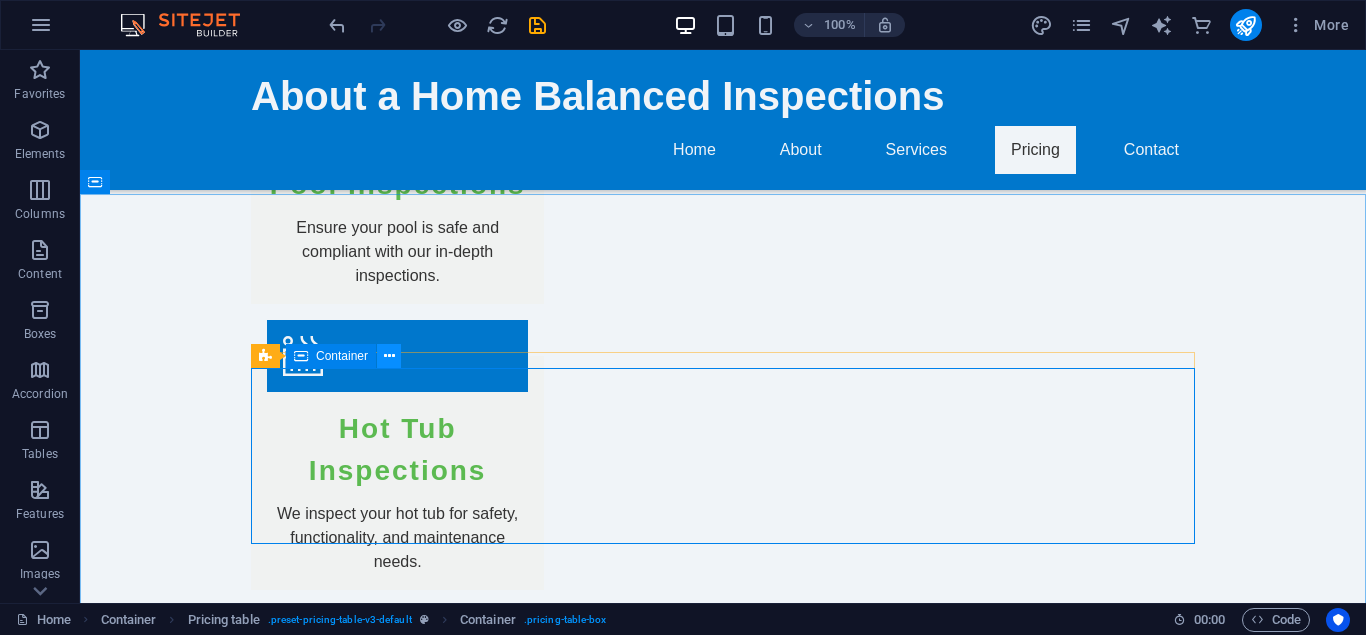 click at bounding box center (389, 356) 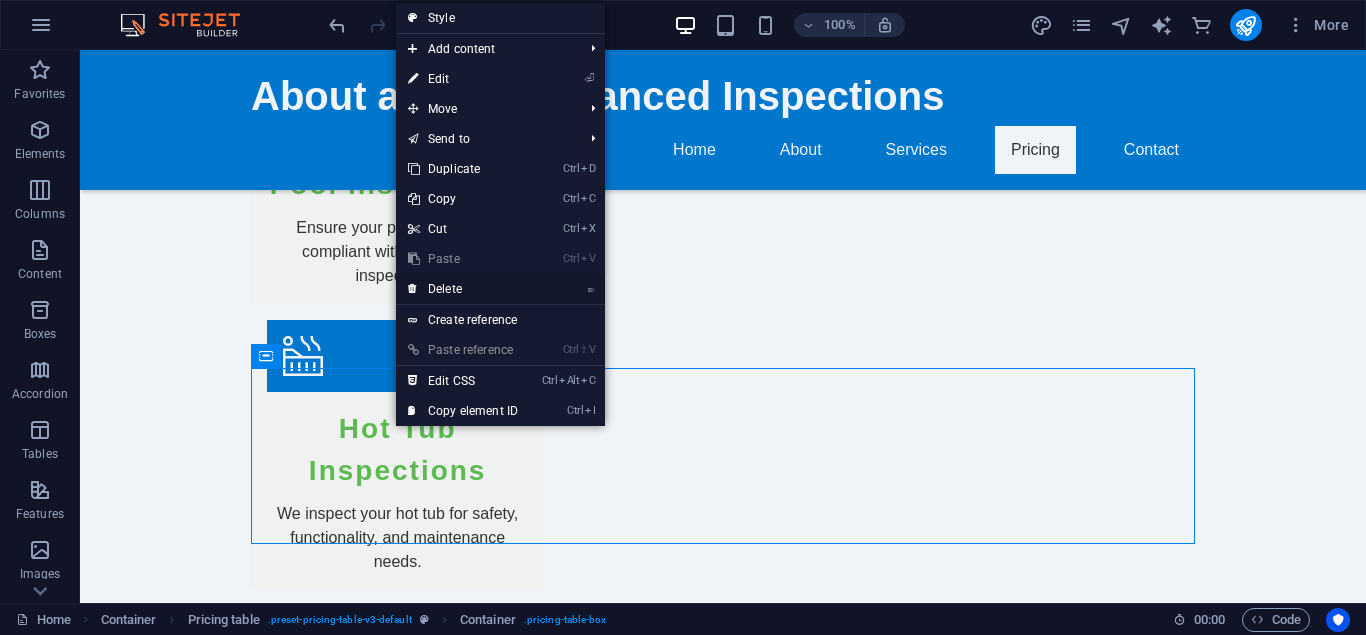 click on "⌦  Delete" at bounding box center (463, 289) 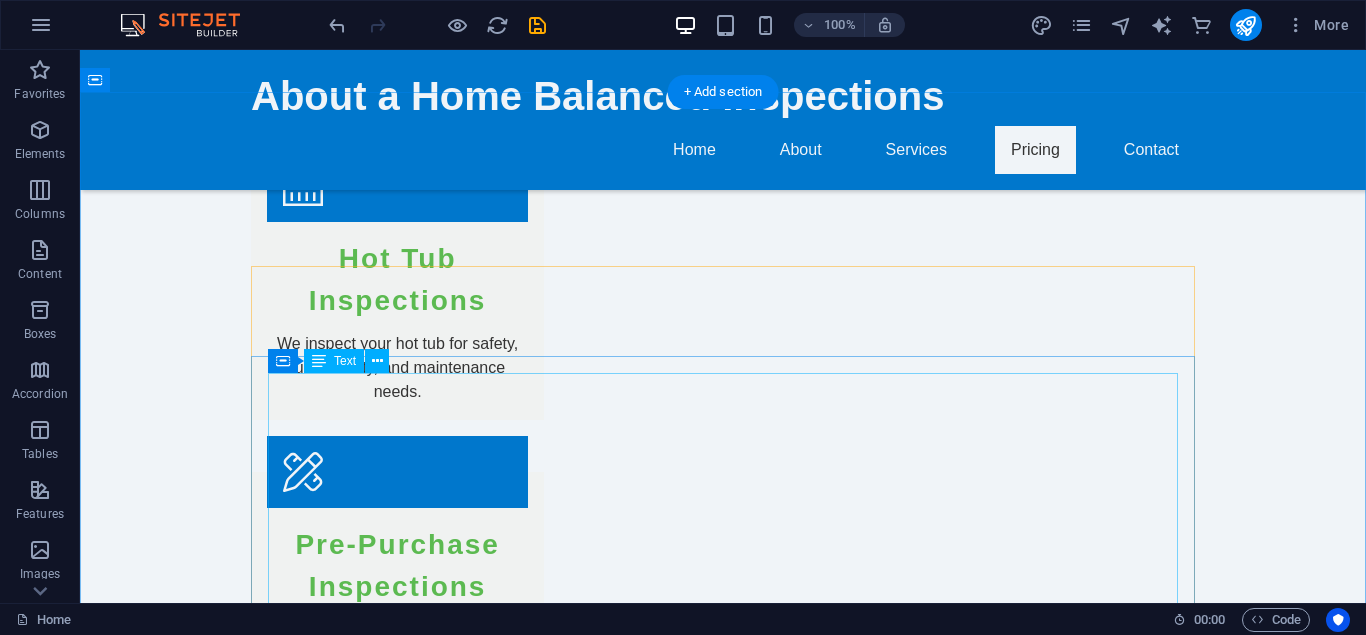 scroll, scrollTop: 2722, scrollLeft: 0, axis: vertical 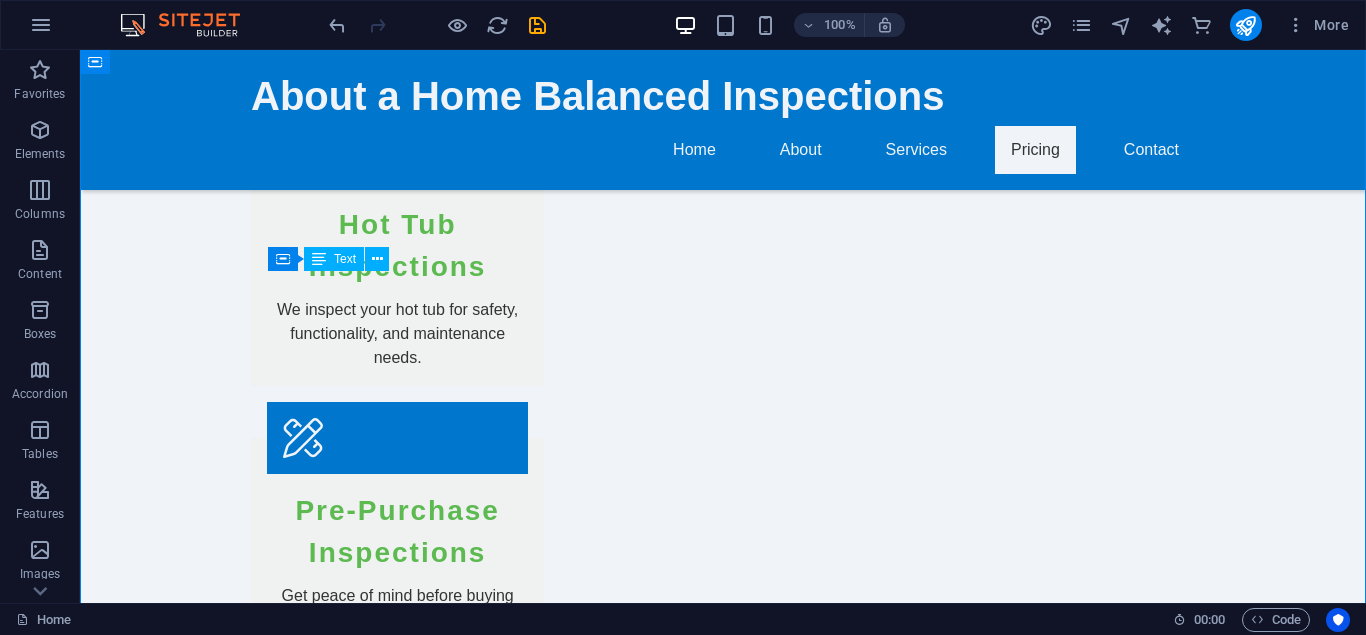 click at bounding box center (319, 259) 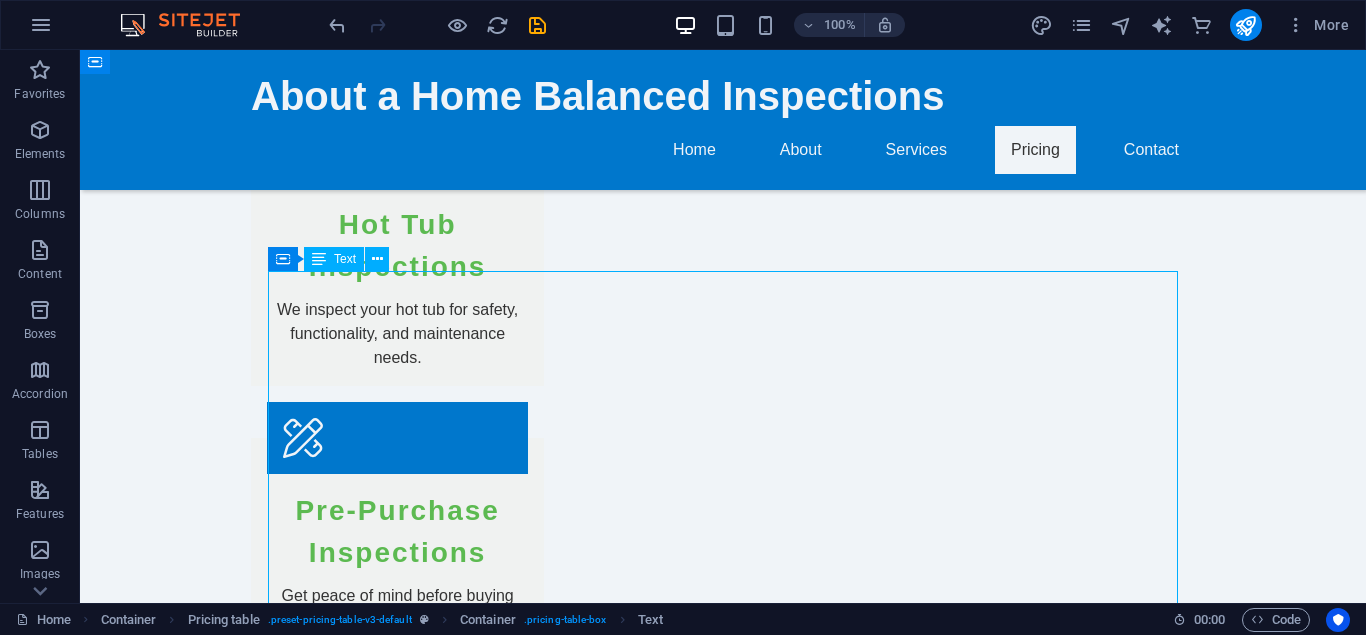 click at bounding box center (319, 259) 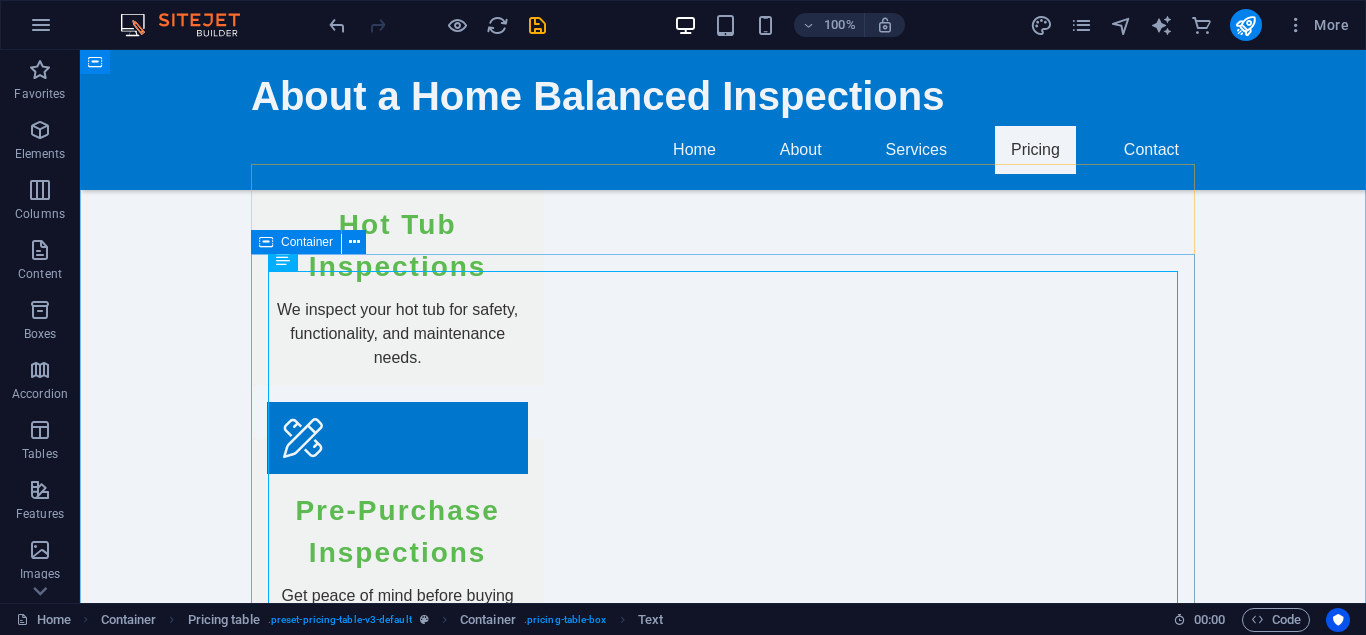 click at bounding box center [283, 259] 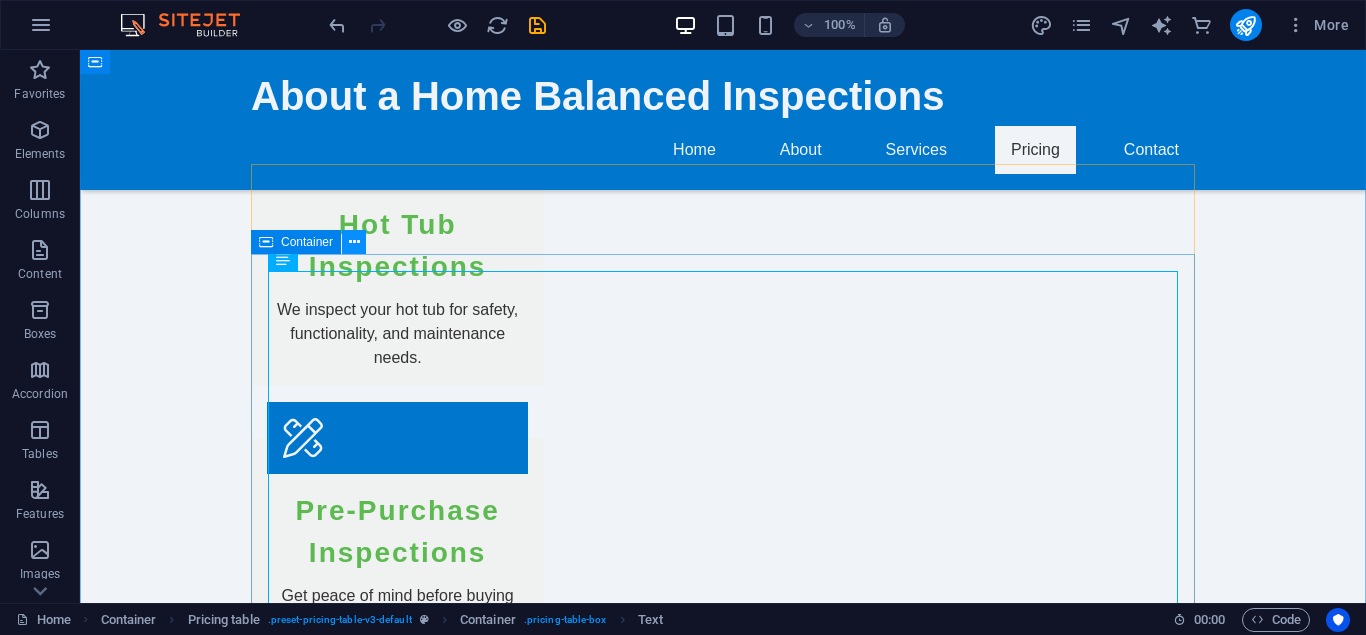 click at bounding box center (354, 242) 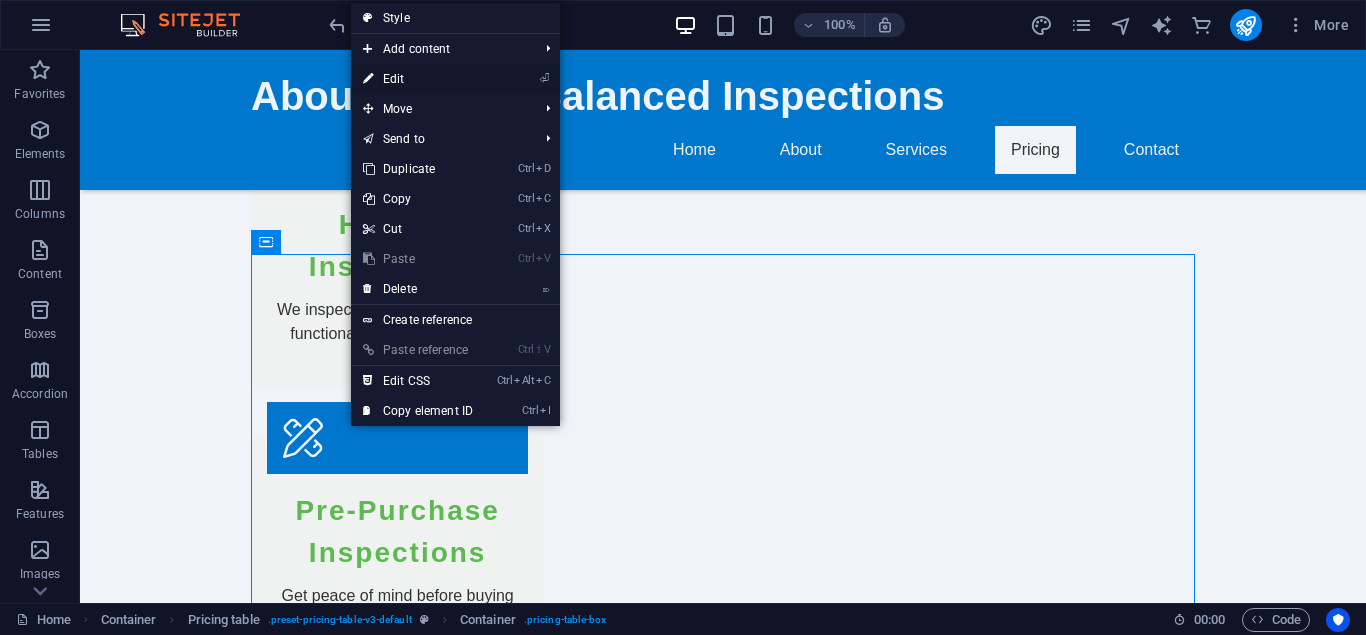 click on "⏎  Edit" at bounding box center (418, 79) 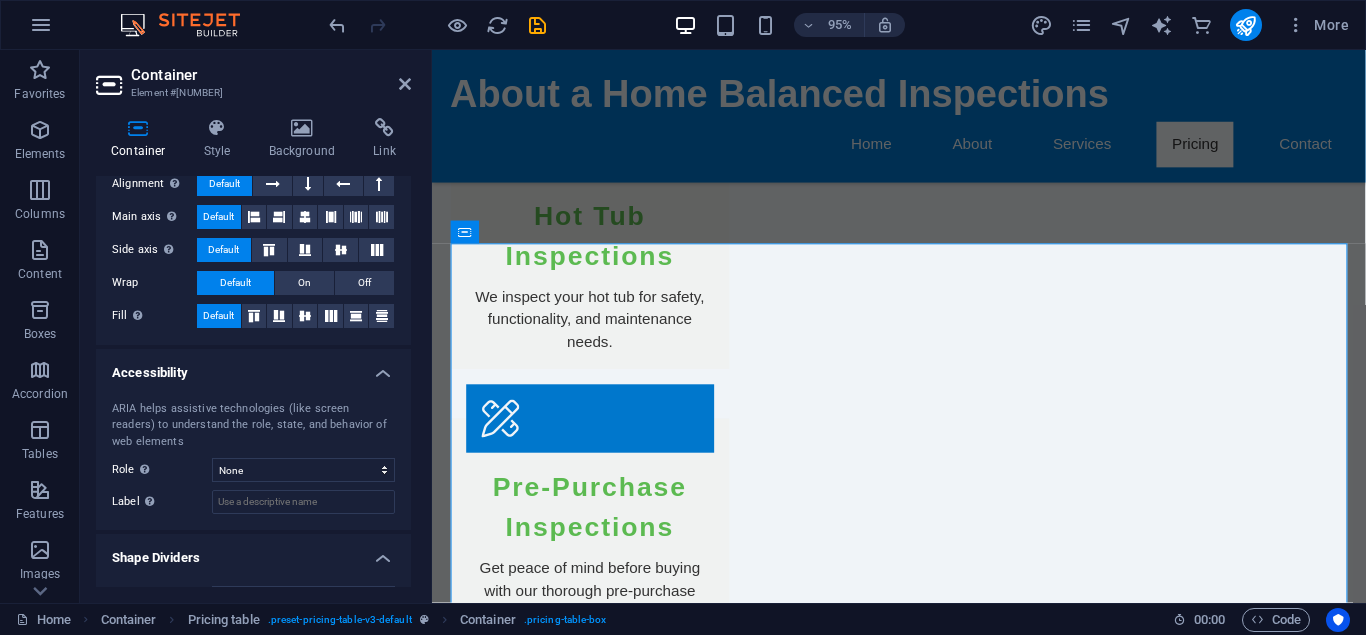 scroll, scrollTop: 360, scrollLeft: 0, axis: vertical 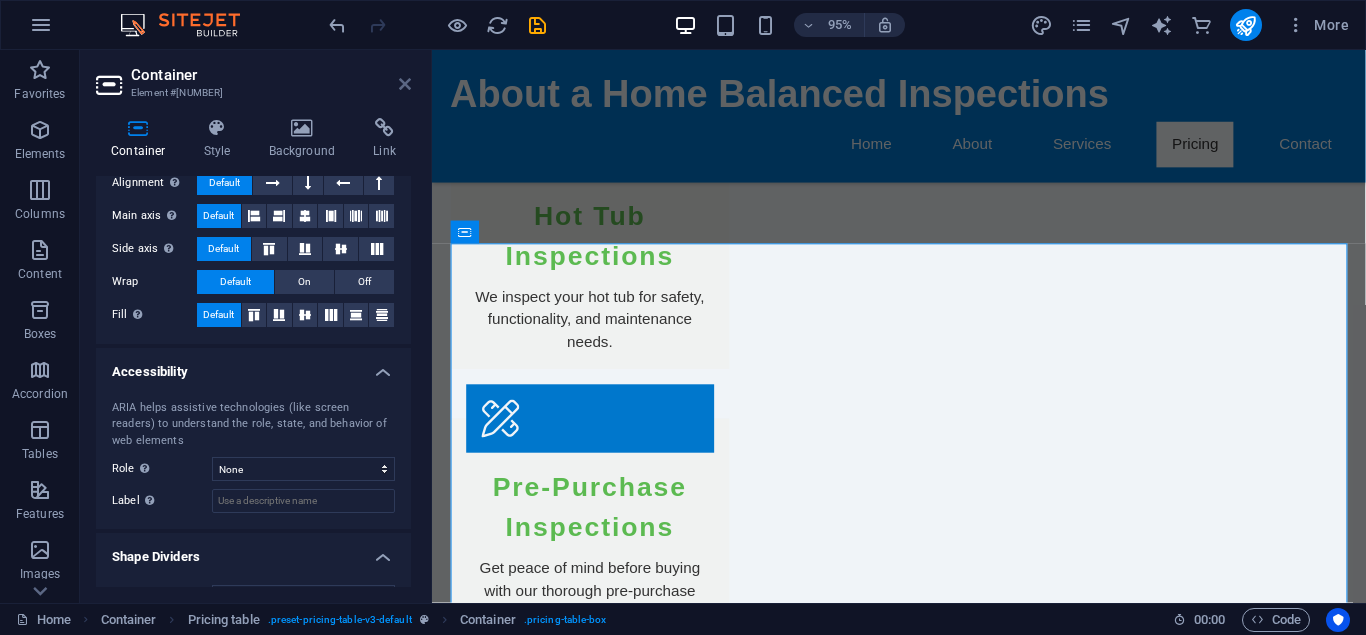 click at bounding box center [405, 84] 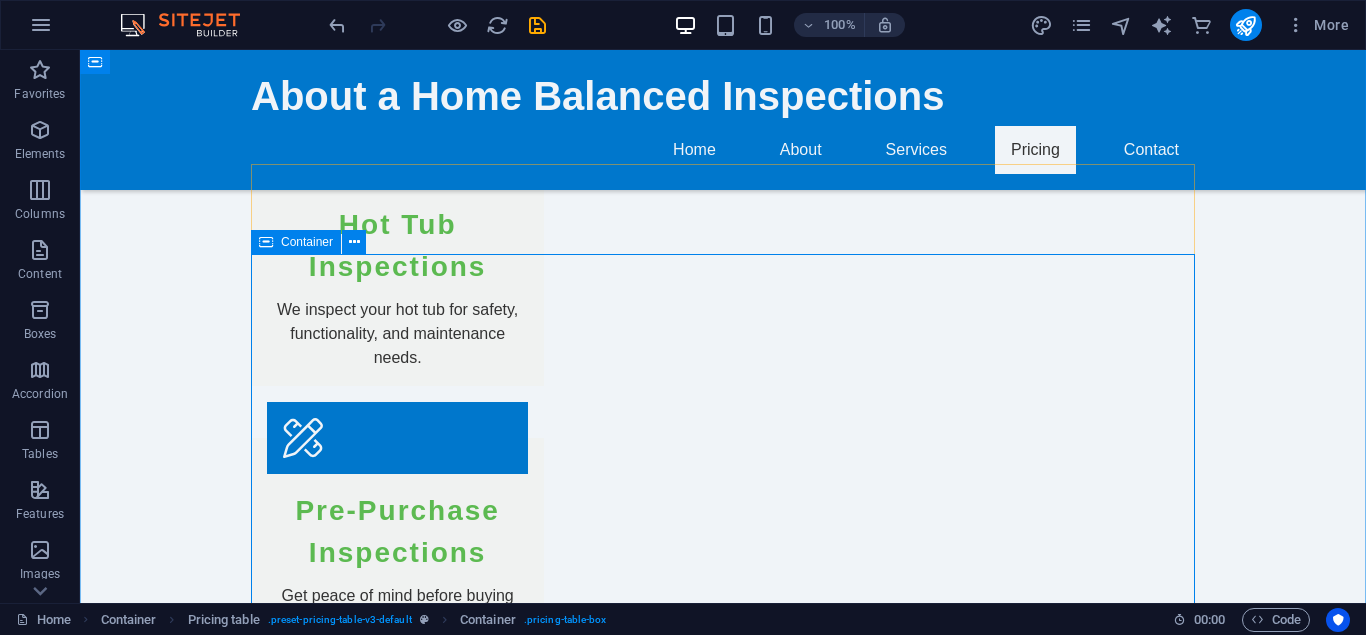 click on "Radon Testing Test your home for radon and ensure the safety of your indoor air quality.
$150
Mold Inspection Identify potential mold issues in your home to keep your environment healthy.
$200
Termite Inspection Thorough examination for any signs of termite infestation and potential damage.
$150
Item 4 Lorem ipsum dolor sit amet, consectetur.
Item 5 Lorem ipsum dolor sit amet, consectetur.
Item 6 Lorem ipsum dolor sit amet, consectetur." at bounding box center [723, 2484] 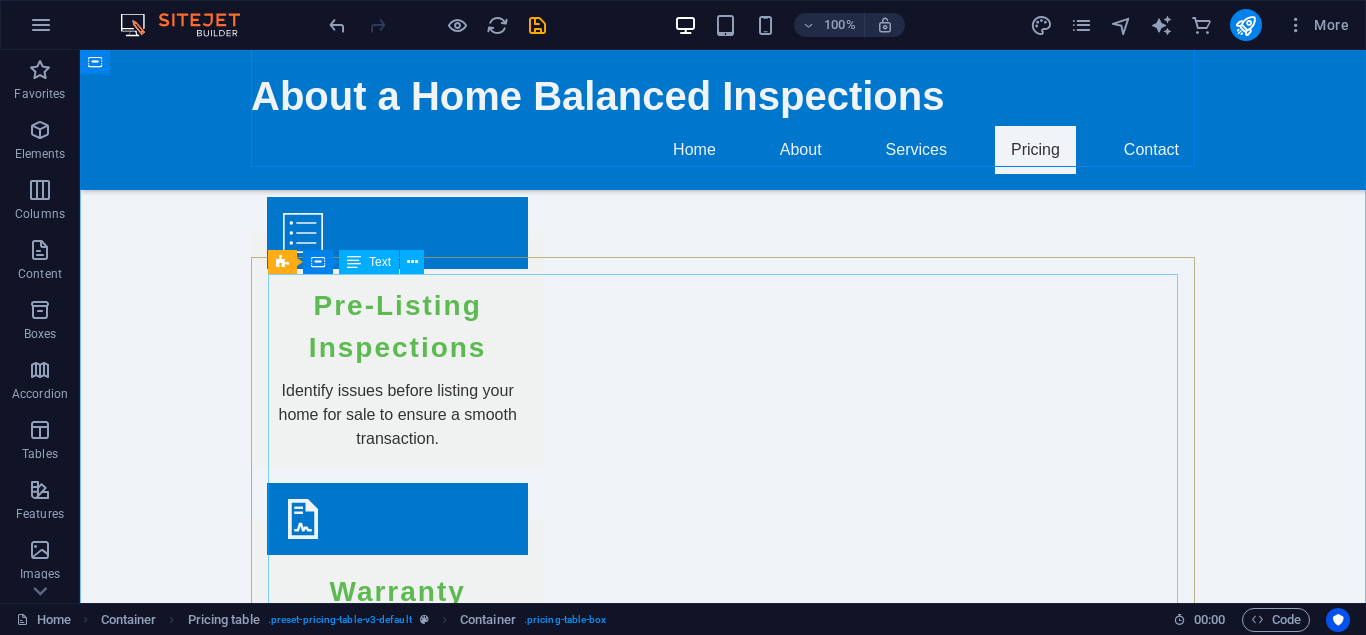 scroll, scrollTop: 3232, scrollLeft: 0, axis: vertical 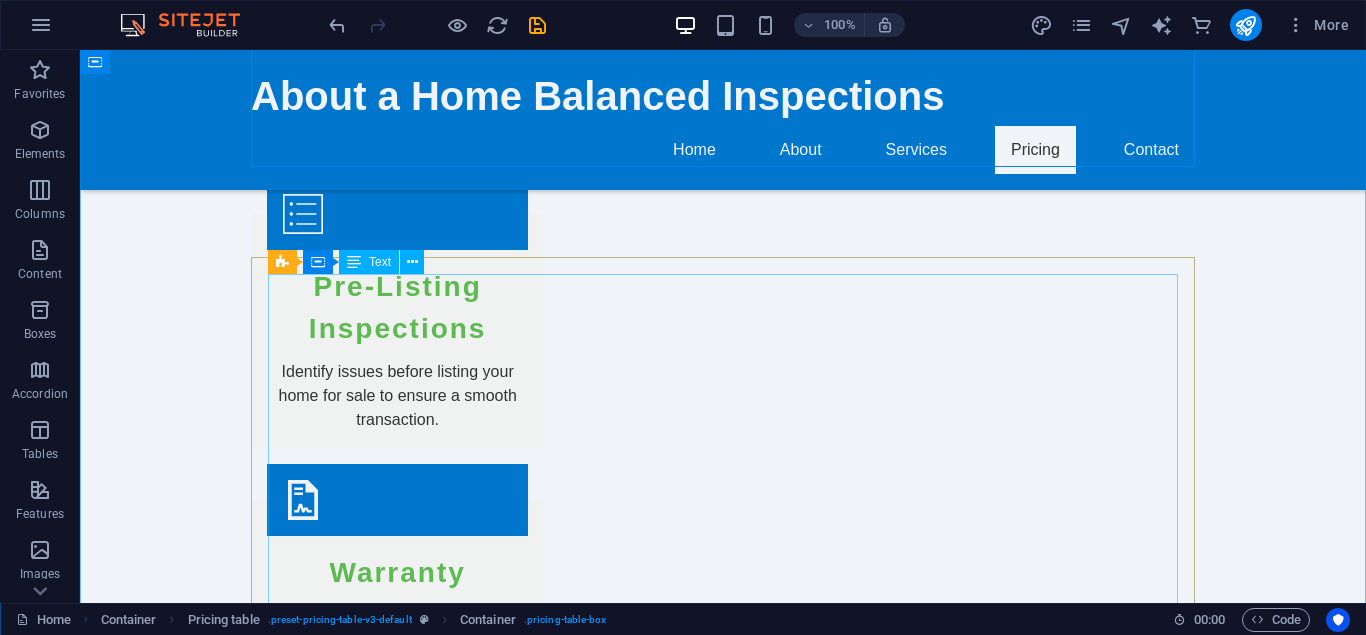 click on "Item 1 Lorem ipsum dolor sit amet, consectetur.
Item 2 Lorem ipsum dolor sit amet, consectetur.
Item 3 Lorem ipsum dolor sit amet, consectetur.
Item 4 Lorem ipsum dolor sit amet, consectetur.
Item 5 Lorem ipsum dolor sit amet, consectetur.
Item 6 Lorem ipsum dolor sit amet, consectetur." at bounding box center (723, 2487) 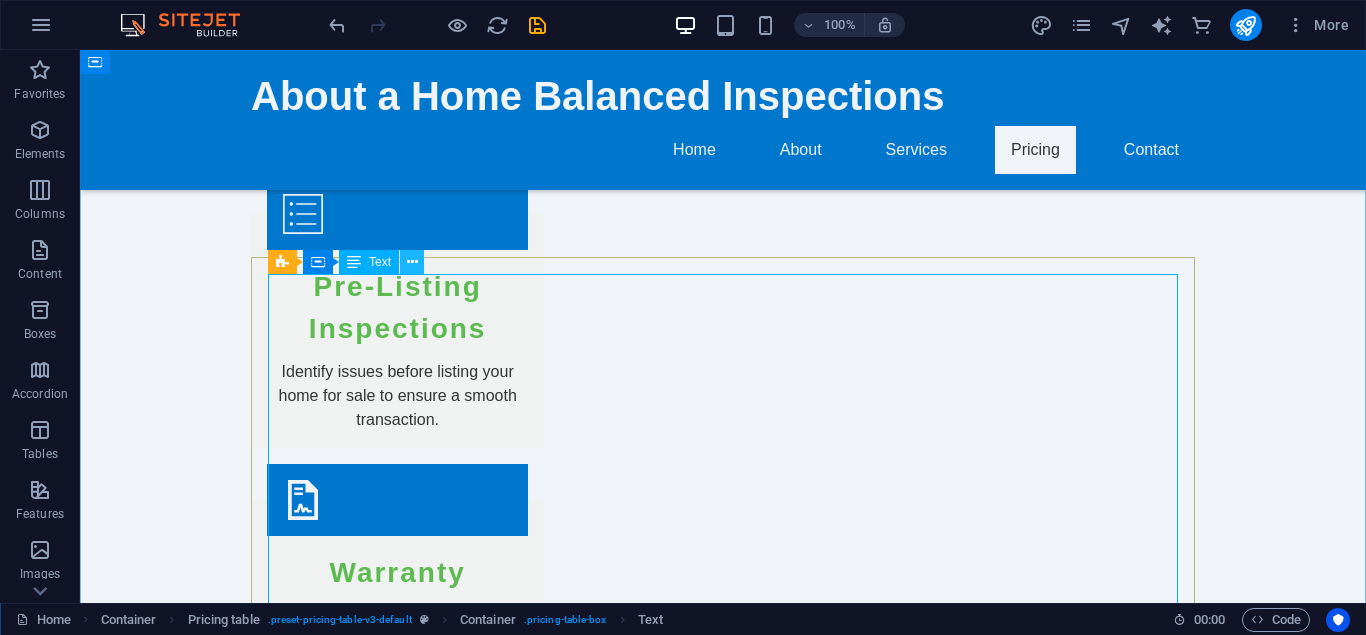 click at bounding box center [412, 262] 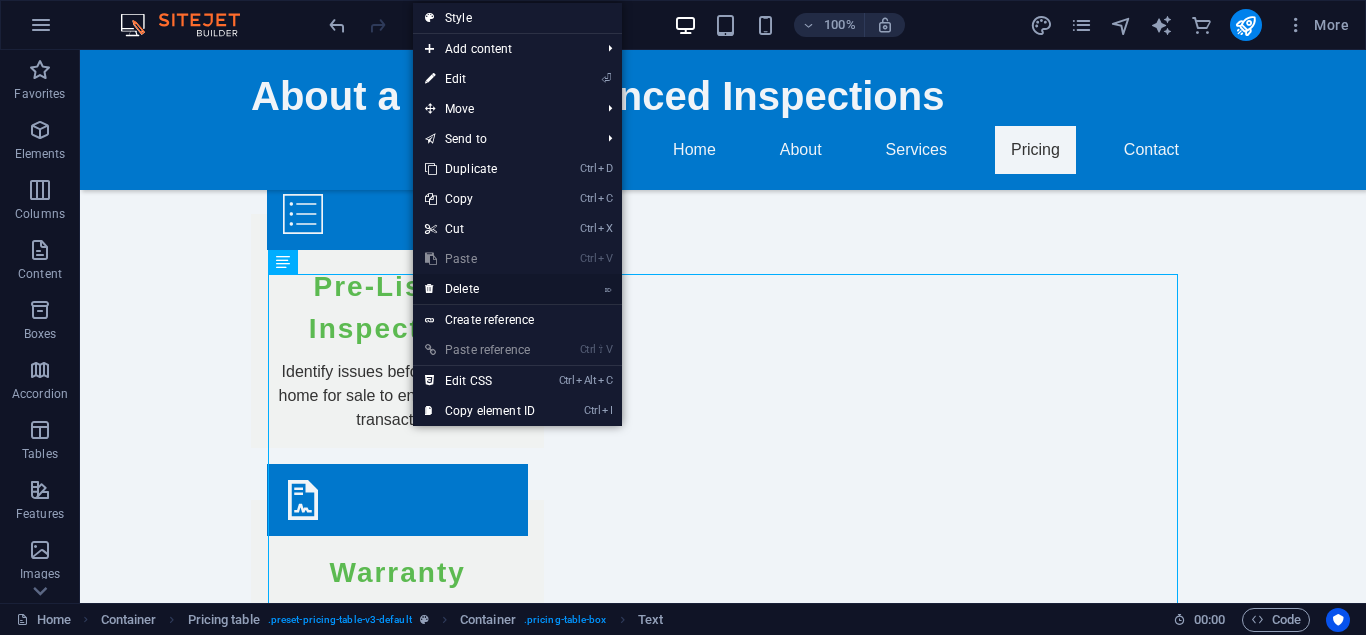 click at bounding box center [430, 289] 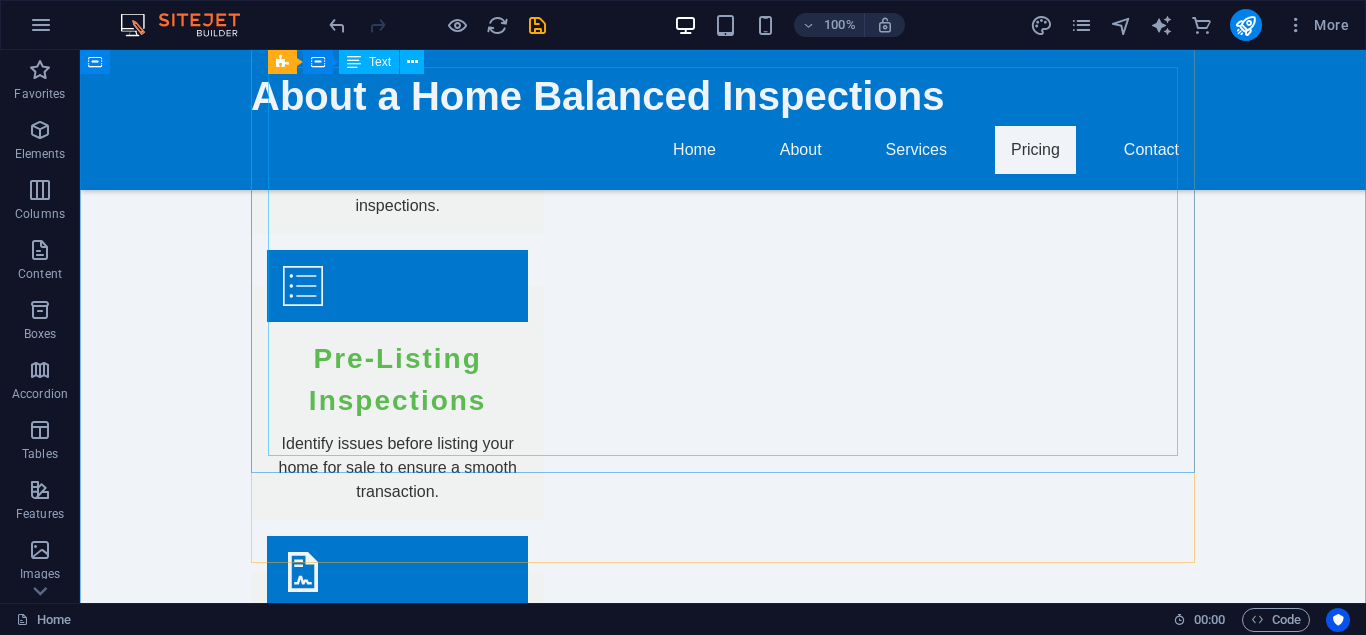 scroll, scrollTop: 2926, scrollLeft: 0, axis: vertical 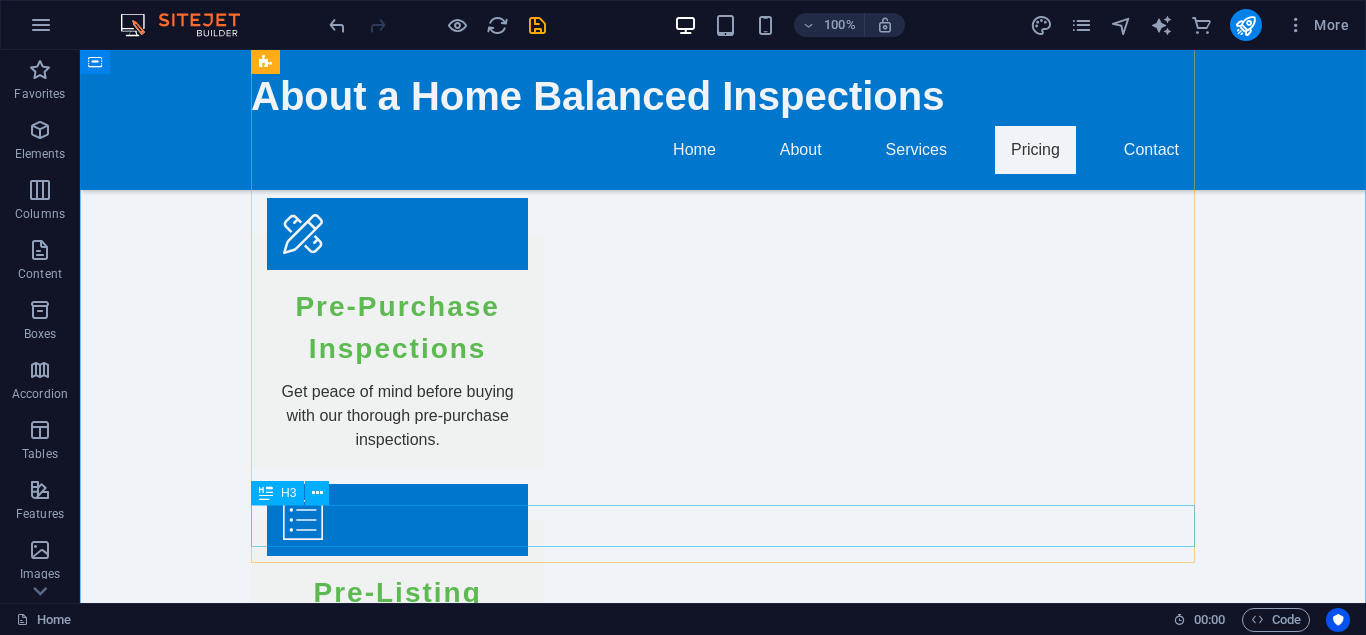 click on "Home Inspections" at bounding box center [723, 2545] 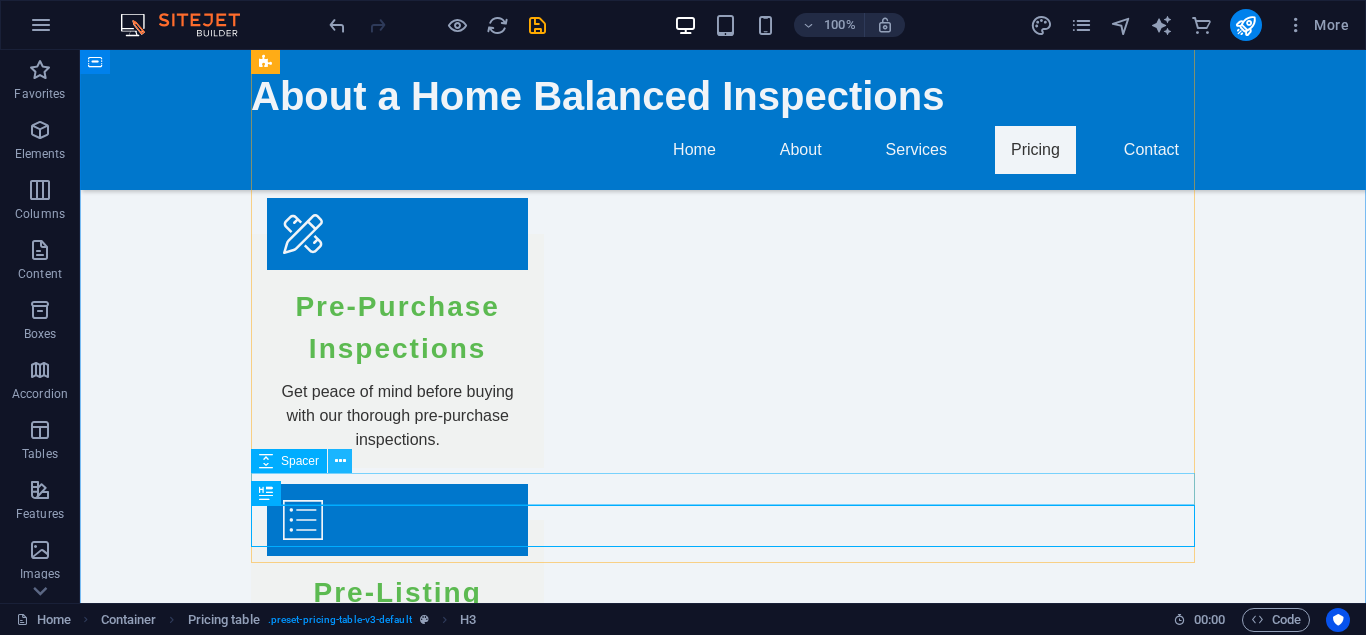 click at bounding box center (340, 461) 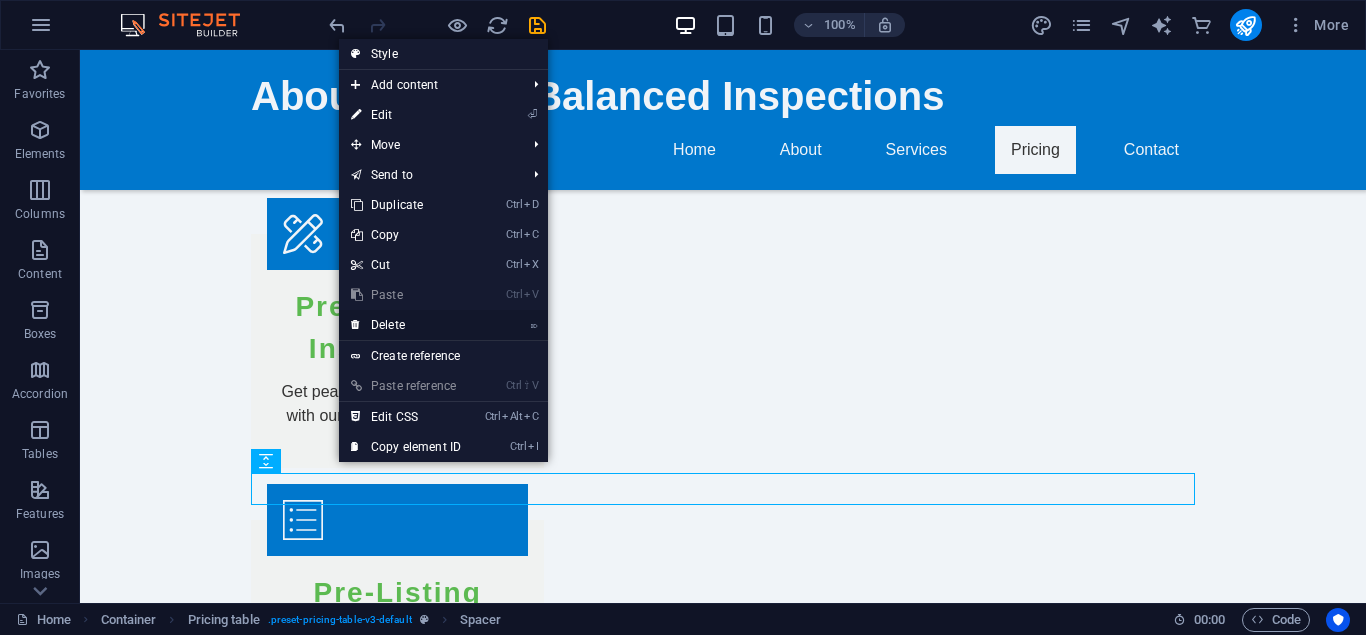 click on "⌦  Delete" at bounding box center [406, 325] 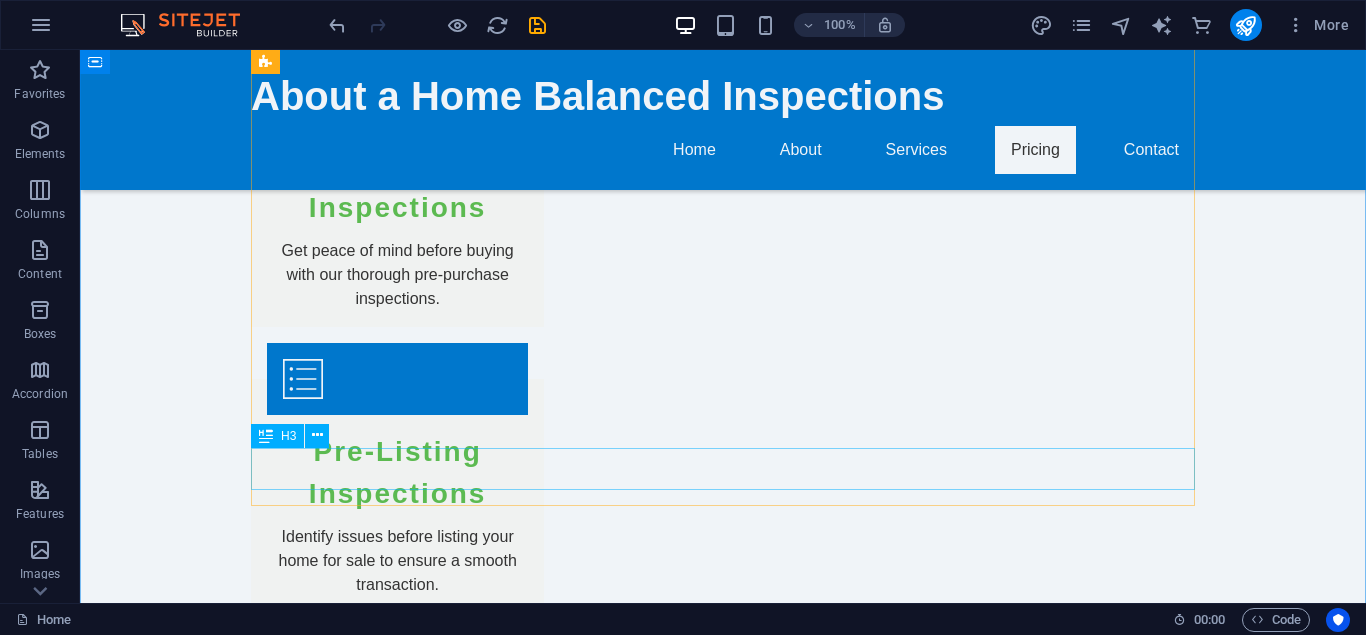 scroll, scrollTop: 3130, scrollLeft: 0, axis: vertical 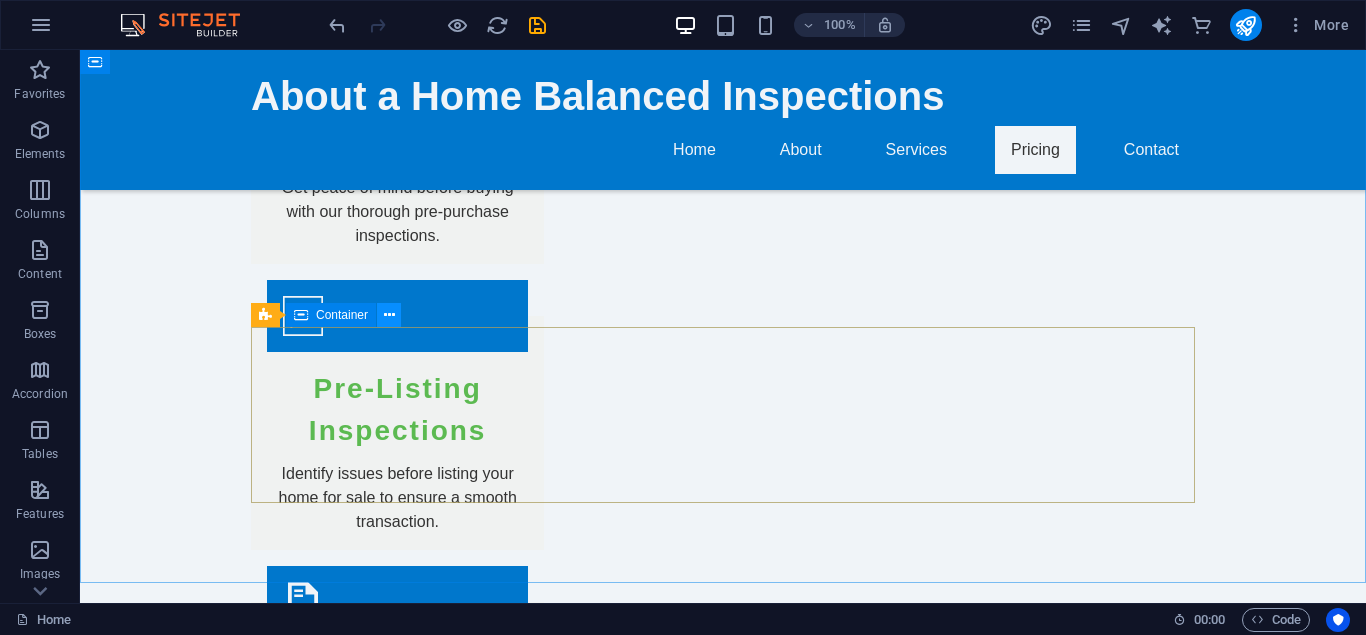 click at bounding box center (389, 315) 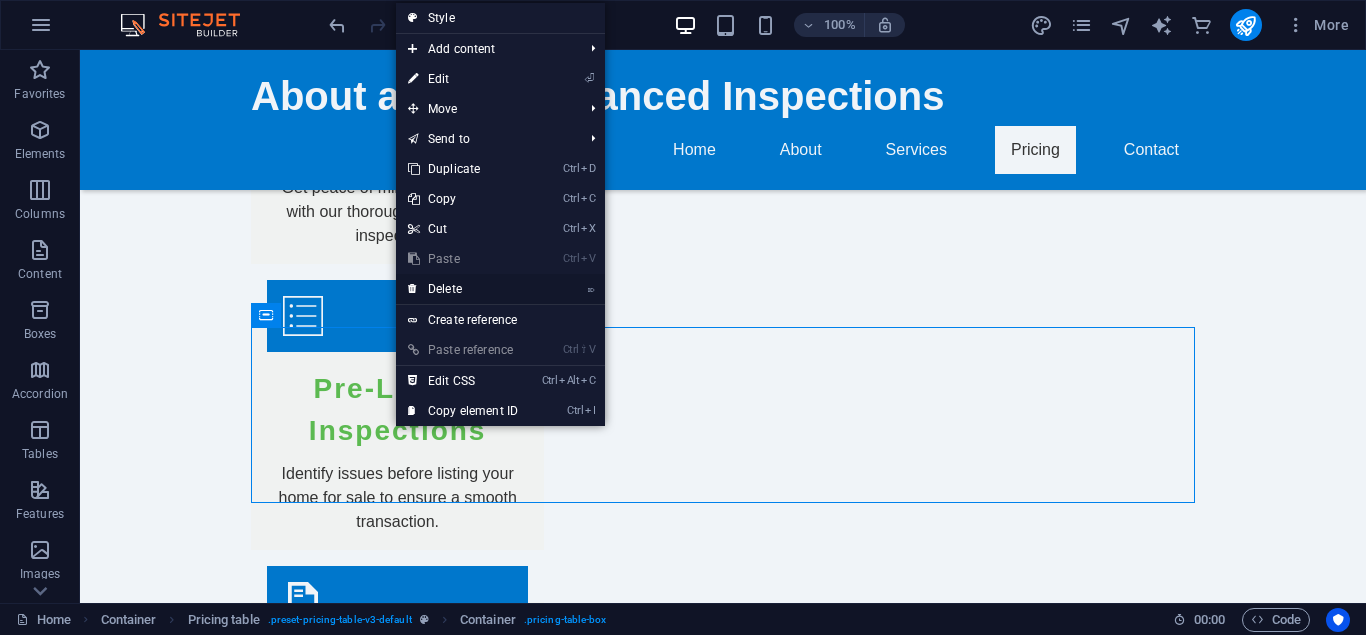 click on "⌦  Delete" at bounding box center (463, 289) 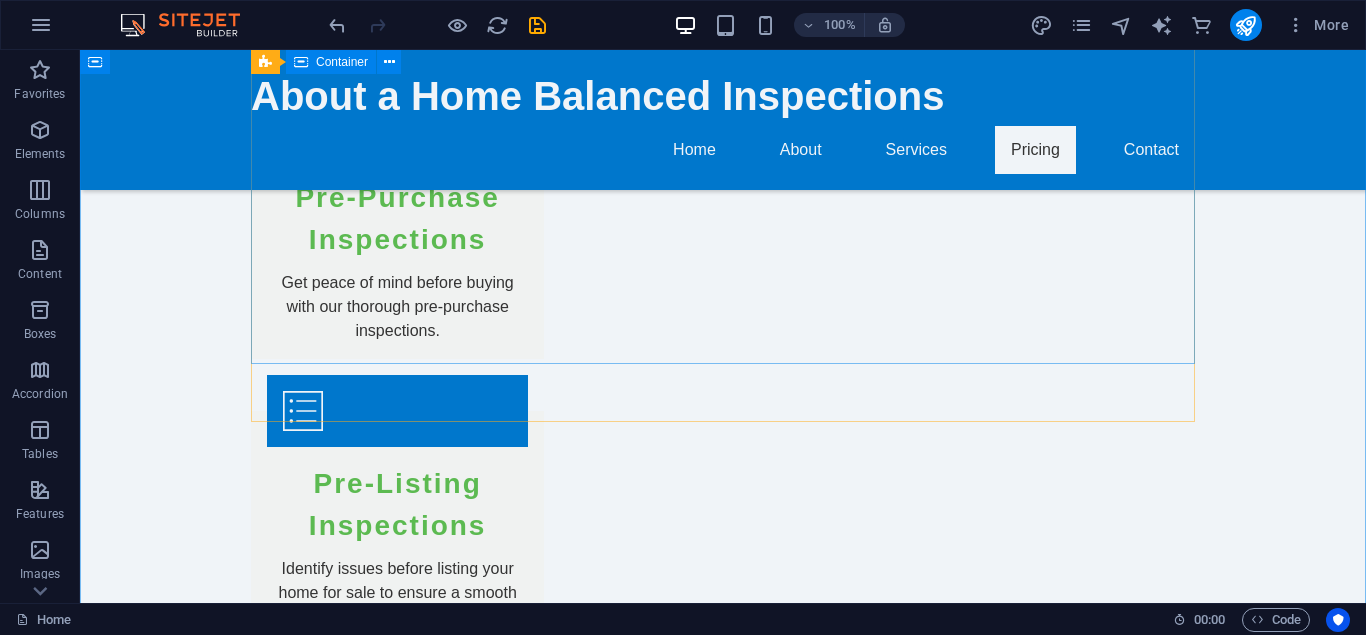 scroll, scrollTop: 3028, scrollLeft: 0, axis: vertical 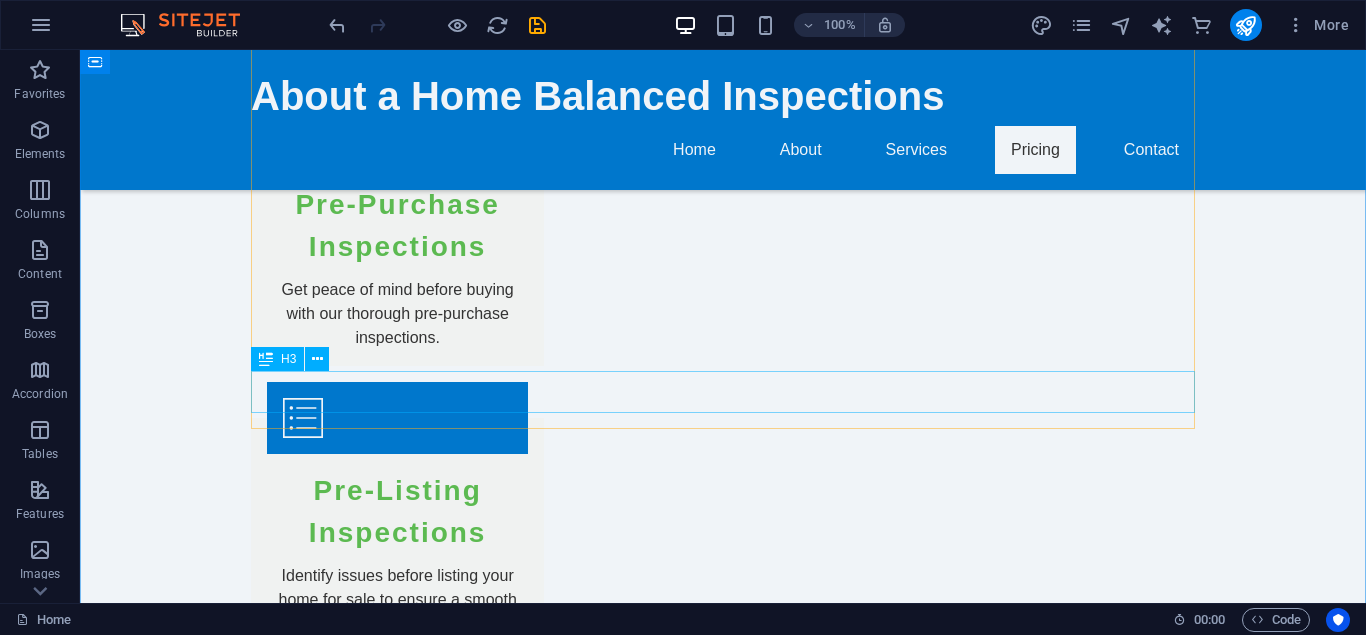 click on "Home Inspections" at bounding box center [723, 2411] 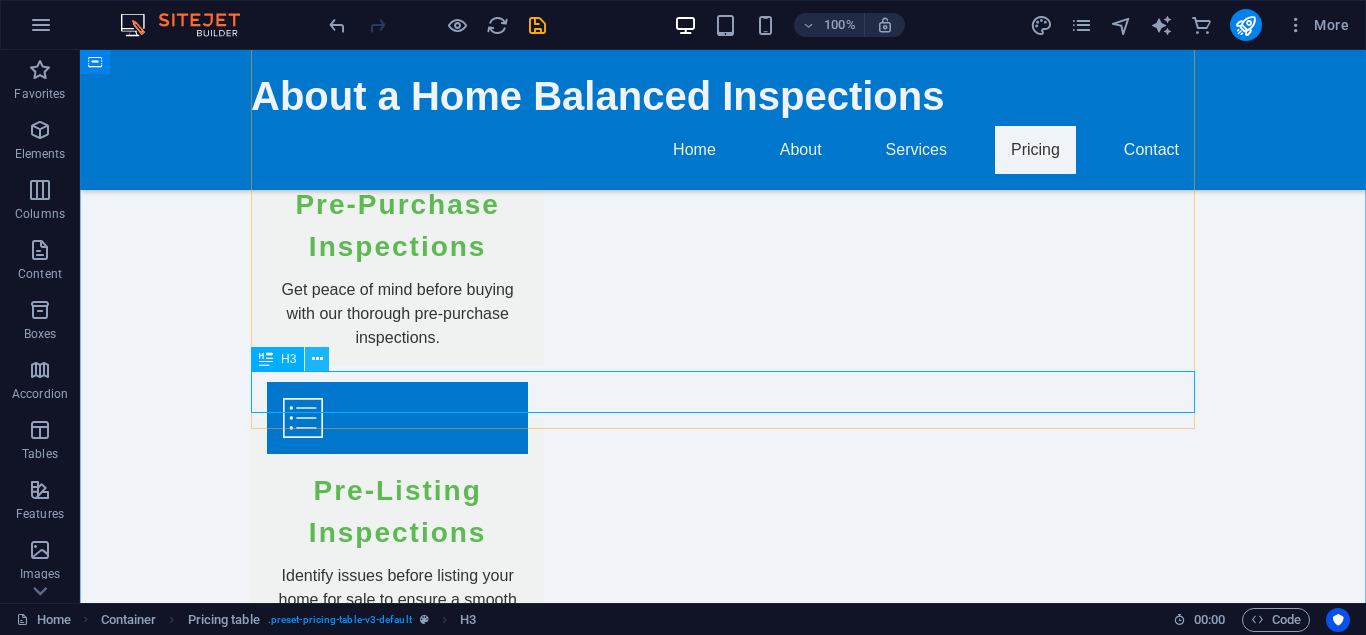 click at bounding box center (317, 359) 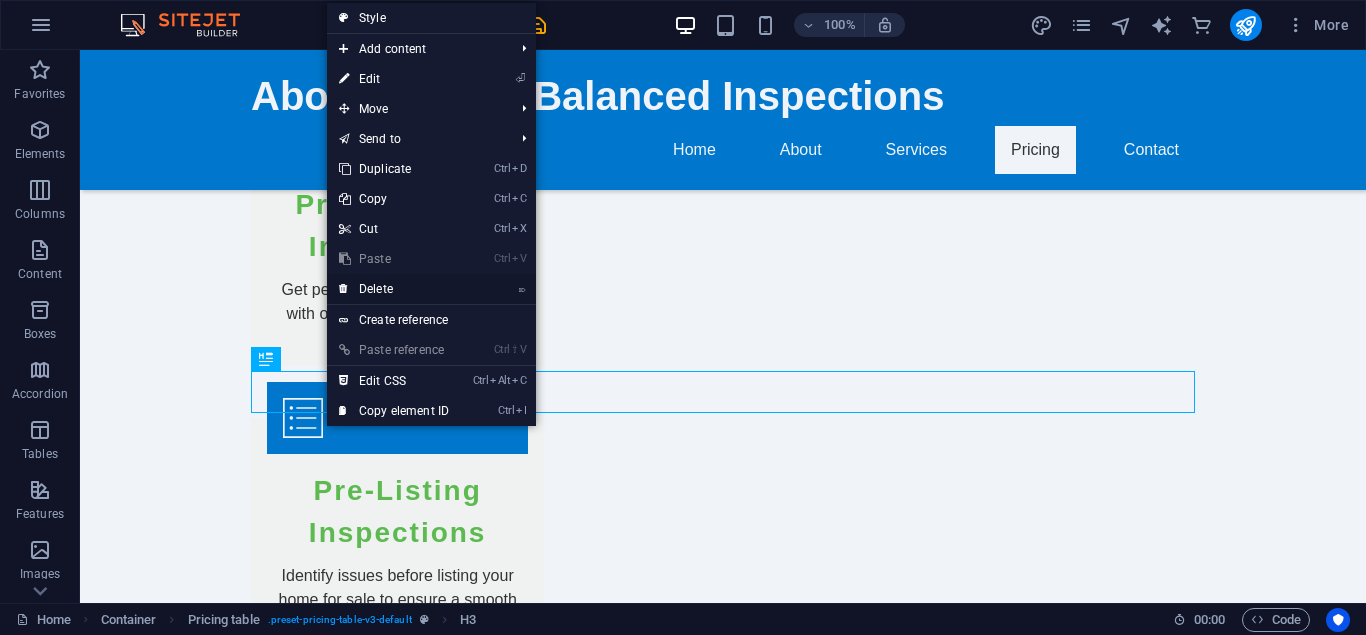 click on "⌦  Delete" at bounding box center (394, 289) 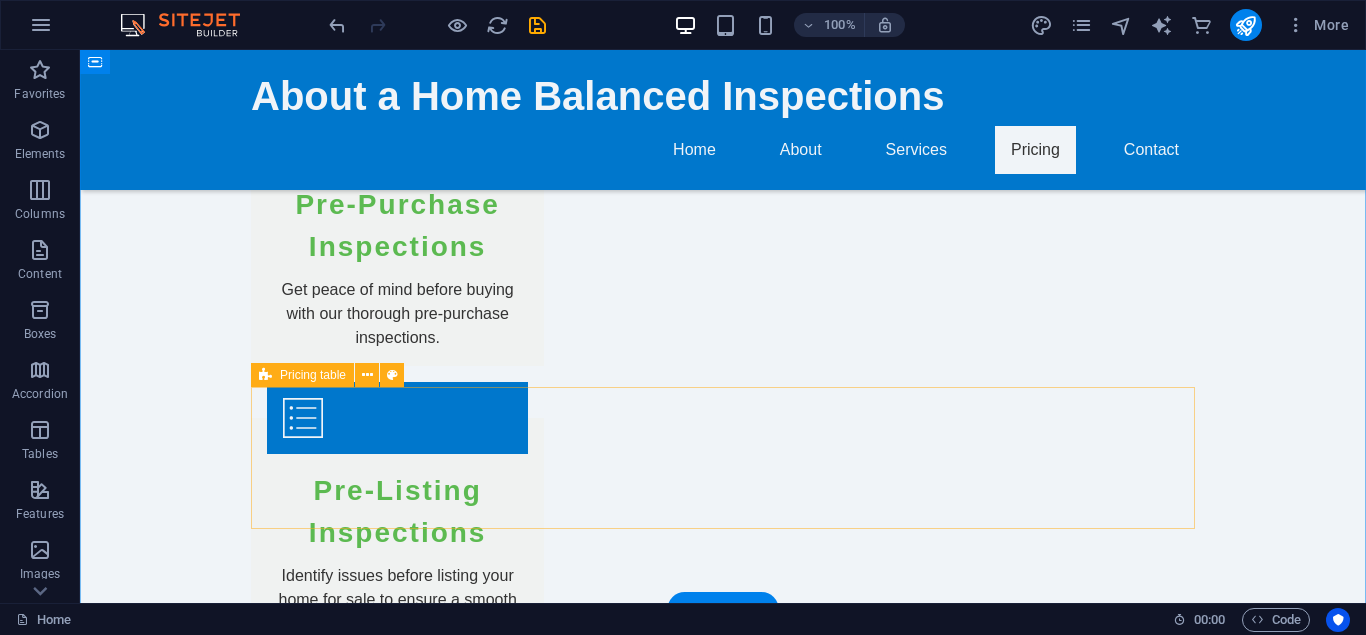 click on "Drop content here or  Add elements  Paste clipboard" at bounding box center (723, 2477) 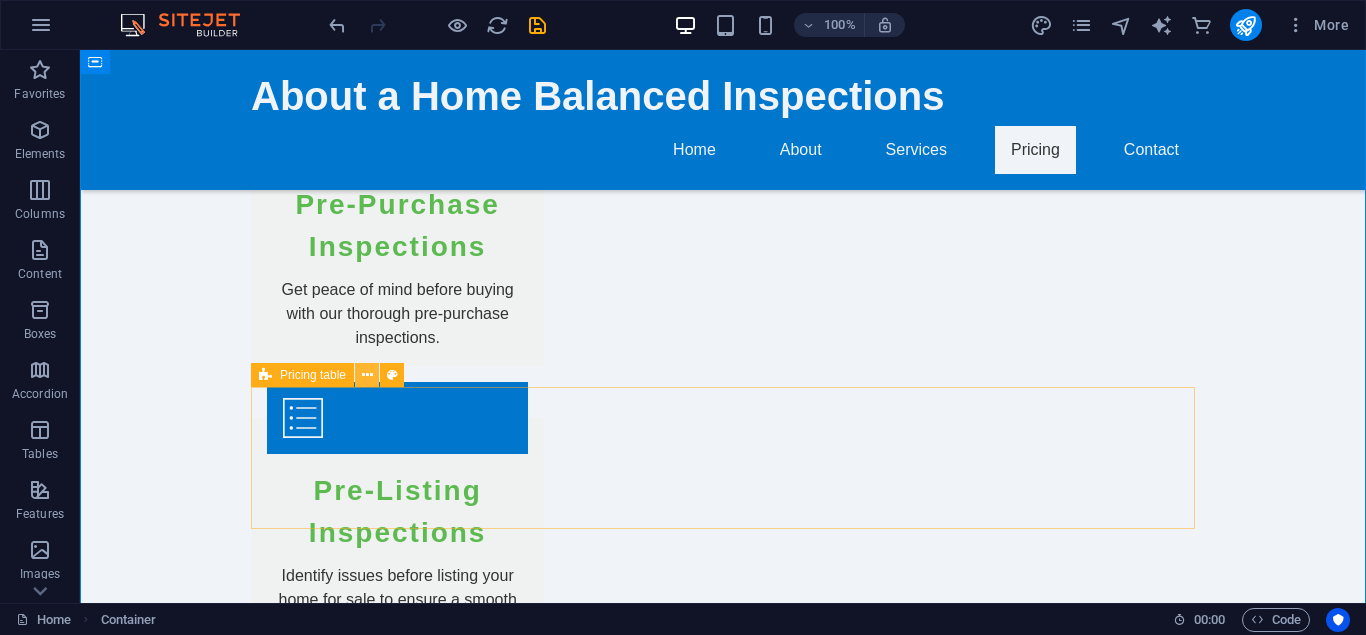 click at bounding box center [367, 375] 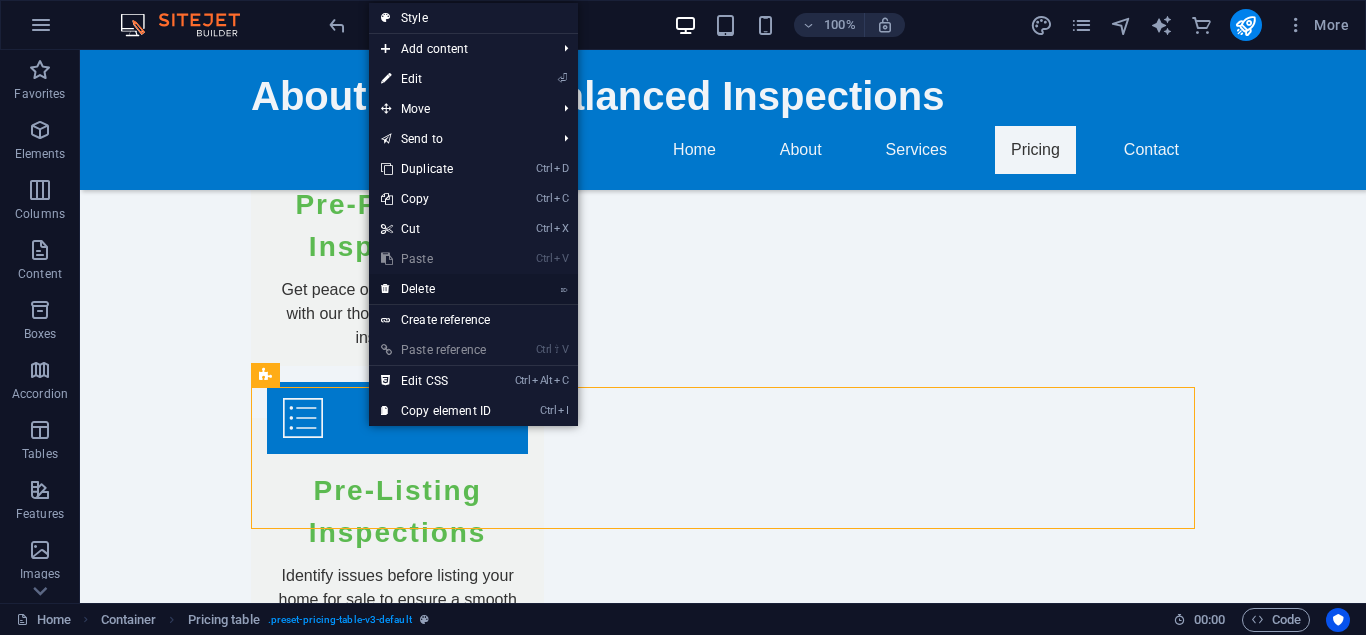 click on "⌦  Delete" at bounding box center [436, 289] 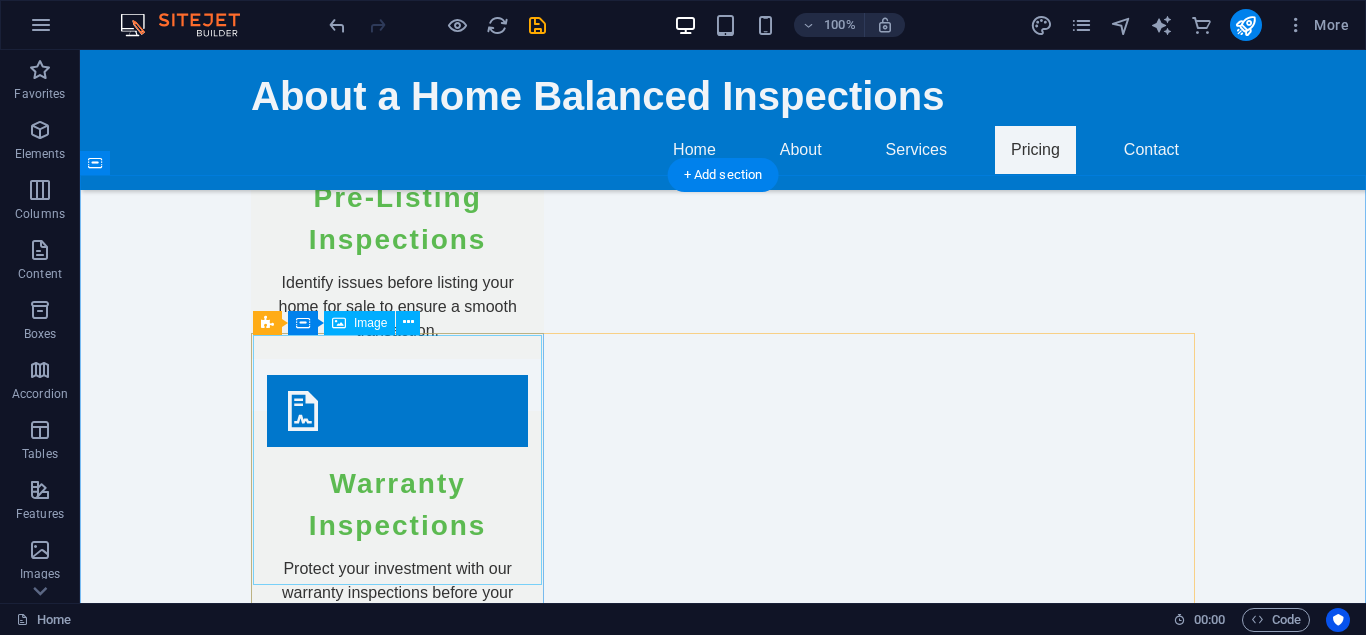 scroll, scrollTop: 3436, scrollLeft: 0, axis: vertical 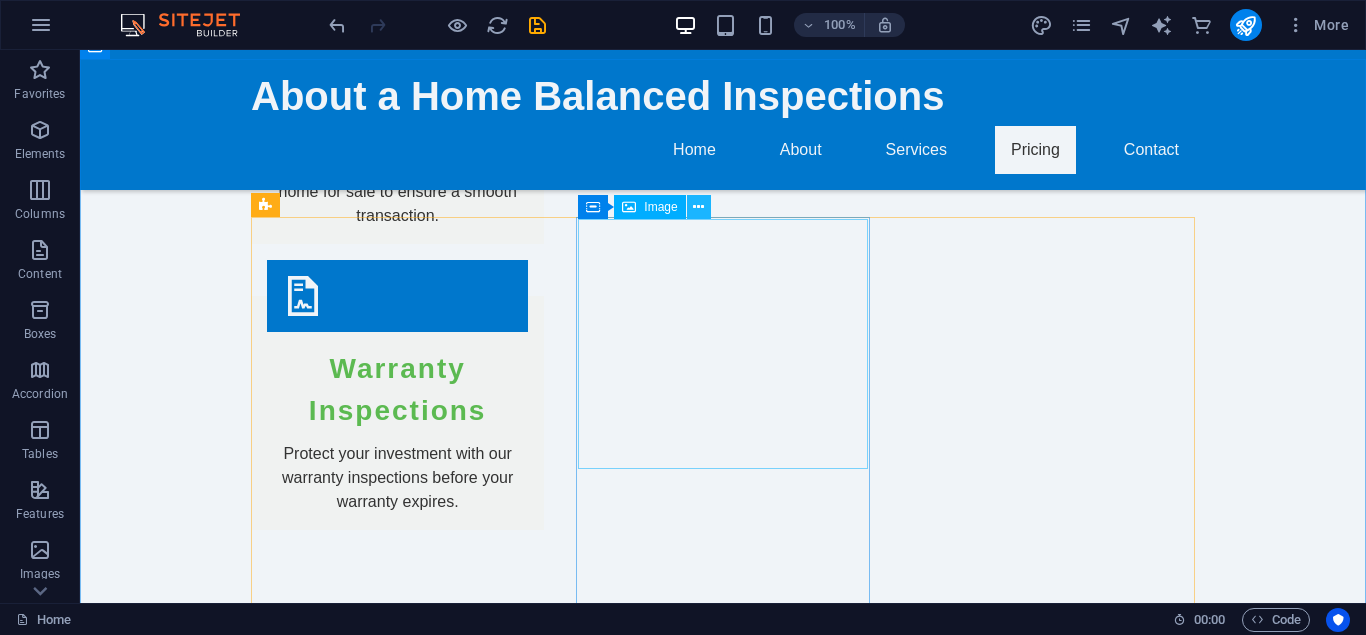 click at bounding box center (698, 207) 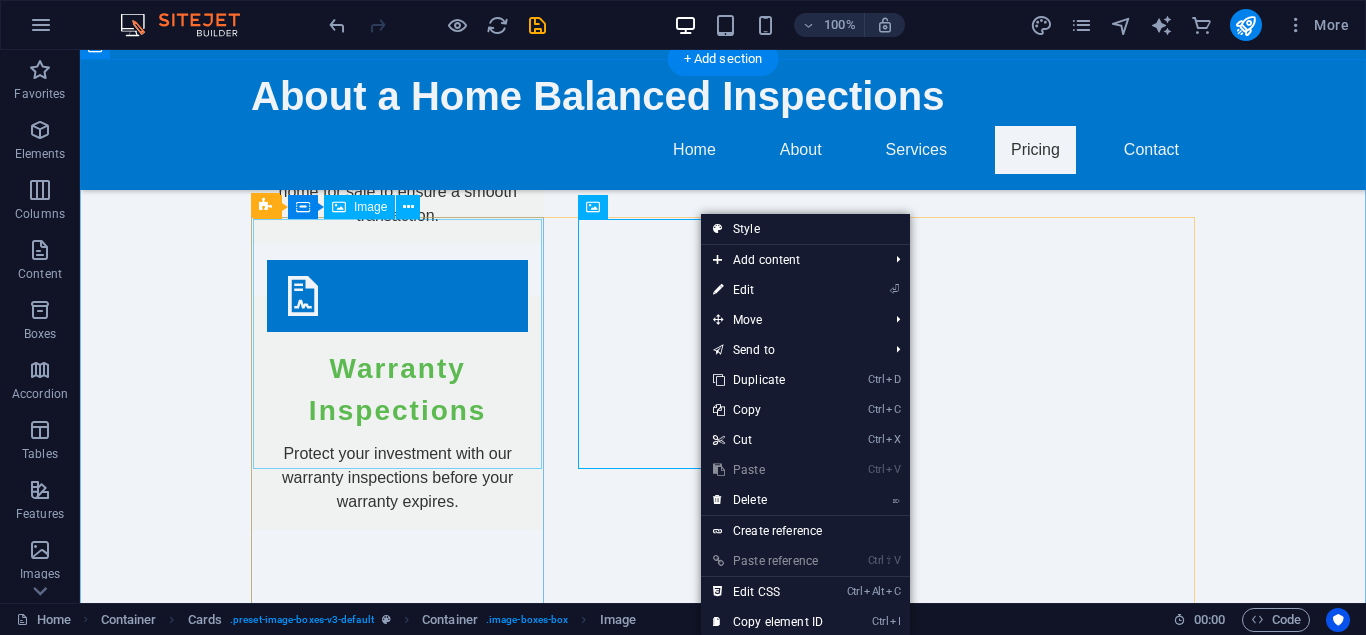 click at bounding box center (397, 2363) 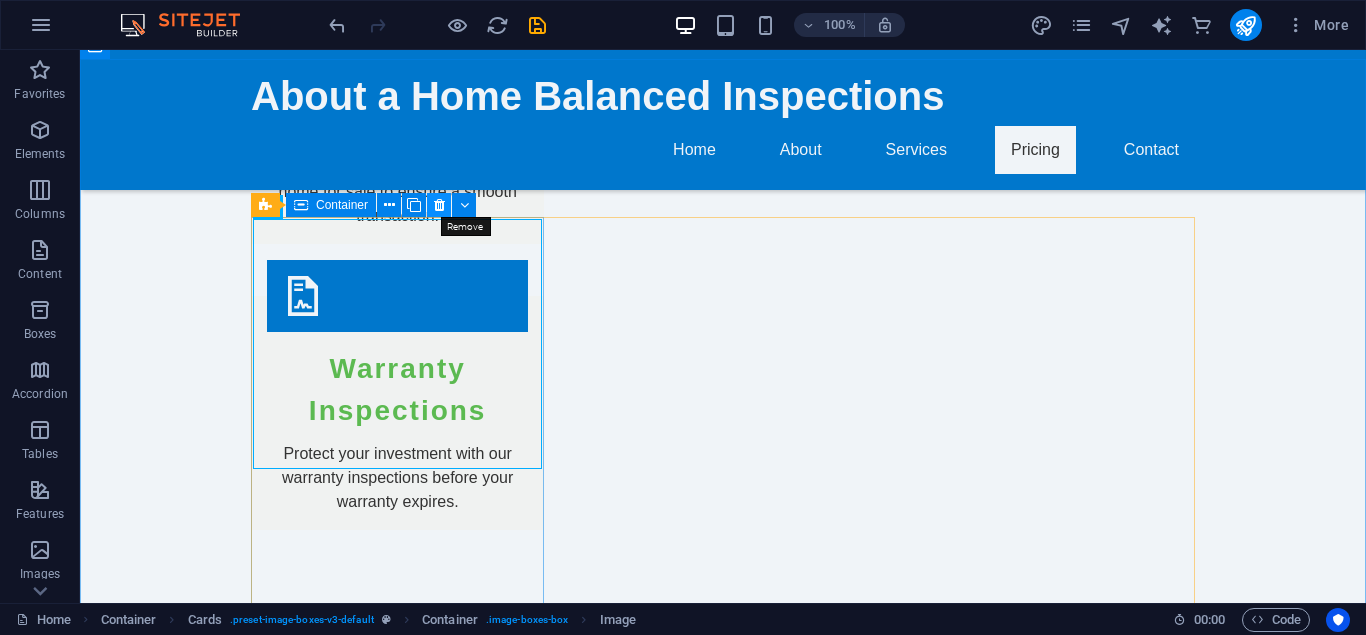 click at bounding box center (439, 205) 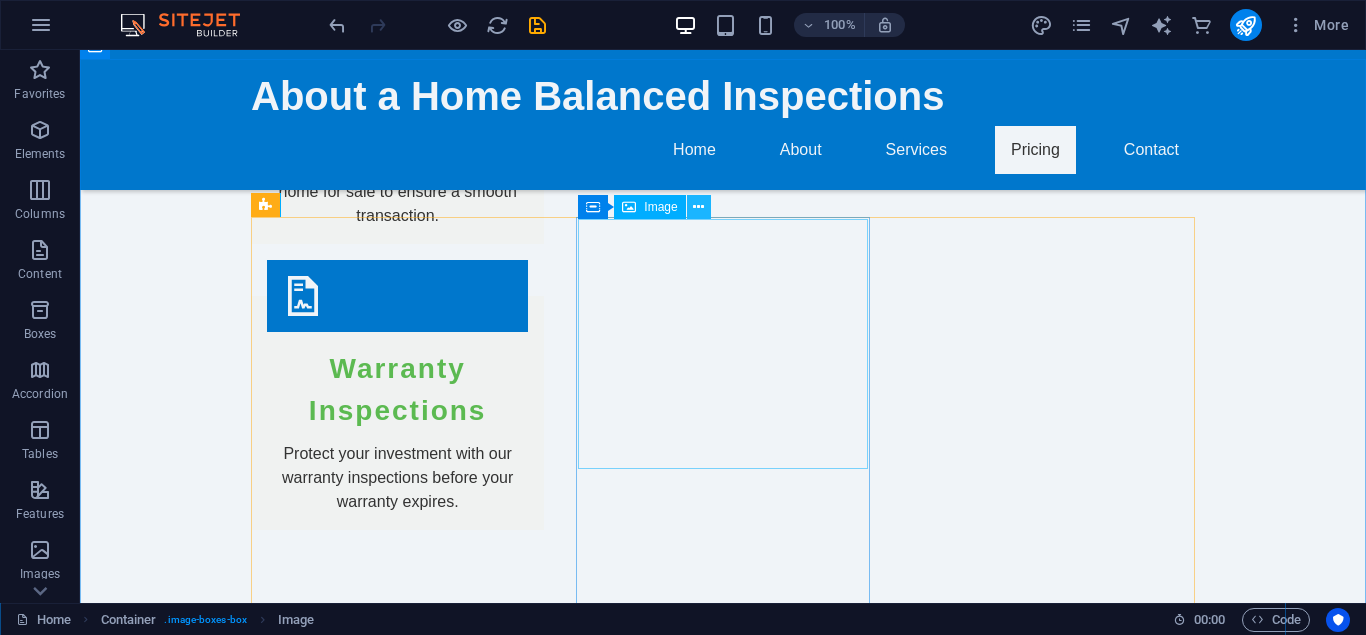 click at bounding box center [698, 207] 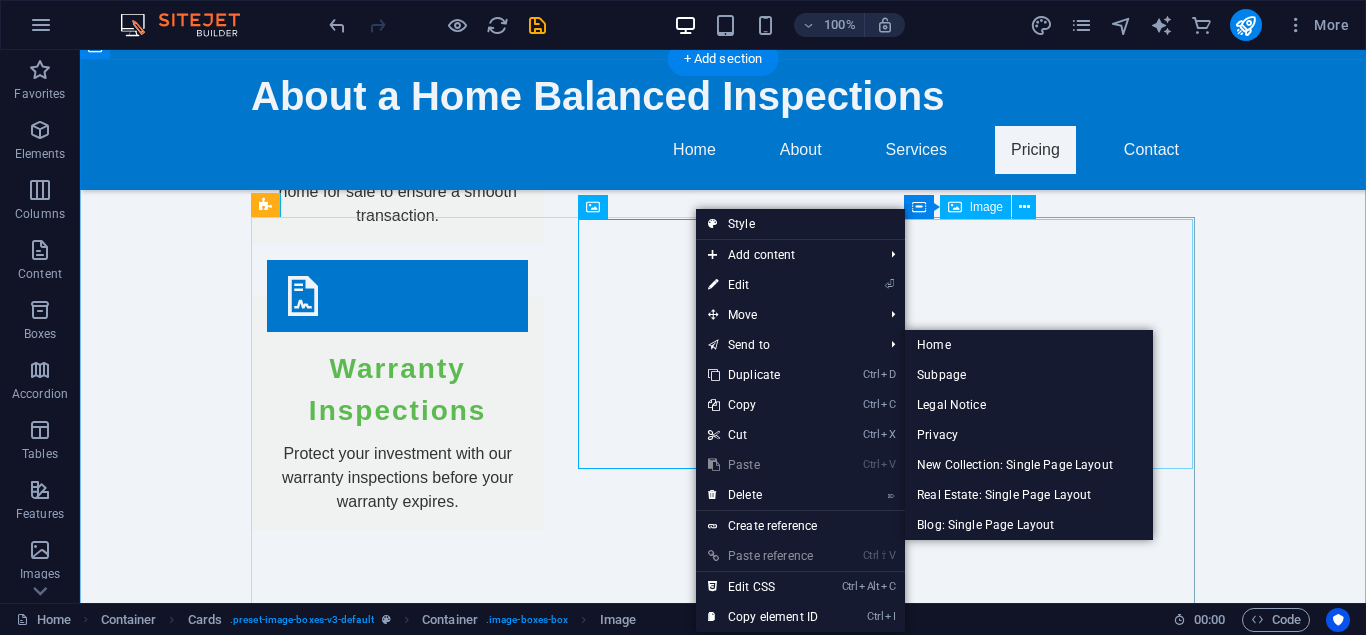 click at bounding box center (397, 3321) 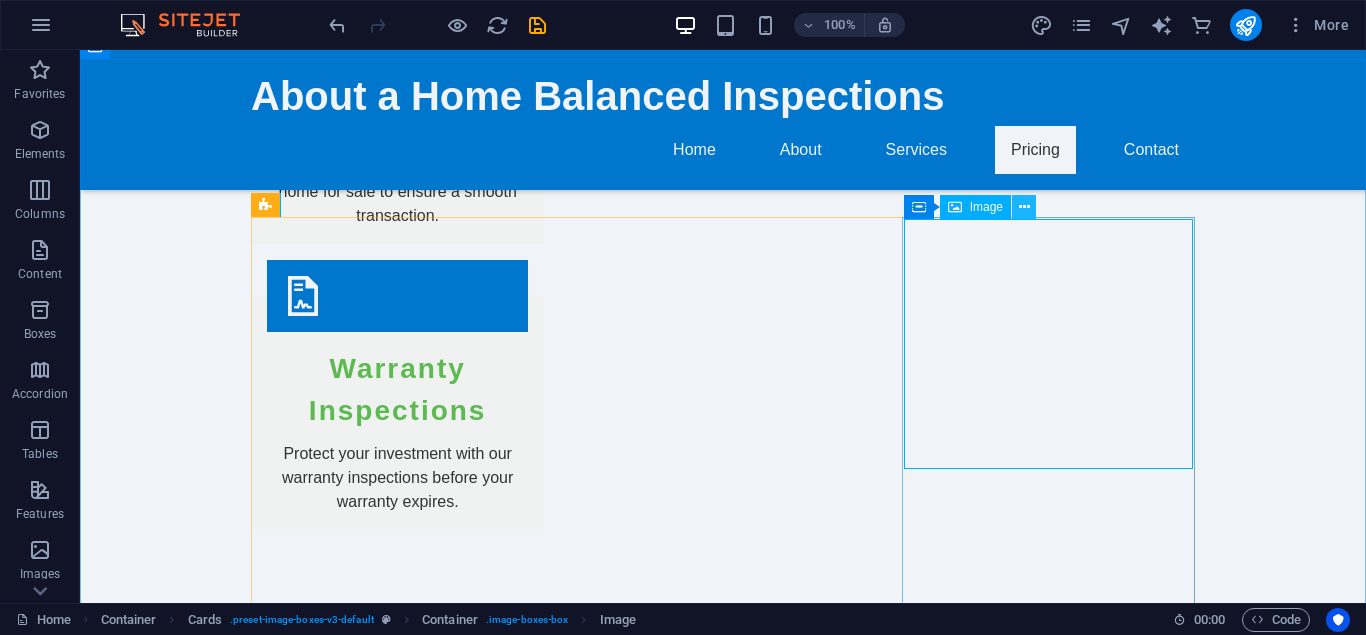 click at bounding box center (1024, 207) 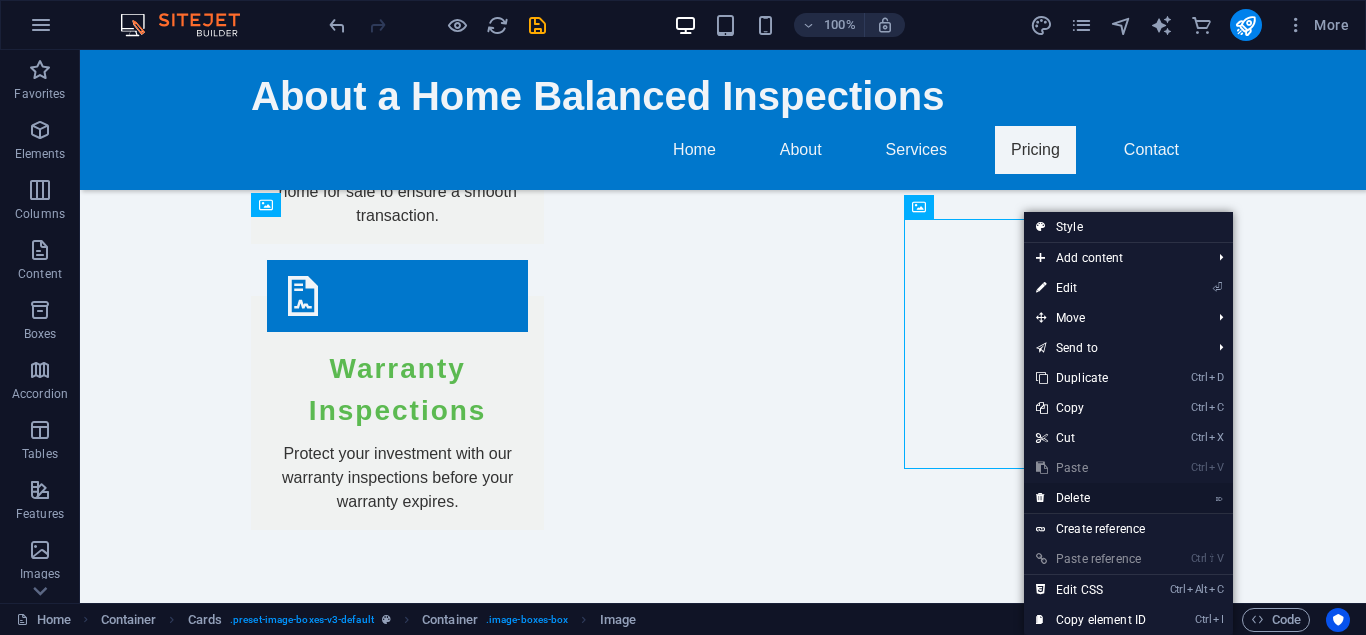 click on "⌦  Delete" at bounding box center (1091, 498) 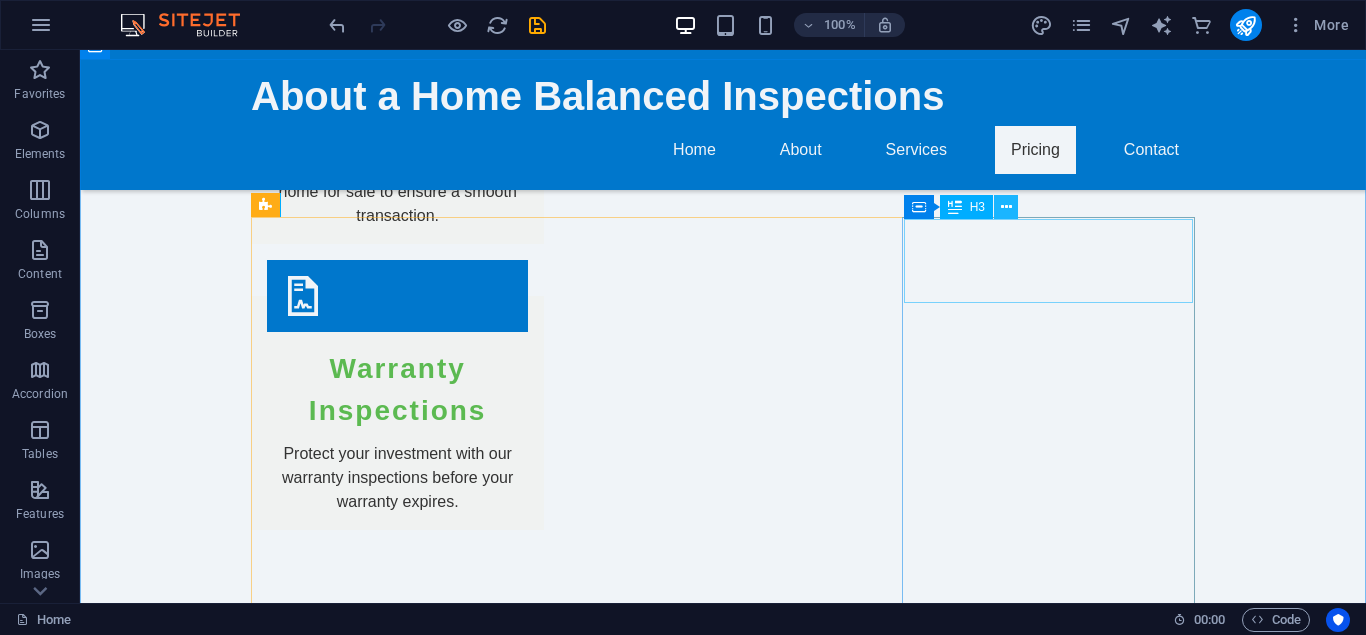 click at bounding box center [1006, 207] 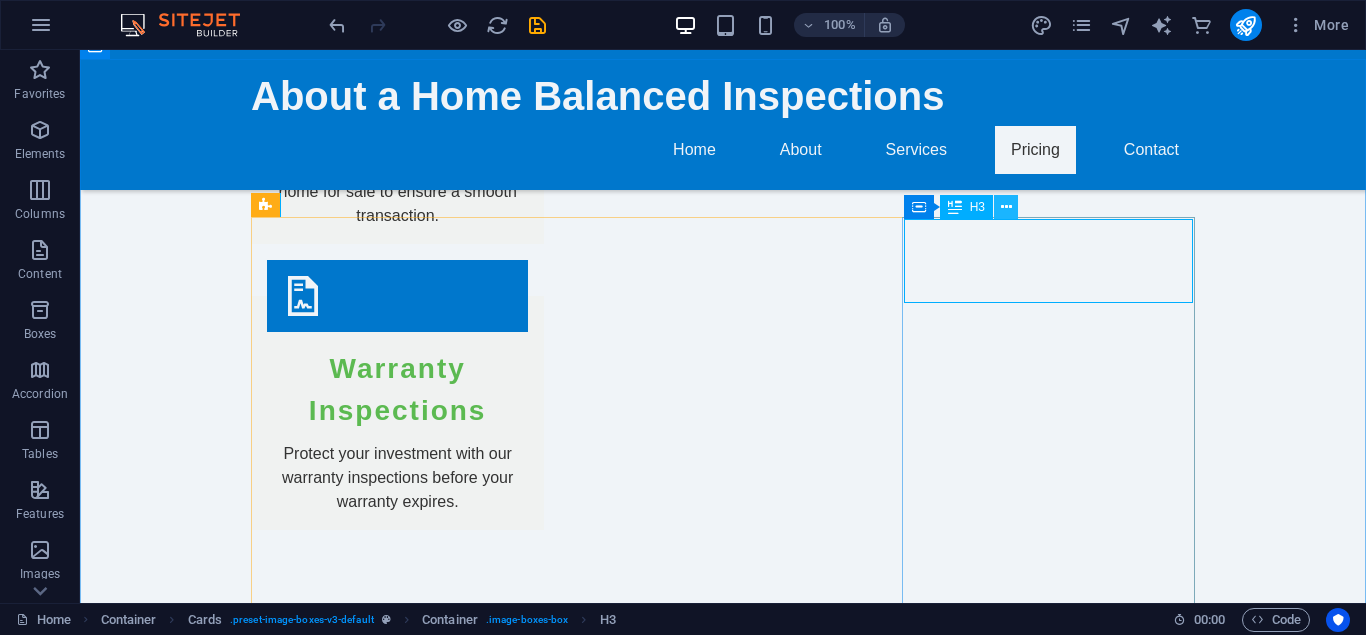 click at bounding box center (1006, 207) 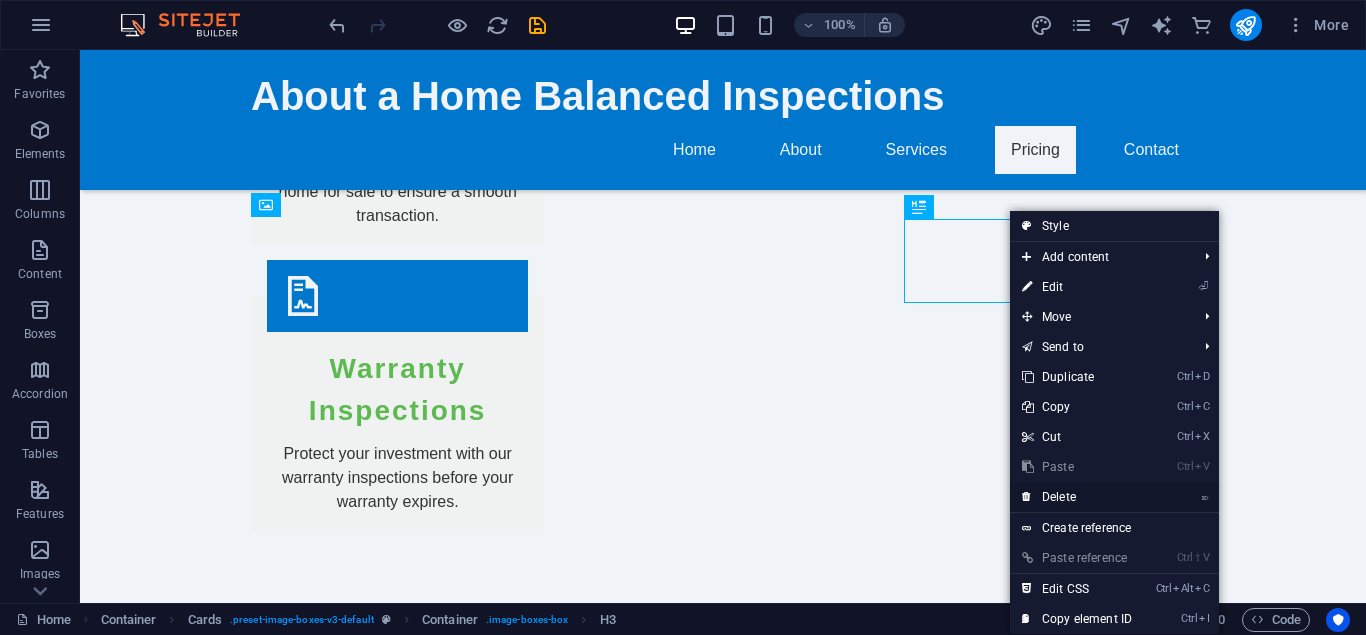 click on "⌦  Delete" at bounding box center (1077, 497) 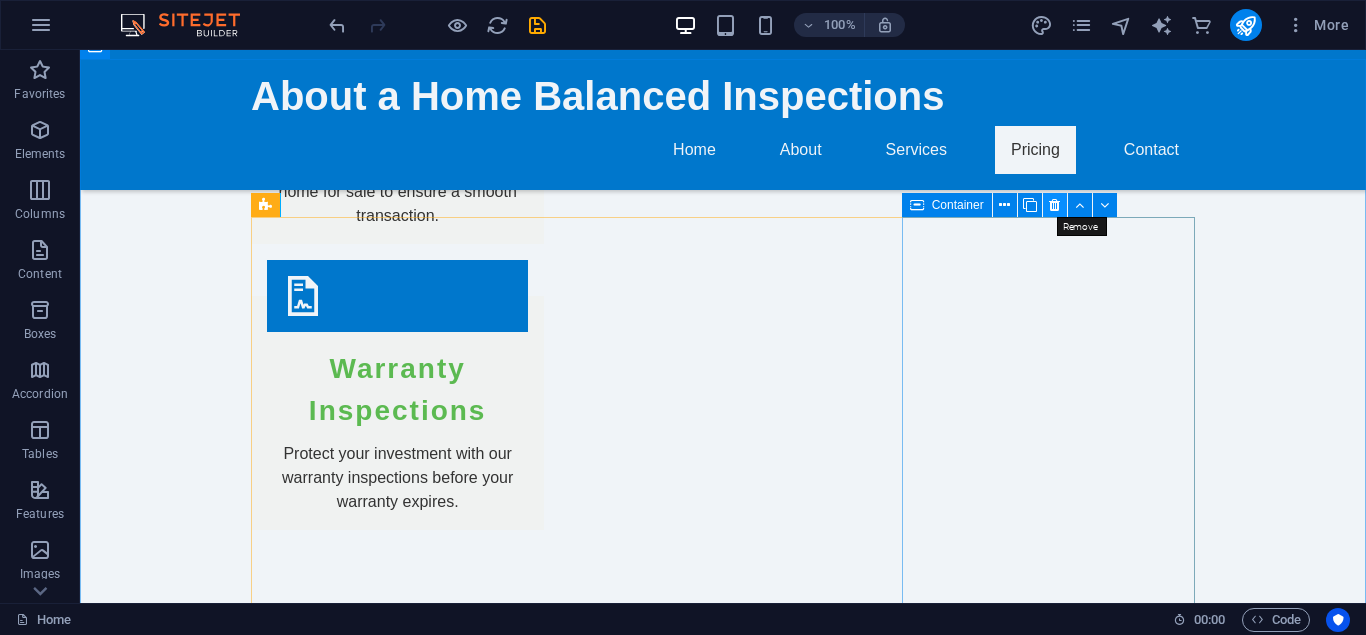 click at bounding box center [1054, 205] 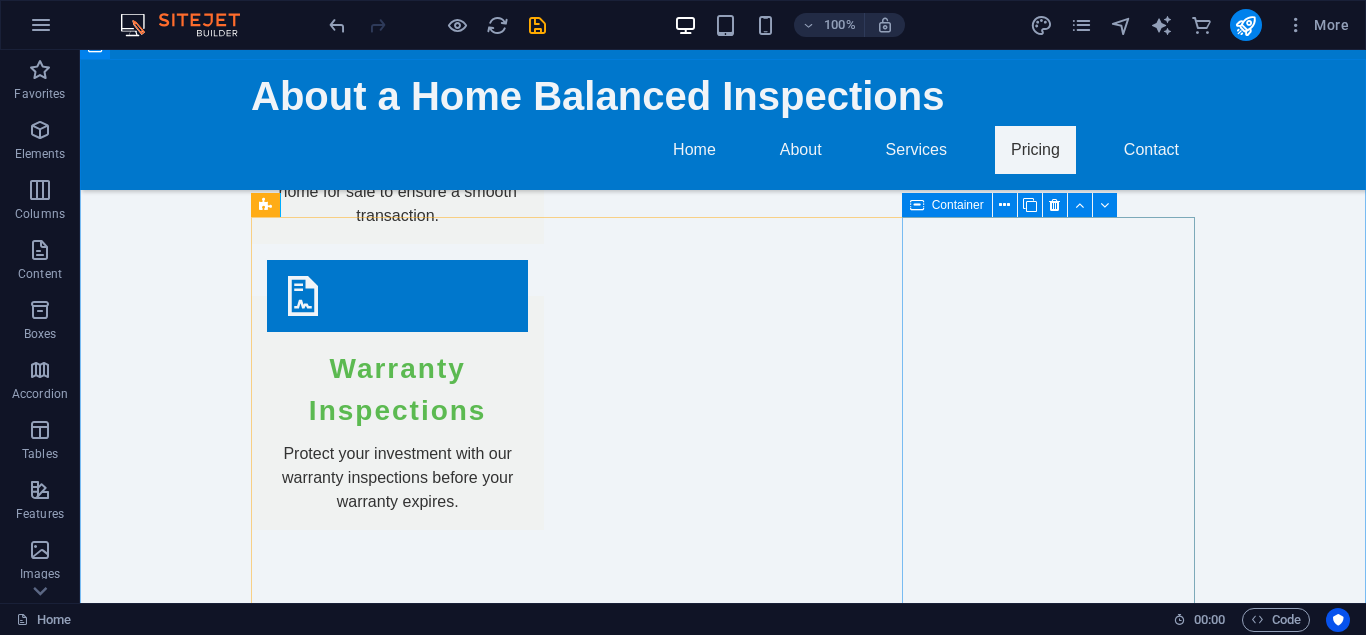 click on "Container" at bounding box center [947, 205] 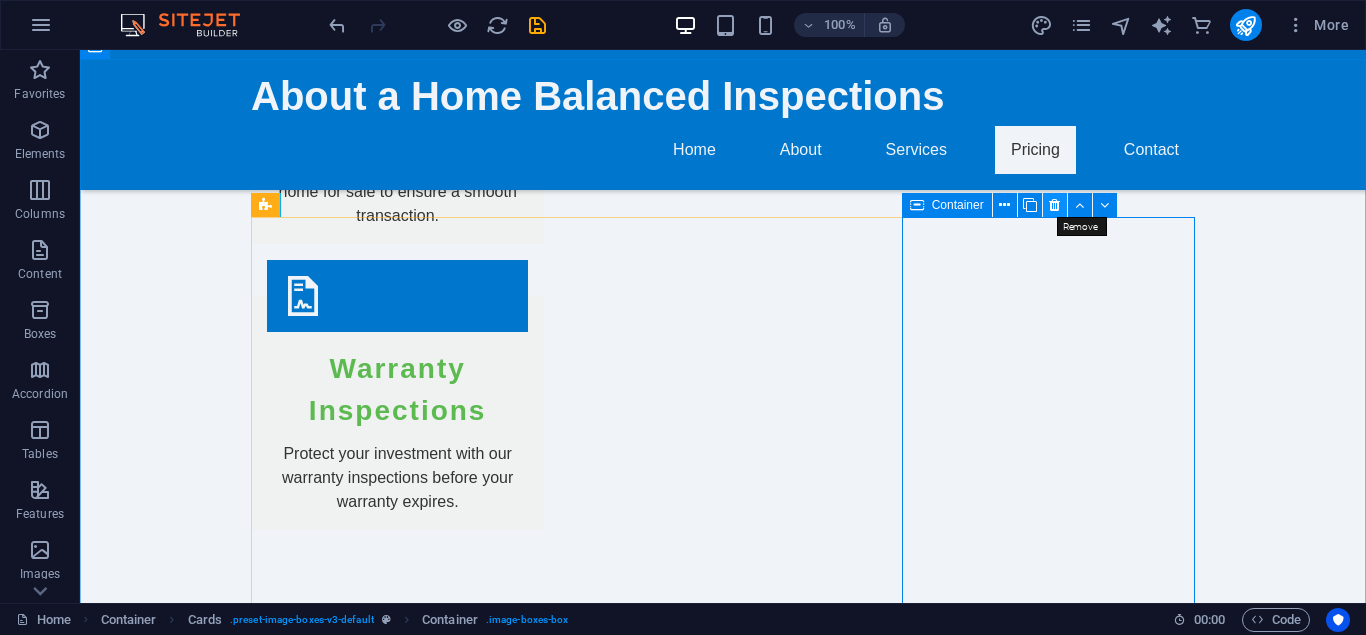 click at bounding box center [1054, 205] 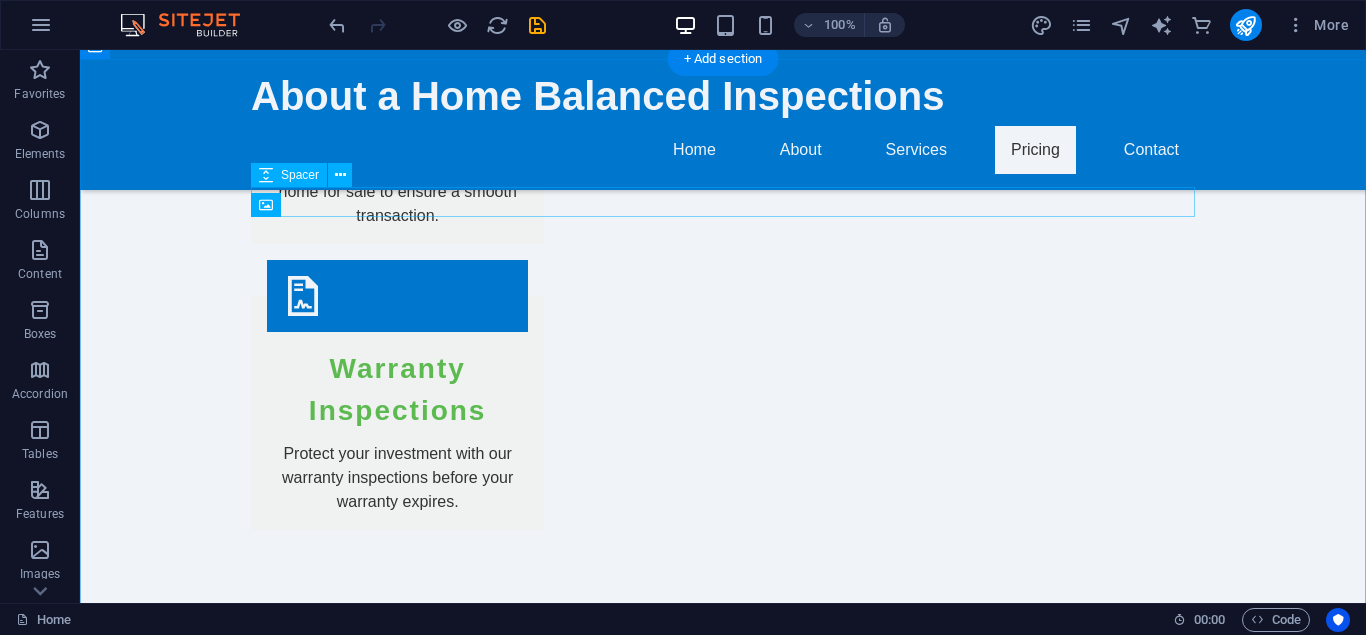 click at bounding box center (723, 2221) 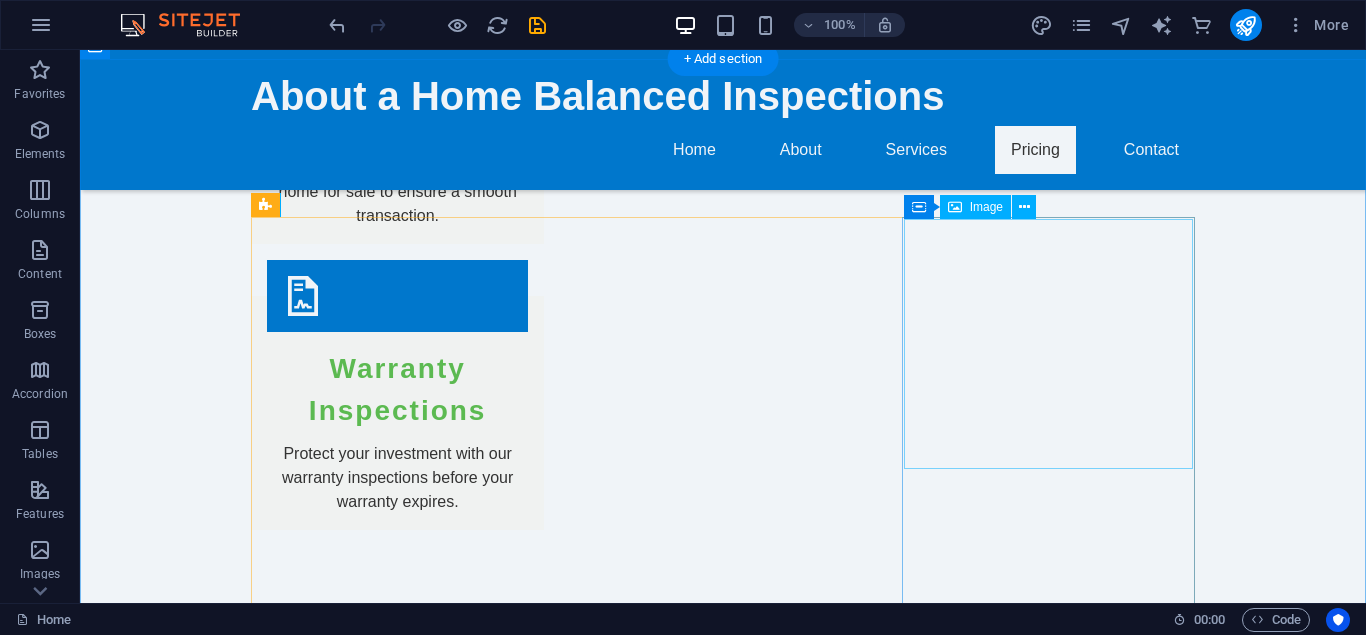 drag, startPoint x: 1004, startPoint y: 267, endPoint x: 924, endPoint y: 219, distance: 93.29523 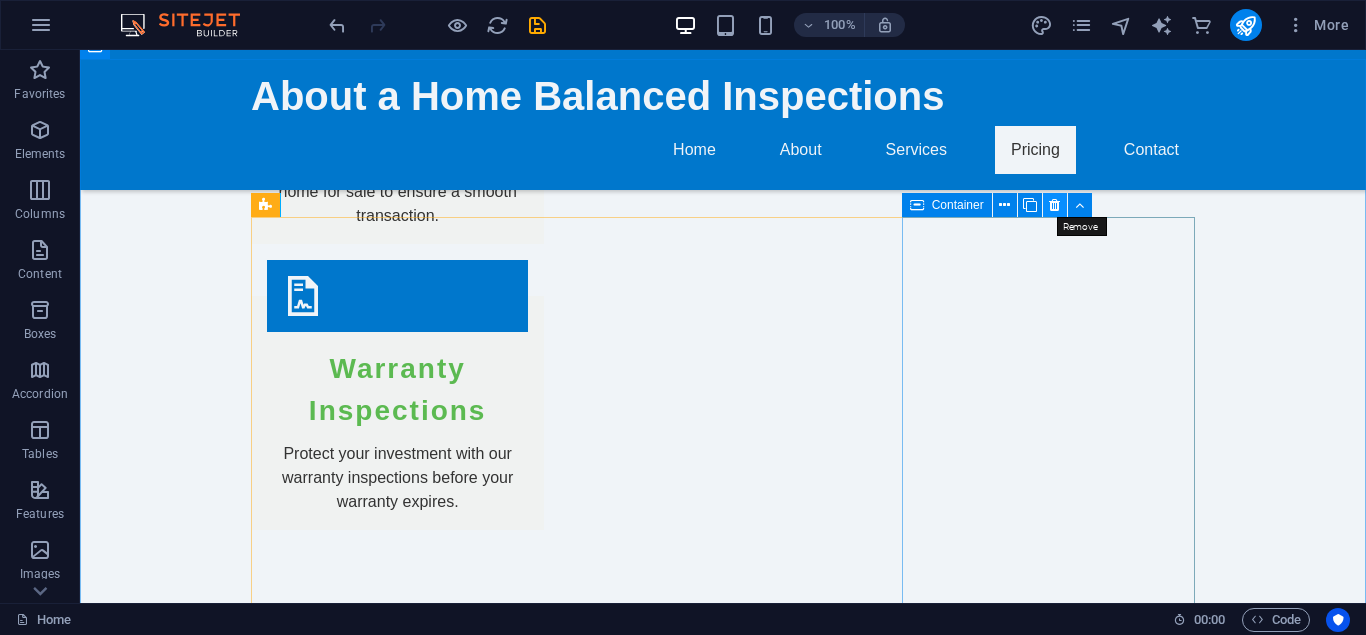 click at bounding box center (1054, 205) 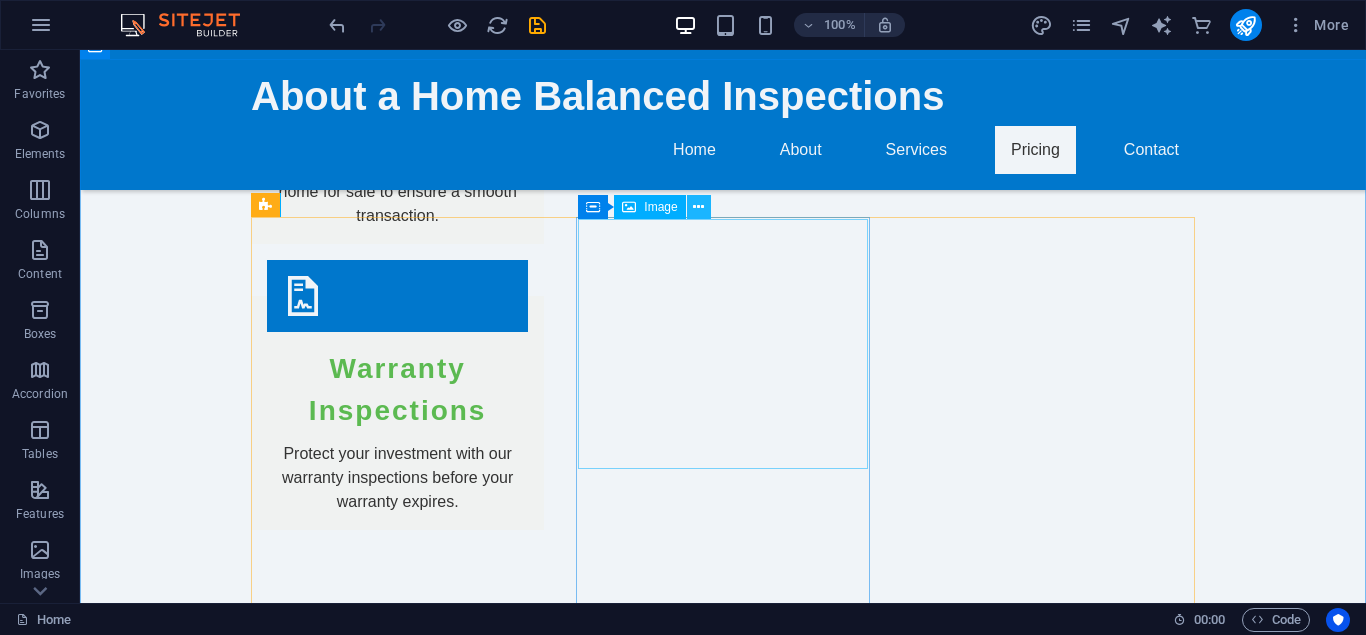click at bounding box center (698, 207) 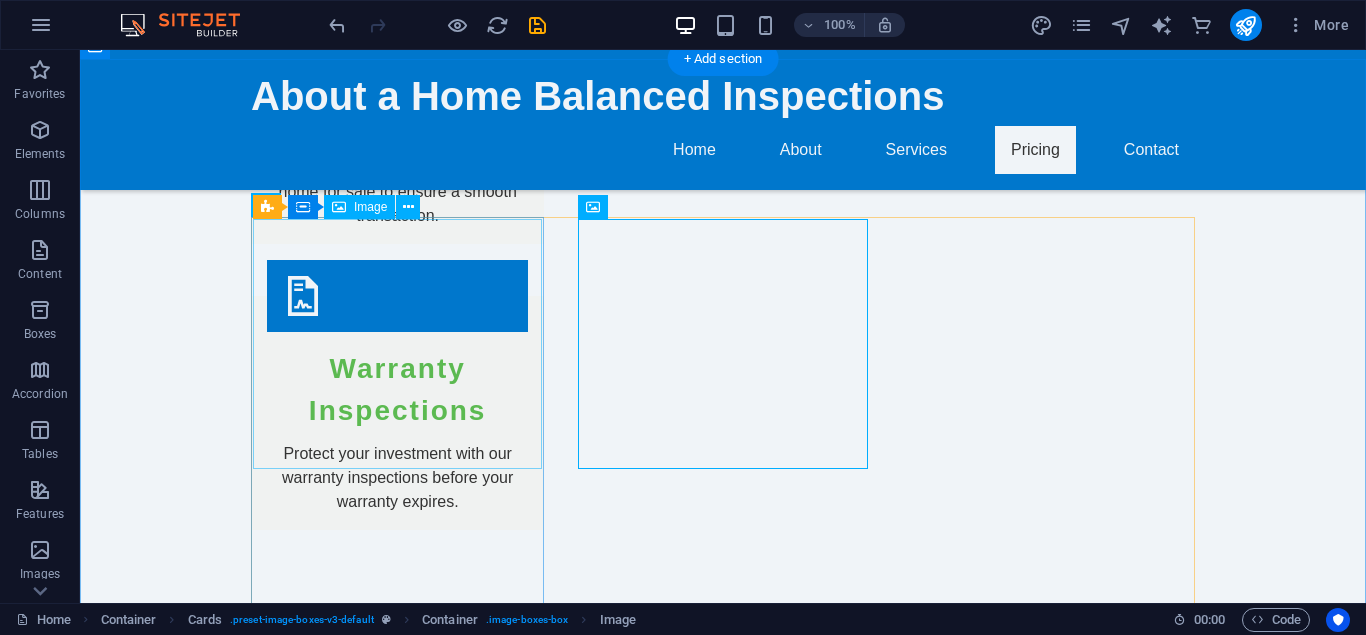 click at bounding box center (397, 2363) 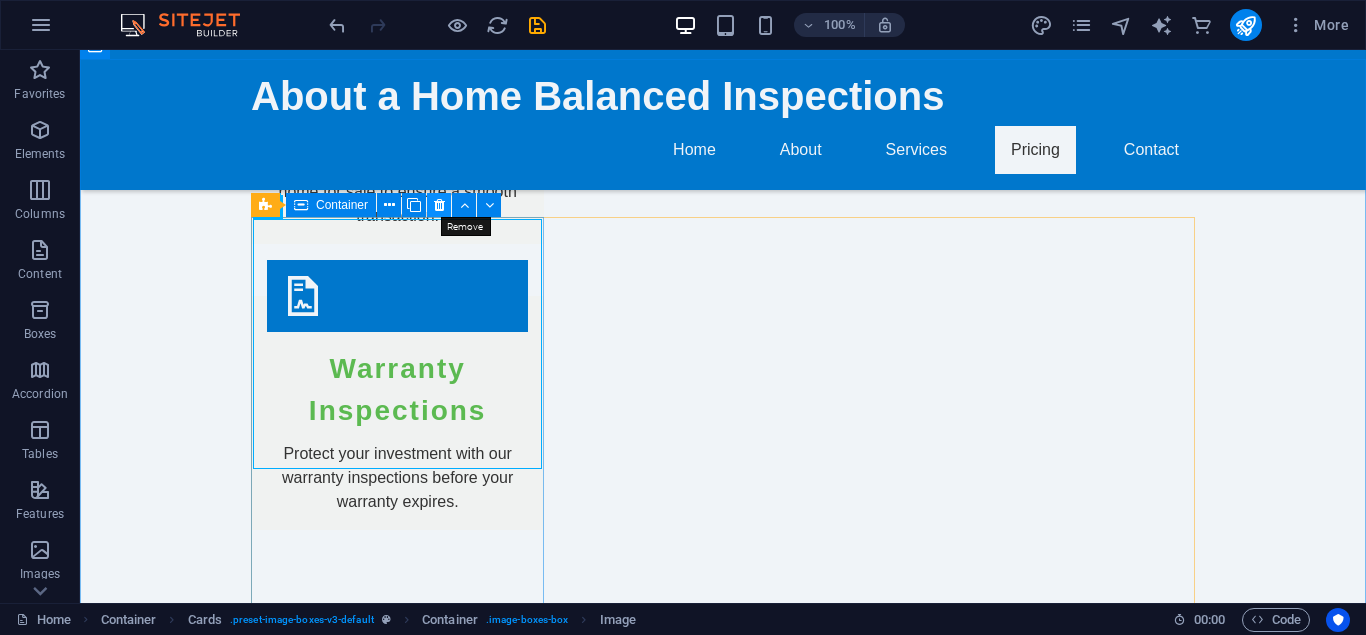 click at bounding box center (439, 205) 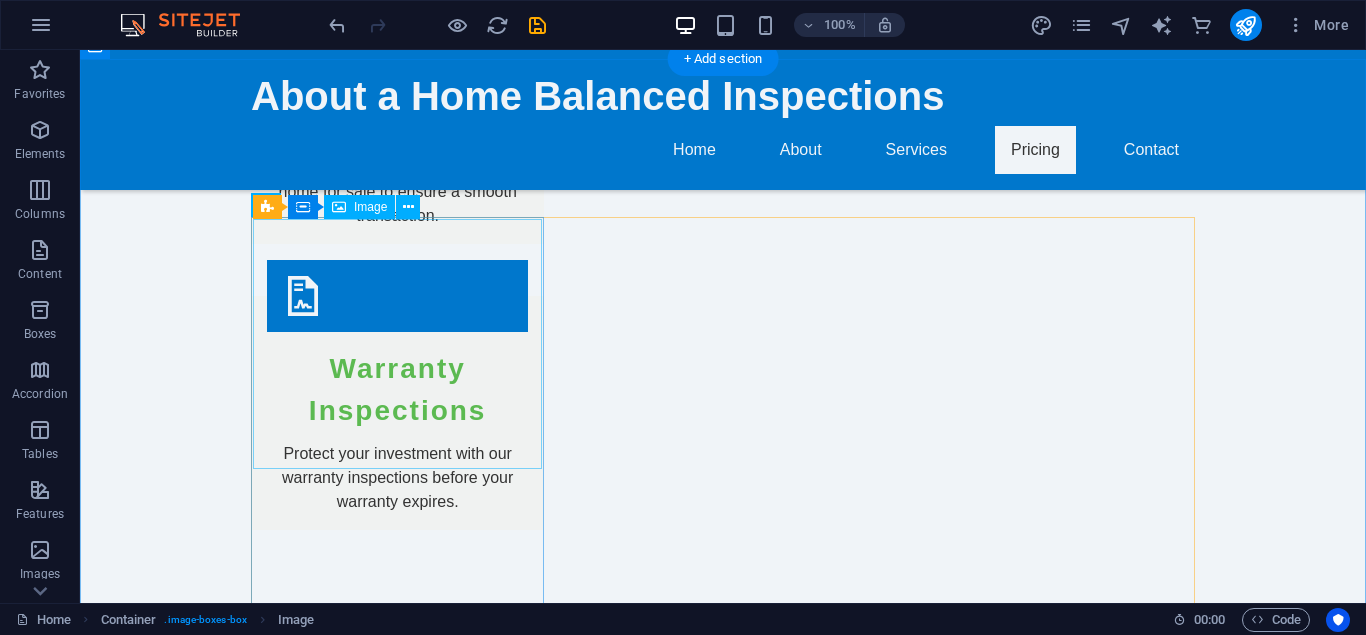 click at bounding box center [397, 2363] 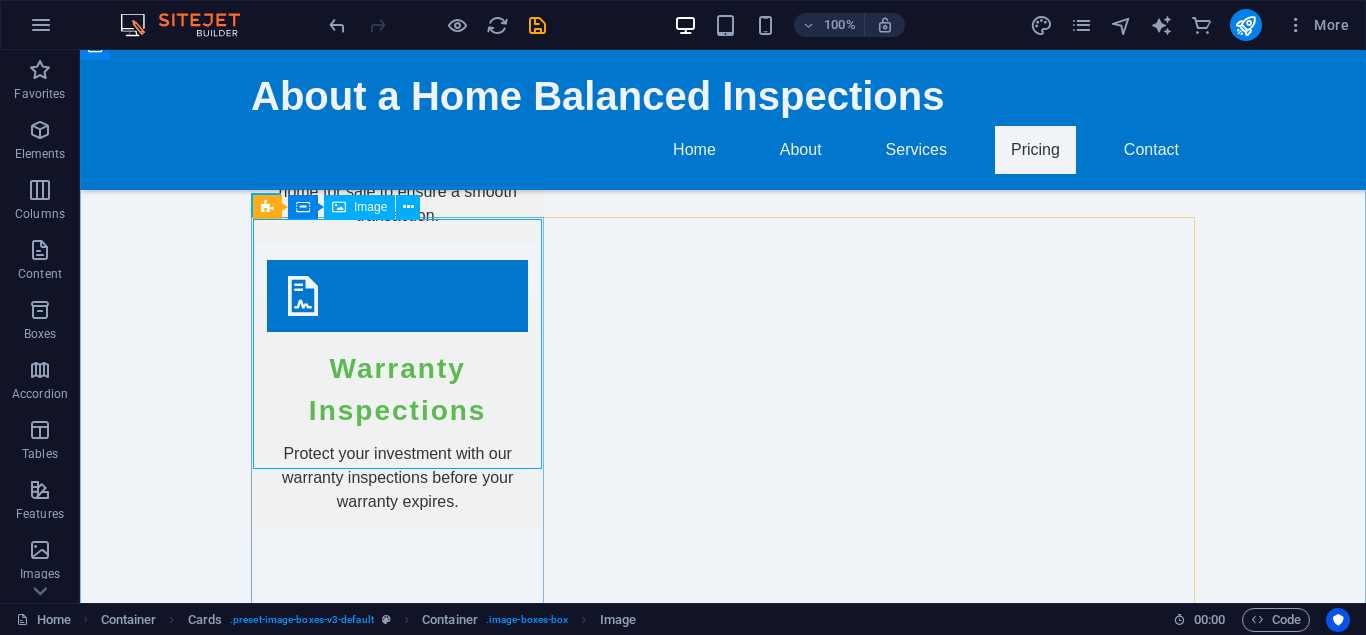 click at bounding box center (339, 207) 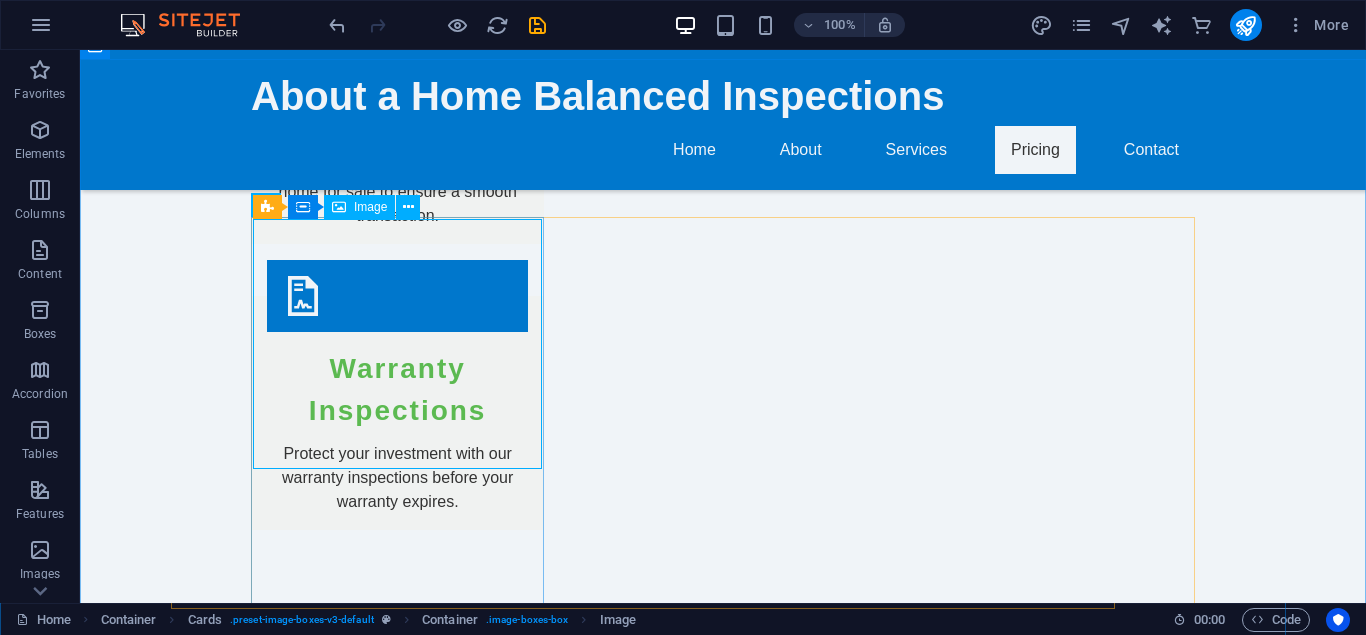 click on "Image" at bounding box center (370, 207) 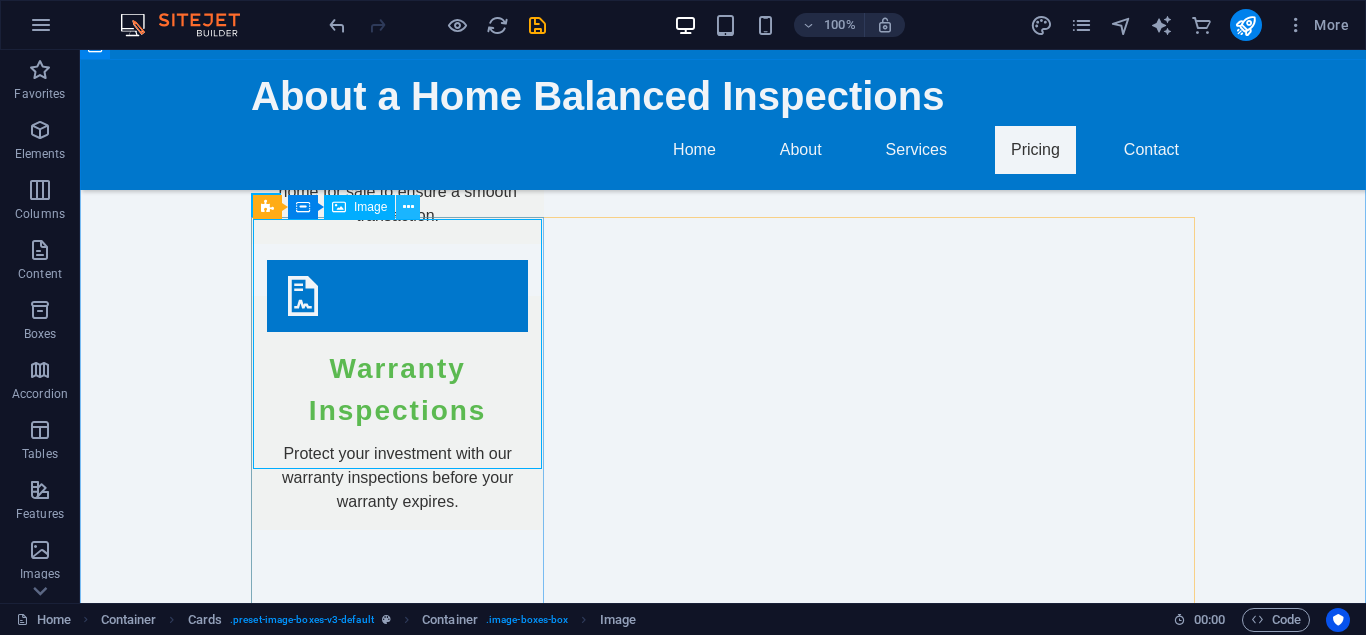 click at bounding box center [408, 207] 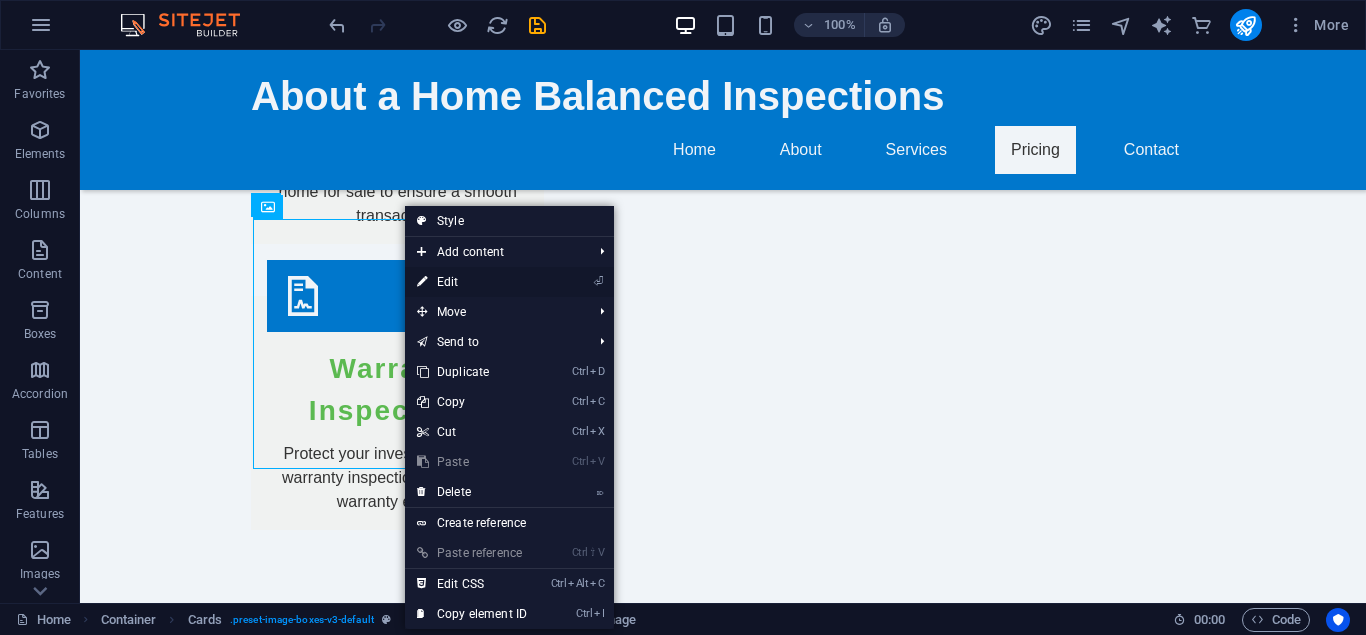 click on "⏎  Edit" at bounding box center [472, 282] 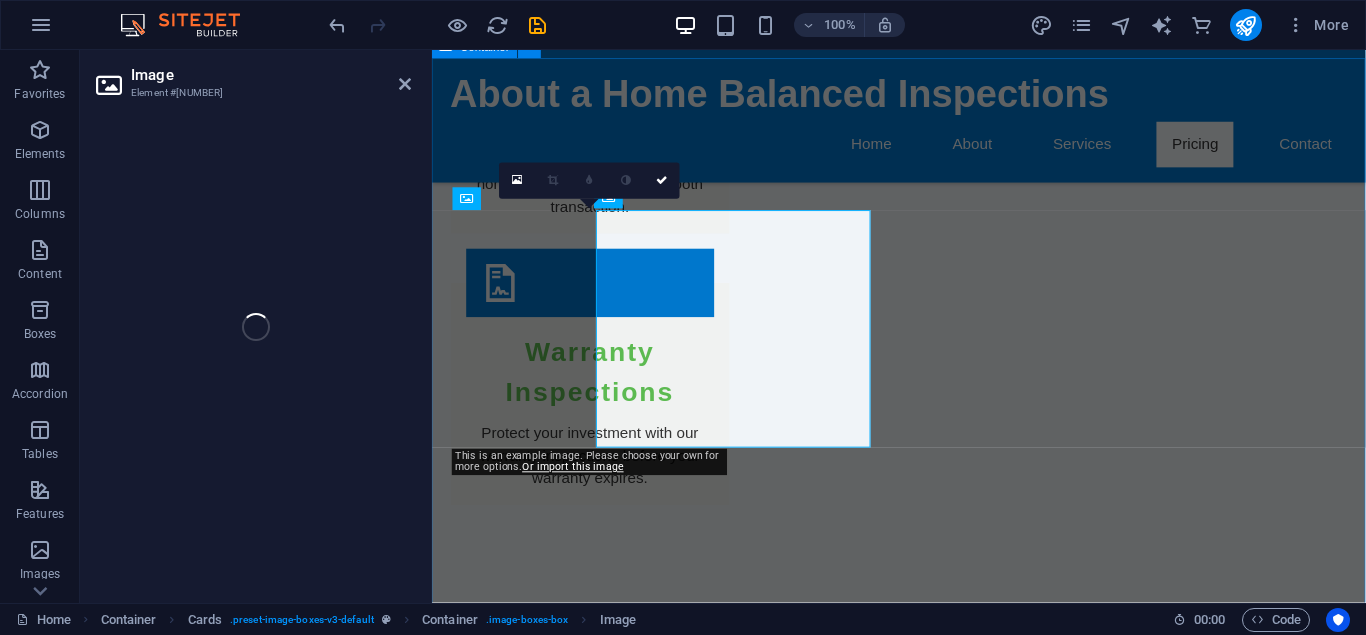 select on "vw" 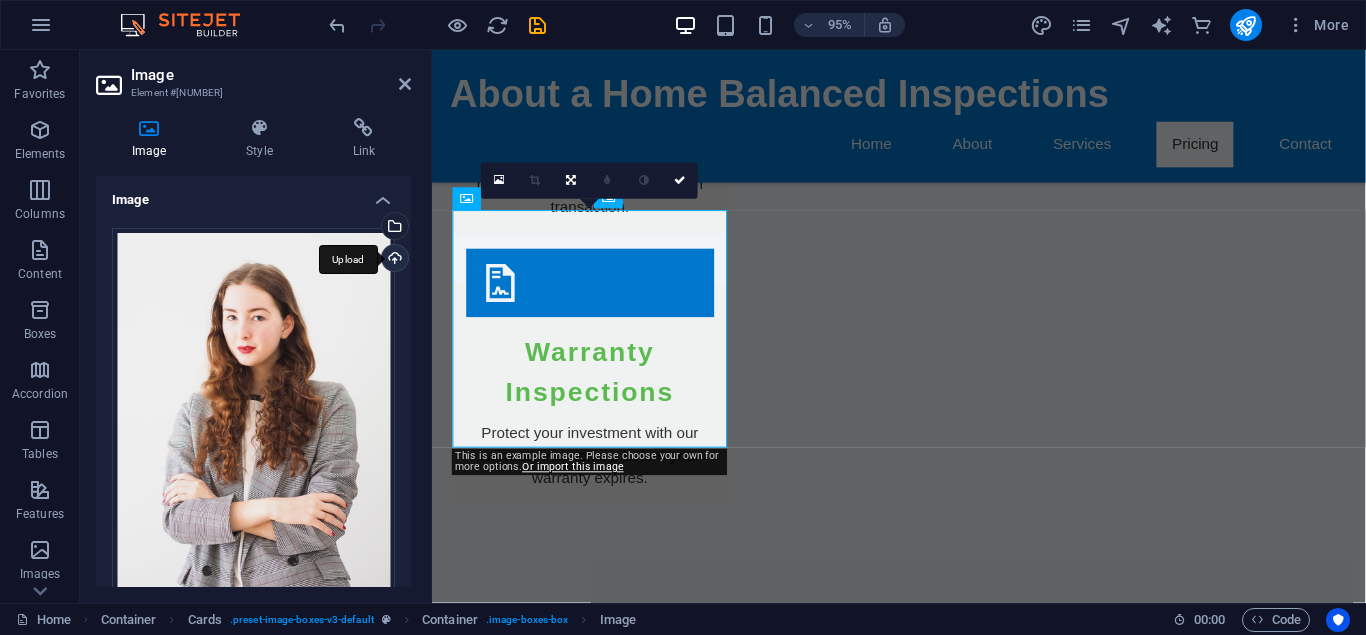click on "Upload" at bounding box center [393, 260] 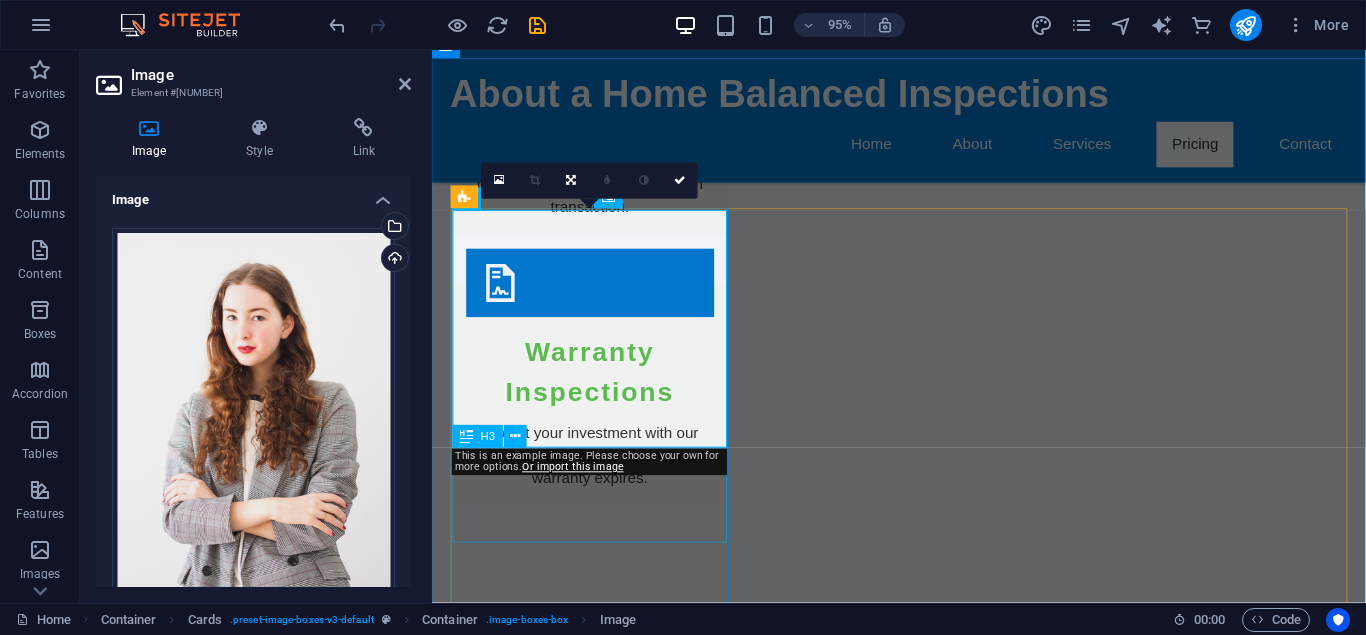 click on "[FIRST] [LAST] - [TITLE]" at bounding box center [598, 2538] 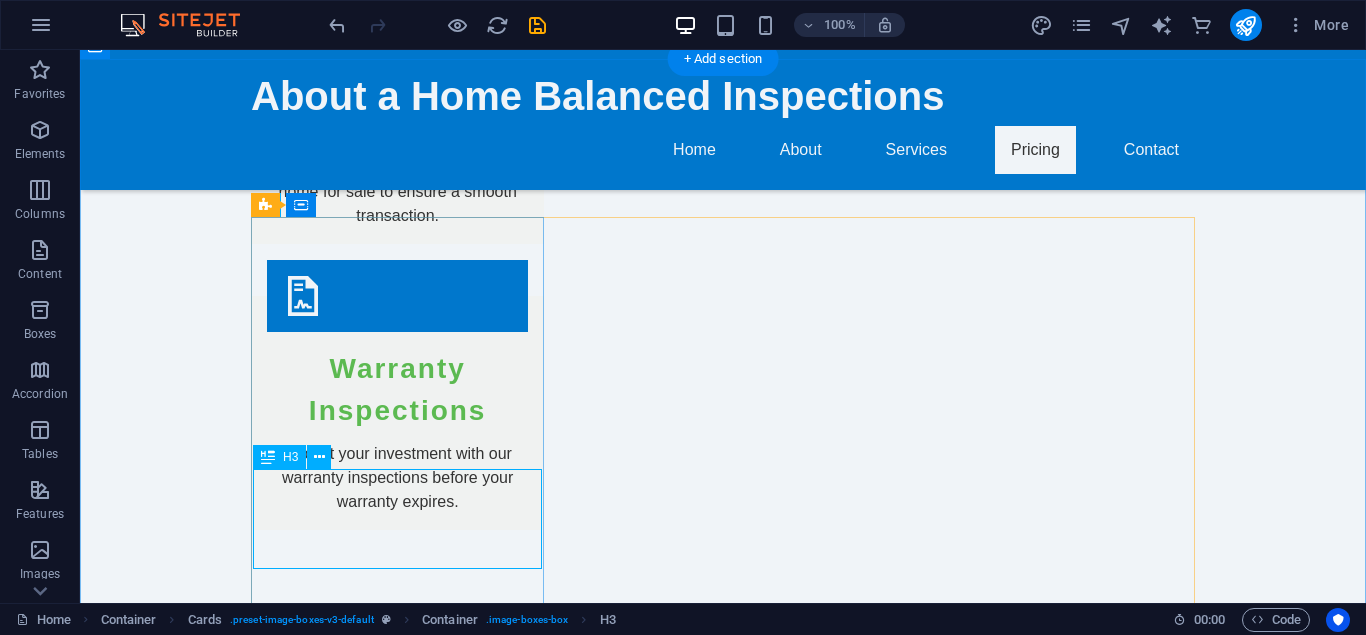 click on "[FIRST] [LAST] - [TITLE]" at bounding box center [397, 2538] 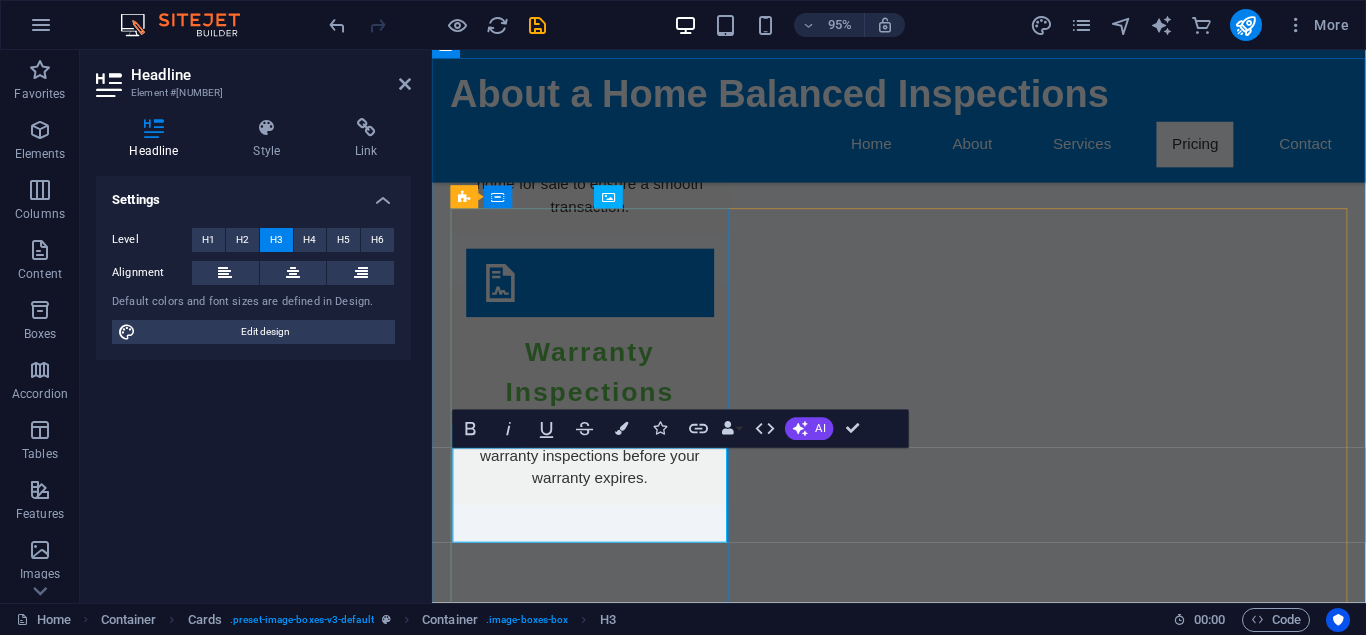type 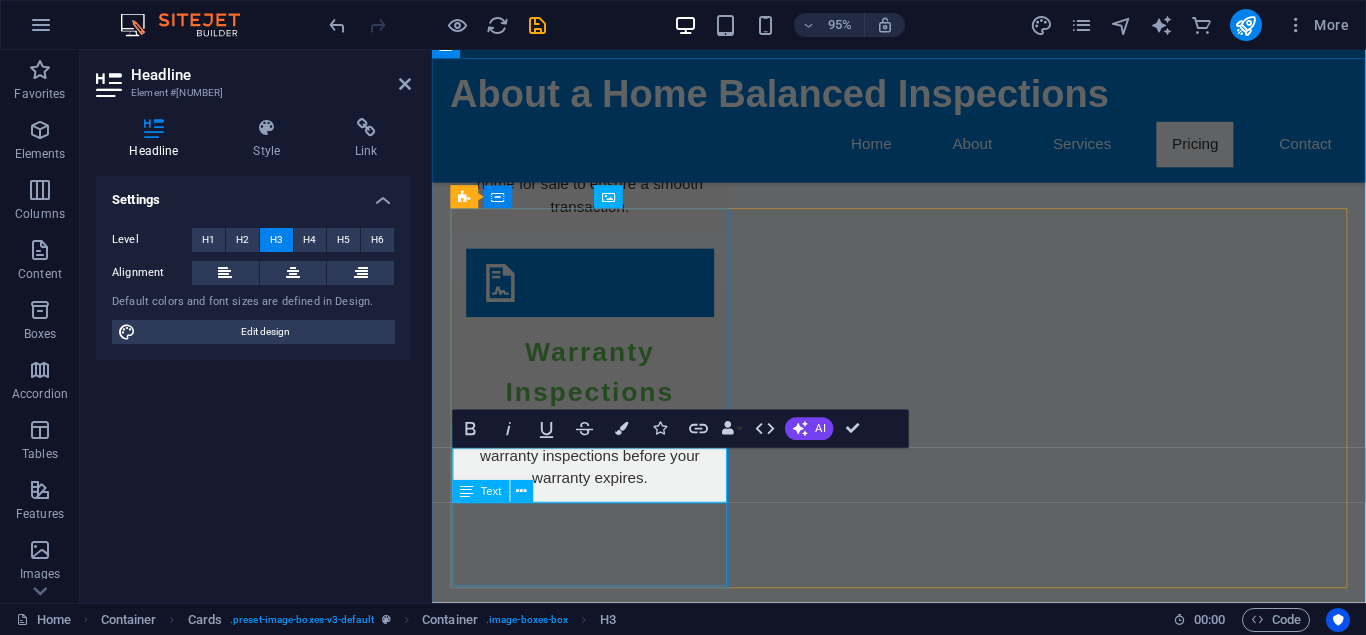 click on "Certified pool inspector with expertise in safety standards and compliance." at bounding box center [598, 2590] 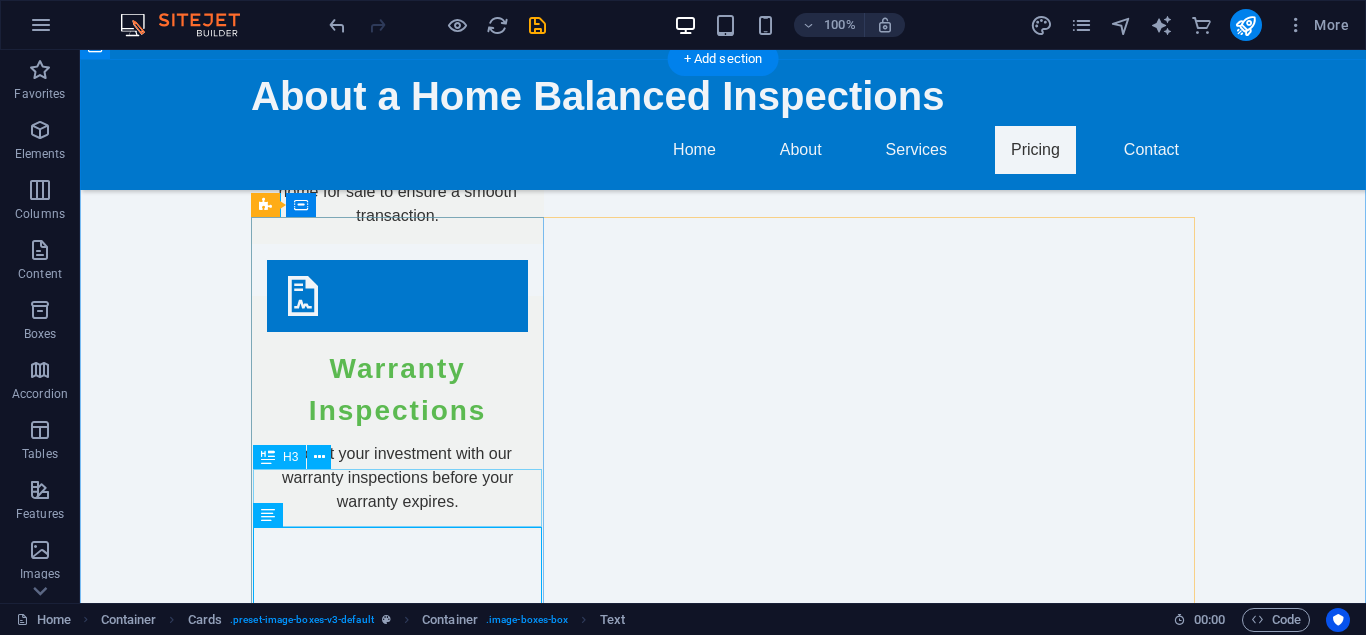 click on "[FIRST]" at bounding box center [397, 2517] 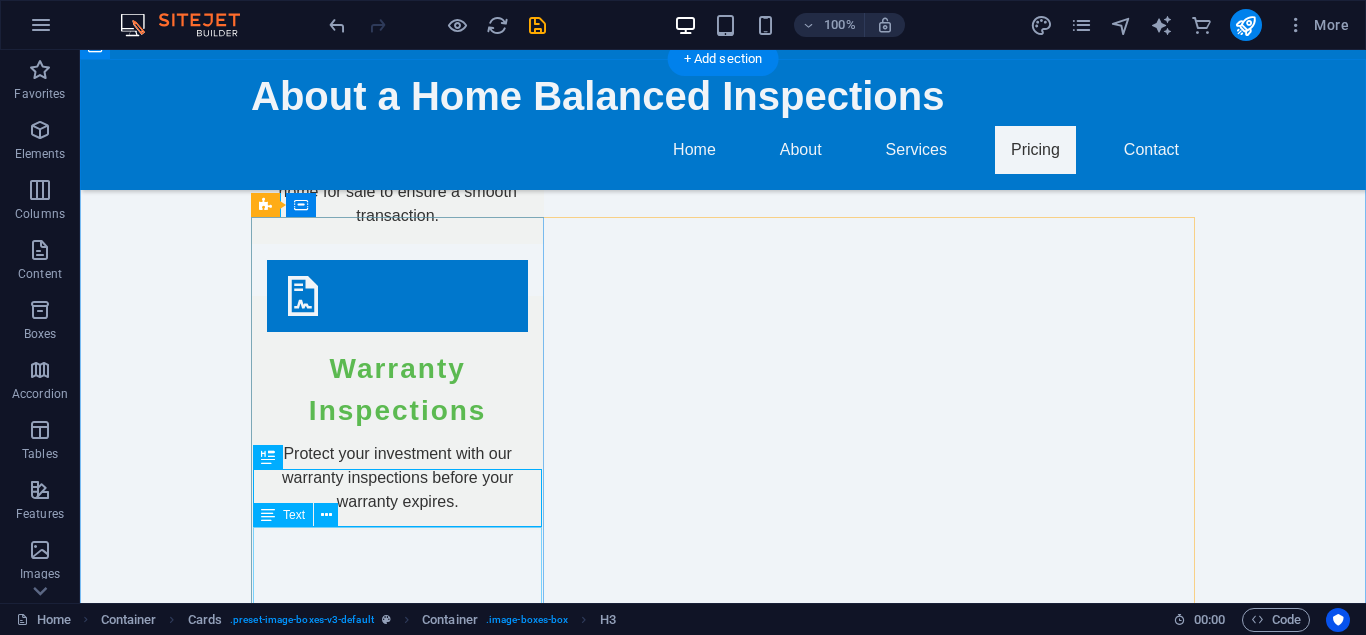 click on "Certified pool inspector with expertise in safety standards and compliance." at bounding box center (397, 2590) 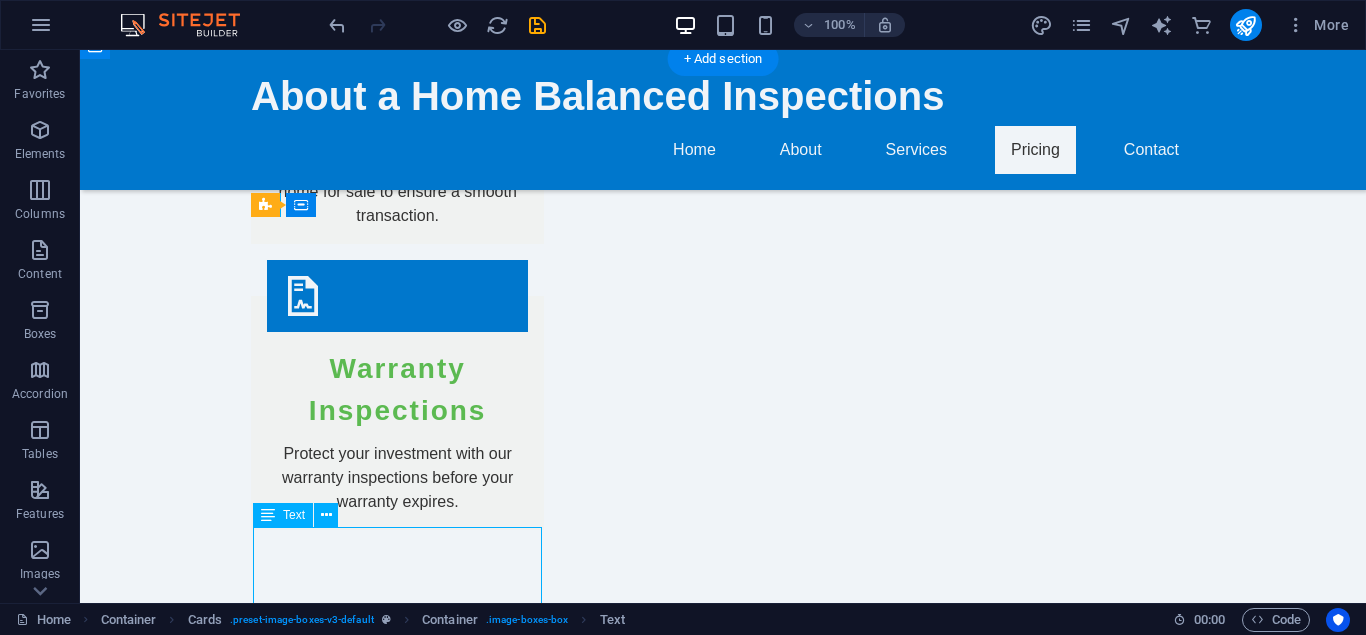 click on "Certified pool inspector with expertise in safety standards and compliance." at bounding box center [397, 2590] 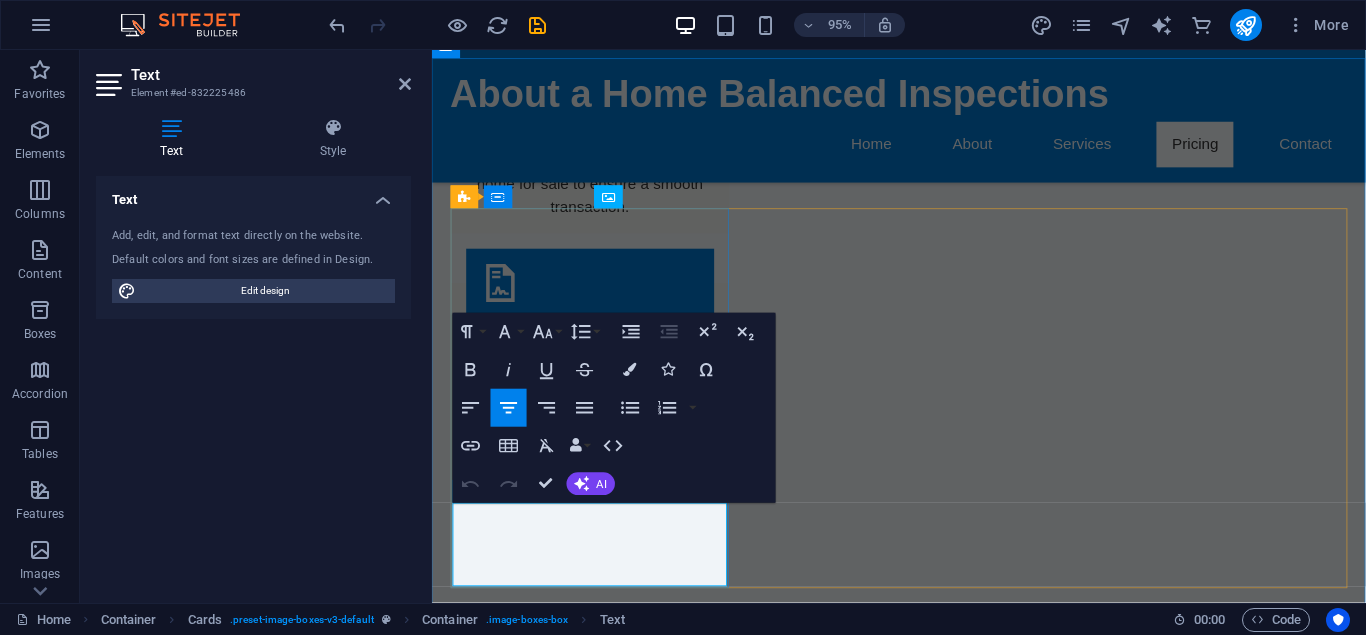 click on "Certified pool inspector with expertise in safety standards and compliance." at bounding box center [598, 2582] 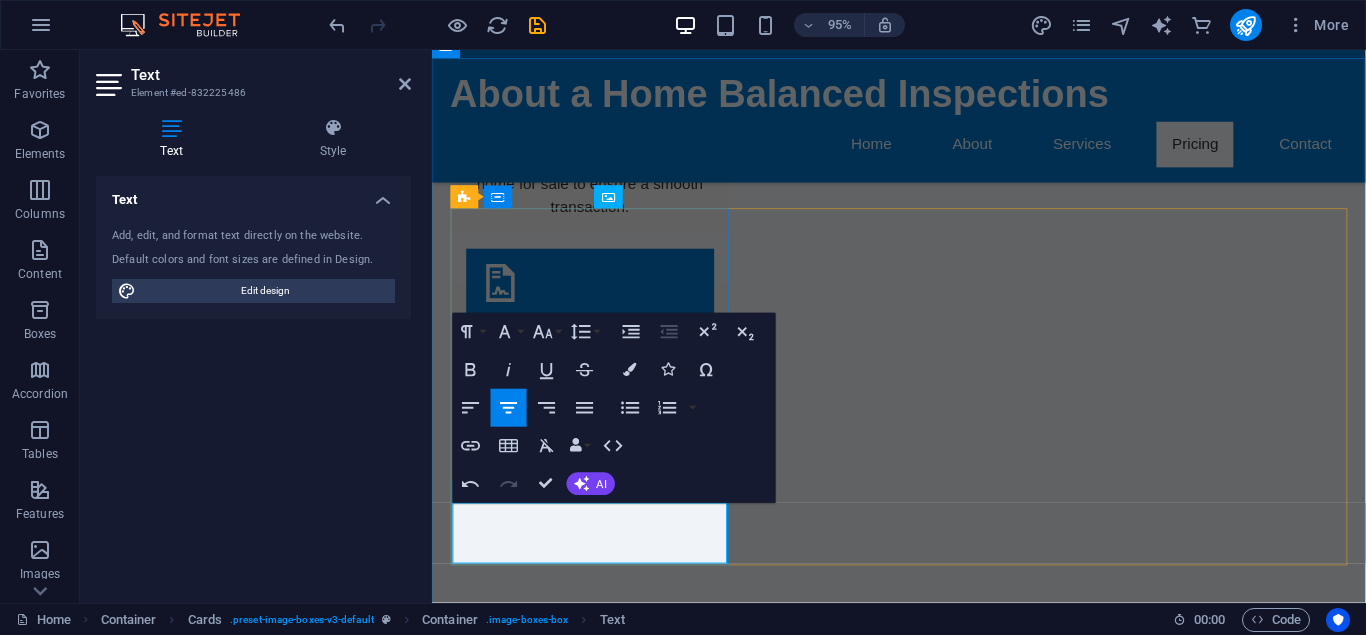 click on "Certified home inspector covering whole homes, decks," at bounding box center (598, 2570) 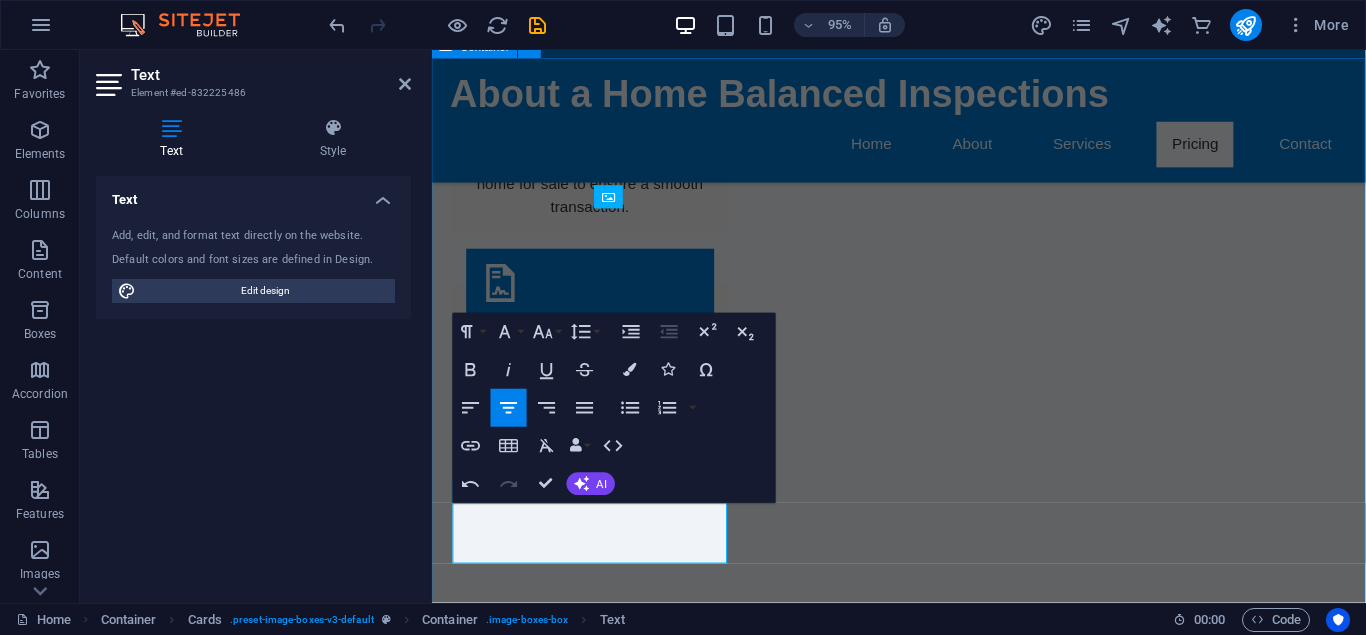 click on "Team Amanda Certified home inspector with additional focus on pools / hot tubs." at bounding box center (923, 2385) 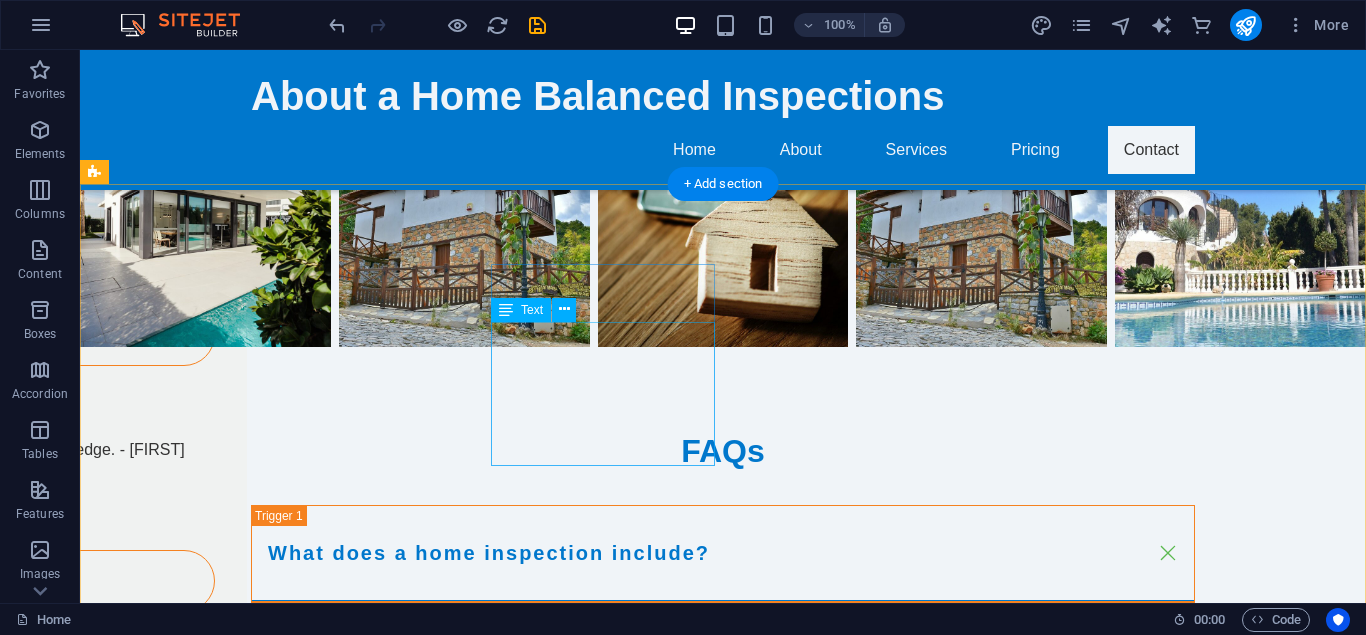 scroll, scrollTop: 6496, scrollLeft: 0, axis: vertical 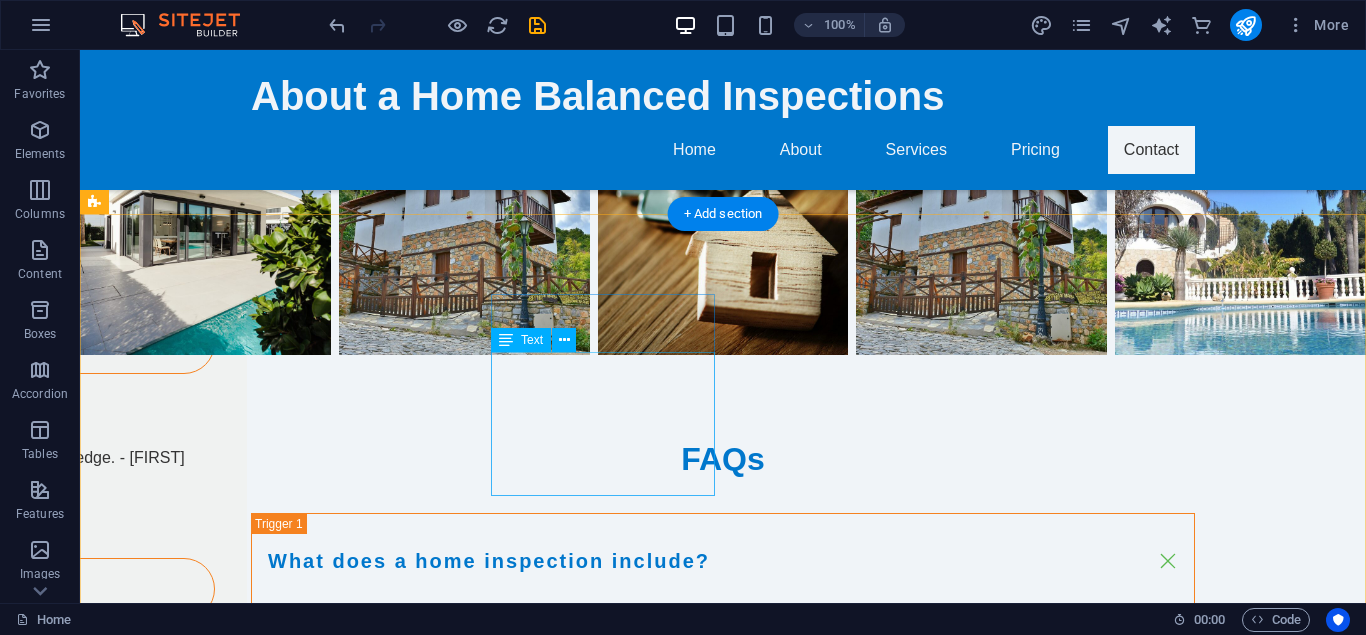click on "[NUMBER] Inspection Avenue" at bounding box center [202, 2971] 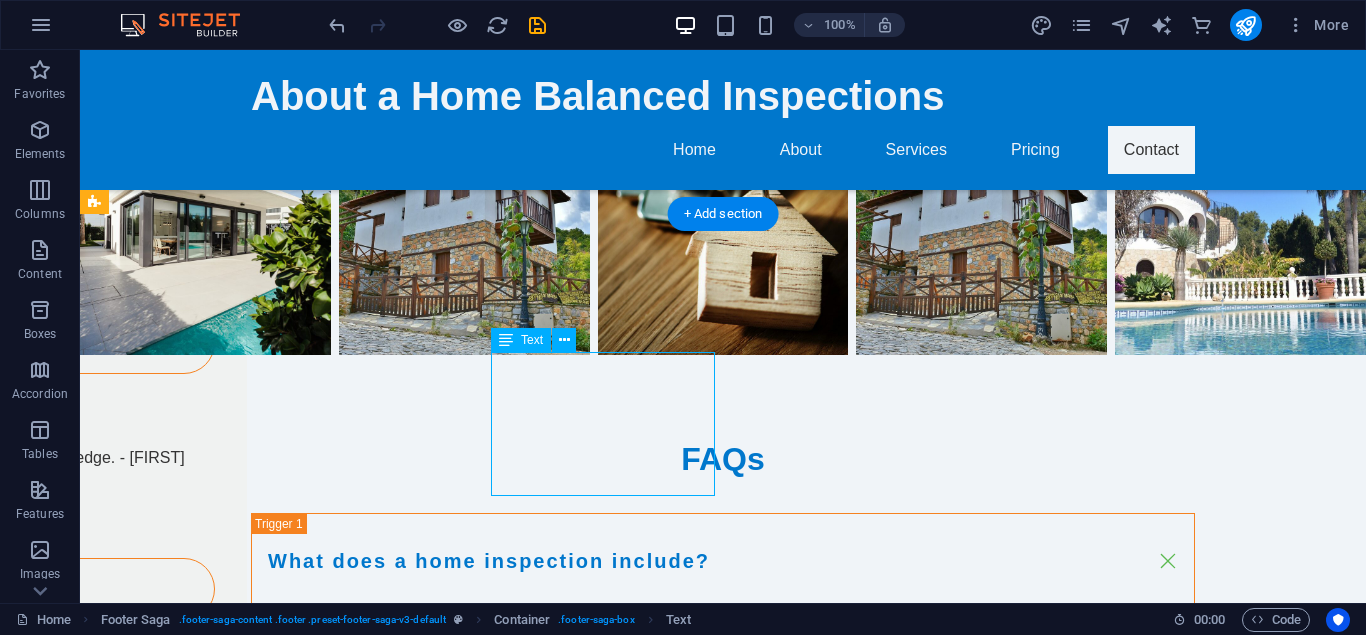 drag, startPoint x: 495, startPoint y: 365, endPoint x: 613, endPoint y: 385, distance: 119.682915 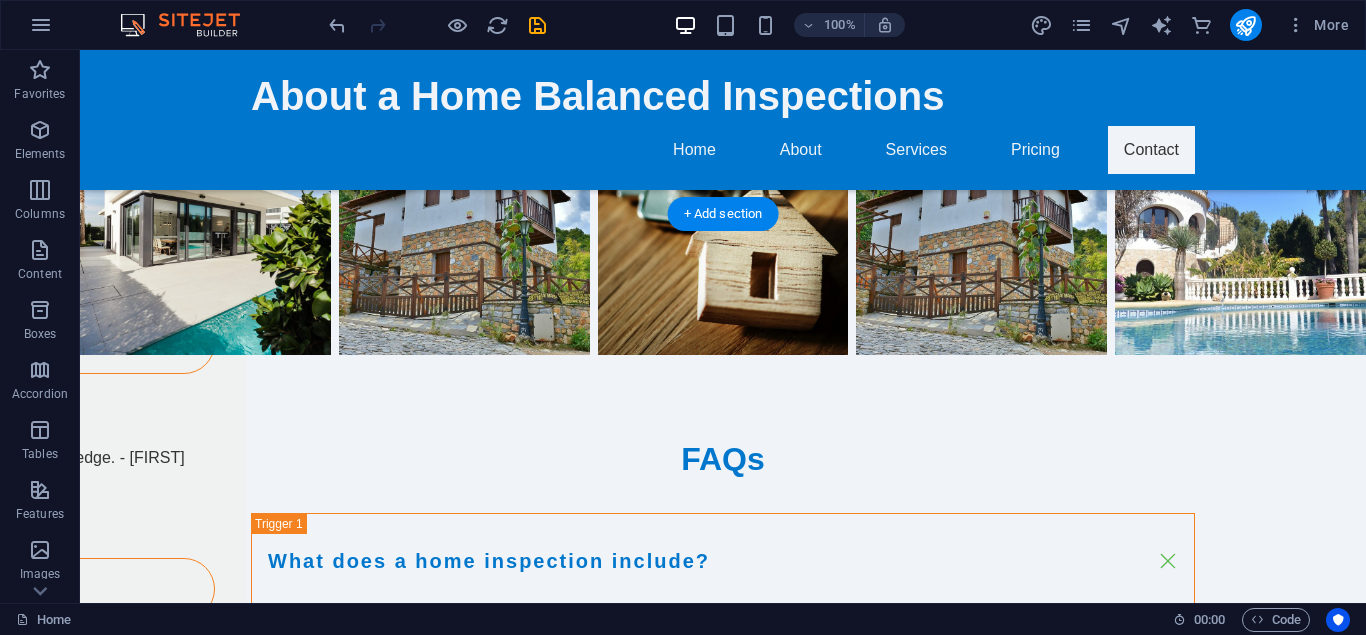 click on "About a Home Balanced Inspections About a Home Balanced Inspections offers thorough residential home inspections, as well as inspections for pools and hot tubs. We are dedicated to ensuring the safety and integrity of your home. Our certified inspectors have years of experience and deliver detailed reports to help you make informed decisions. Contact Navigation Home About Services Pricing Contact Legal Notice Privacy Policy Social media Facebook X Instagram" at bounding box center (723, 2889) 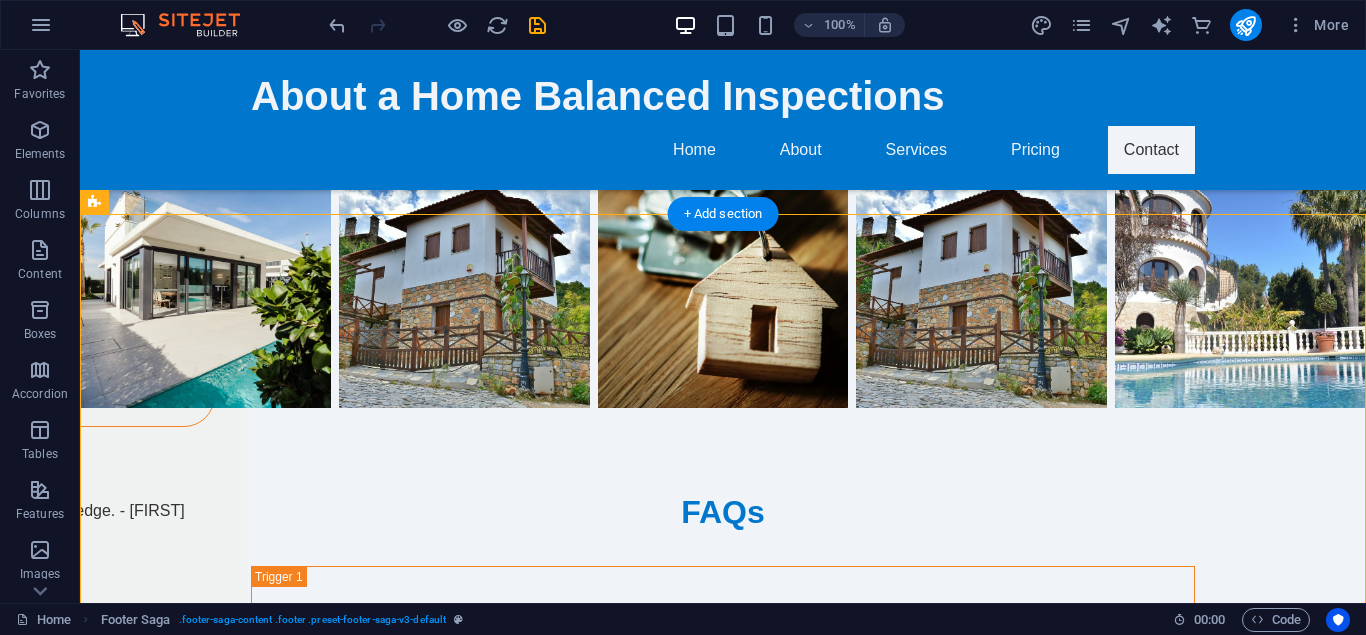 scroll, scrollTop: 6394, scrollLeft: 0, axis: vertical 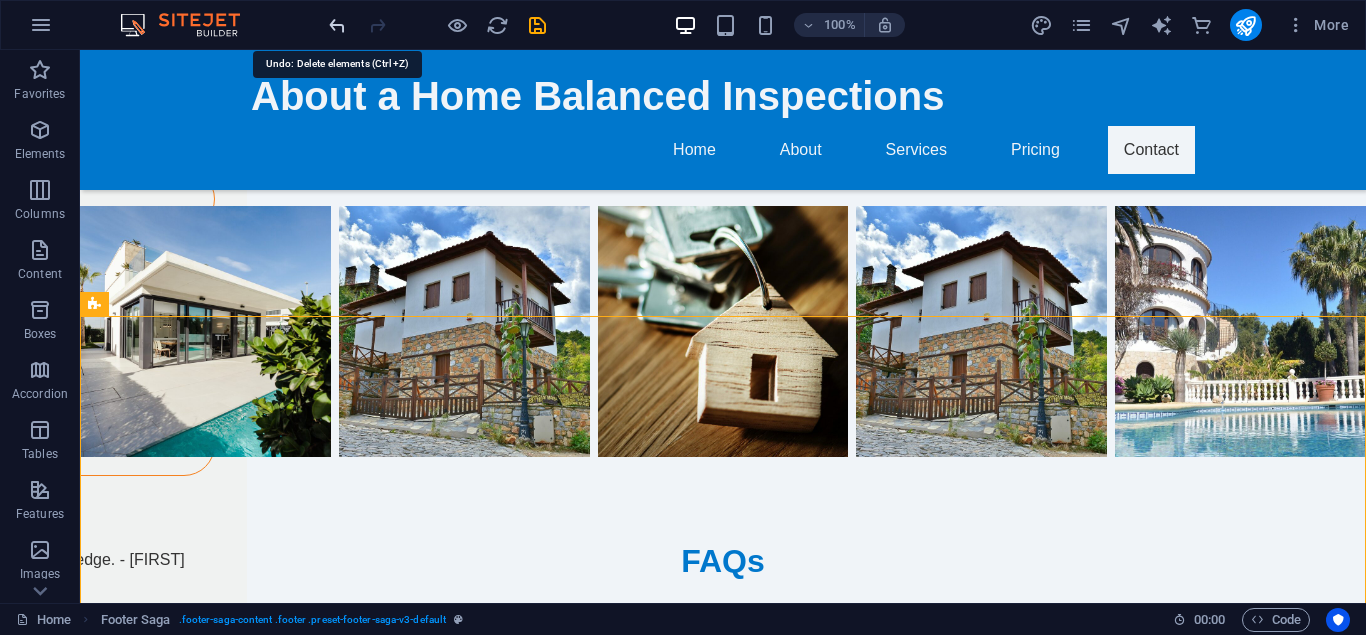 click at bounding box center [337, 25] 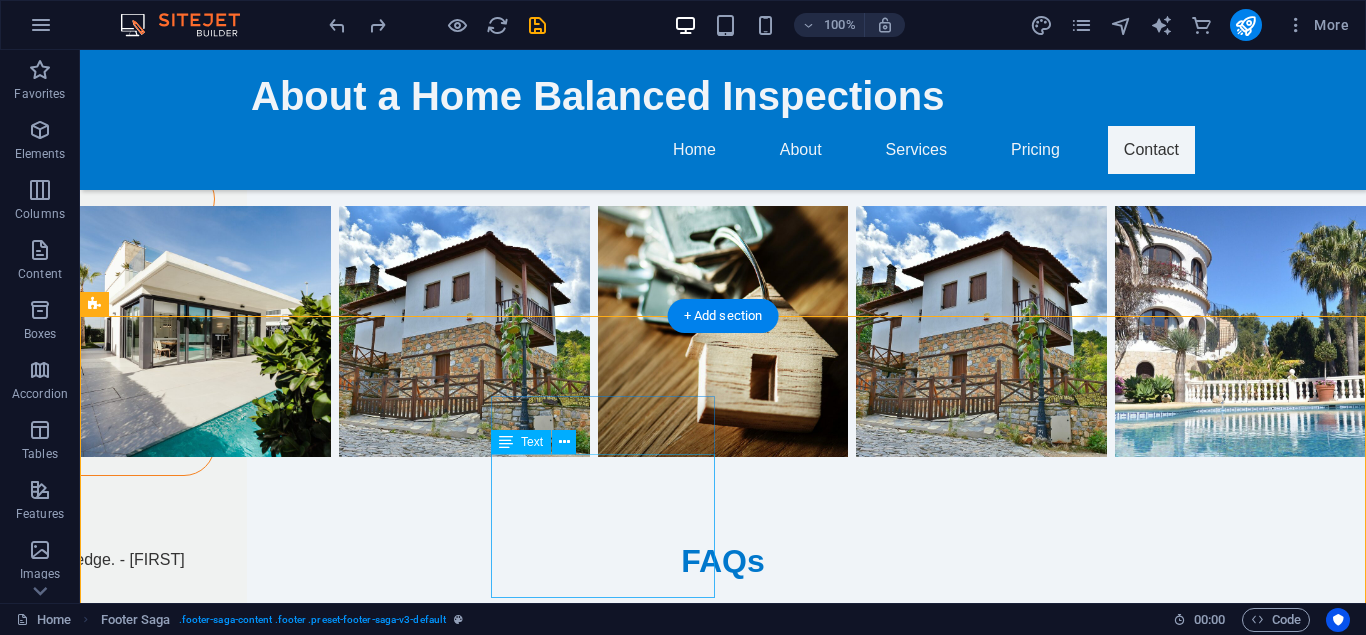 click on "[NUMBER] [STREET] [POSTAL_CODE] HomeCity Phone: [PHONE] Mobile: Email: info@[EXAMPLE.COM]" at bounding box center [208, 3122] 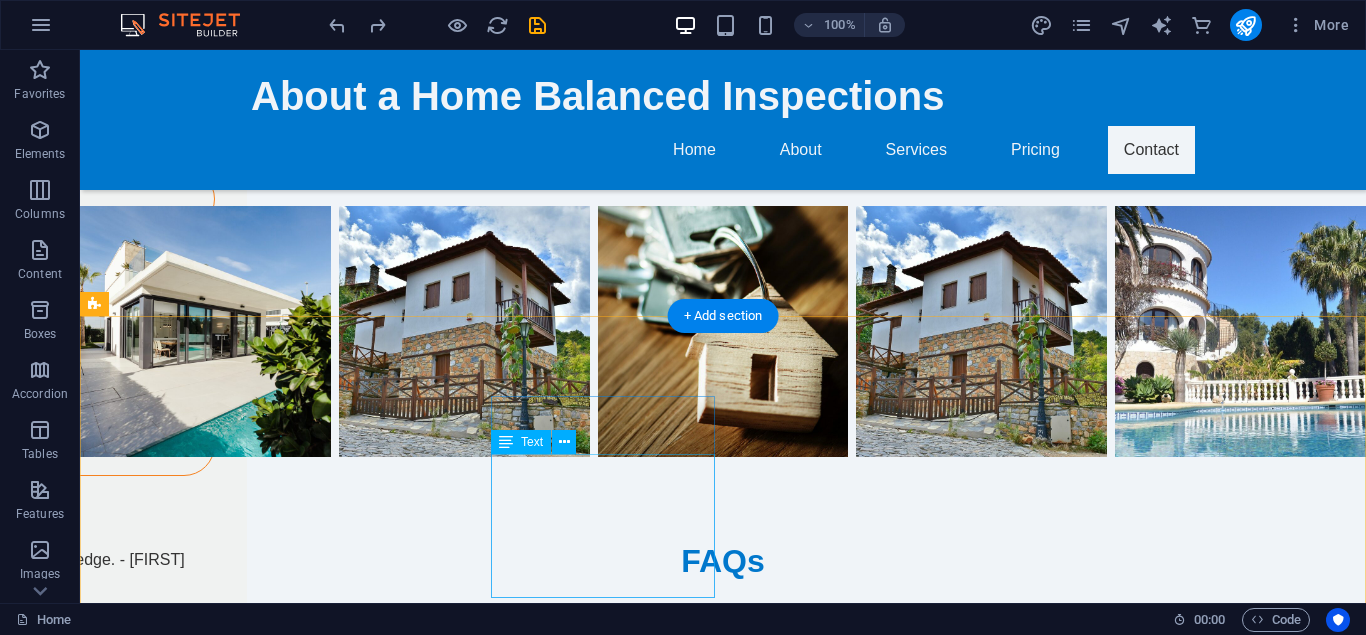 click on "Home[CITY]" at bounding box center (189, 3097) 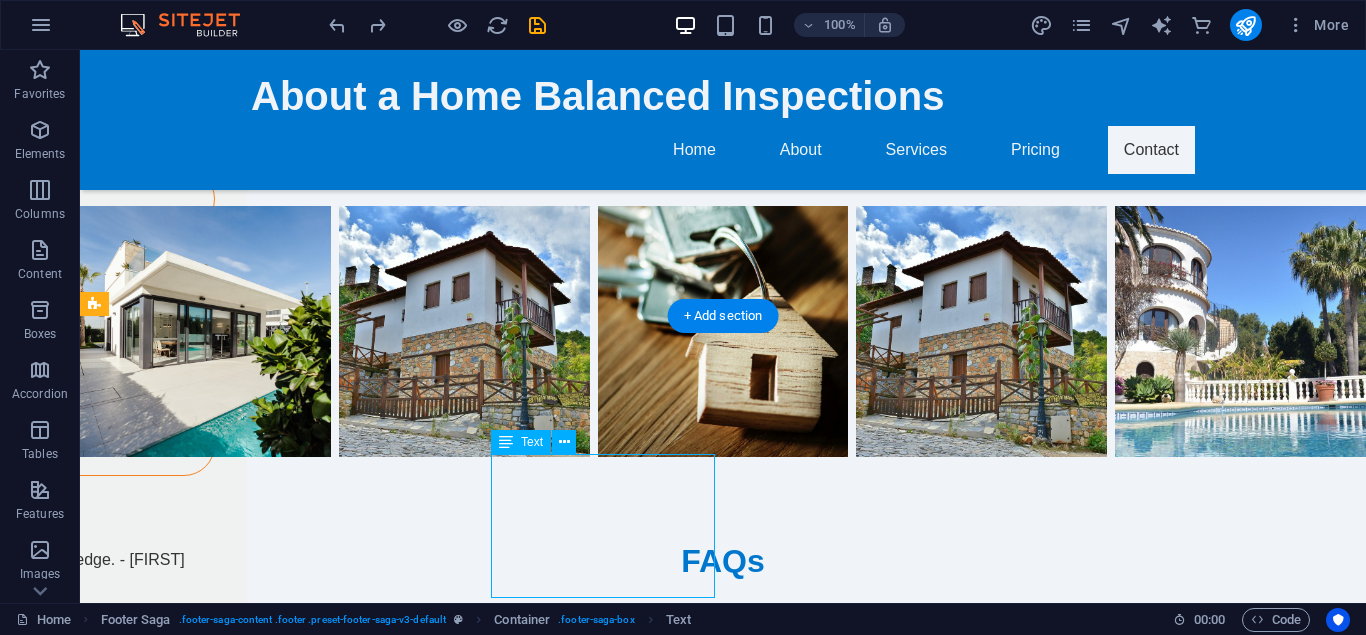 click on "([PHONE])" at bounding box center (185, 3121) 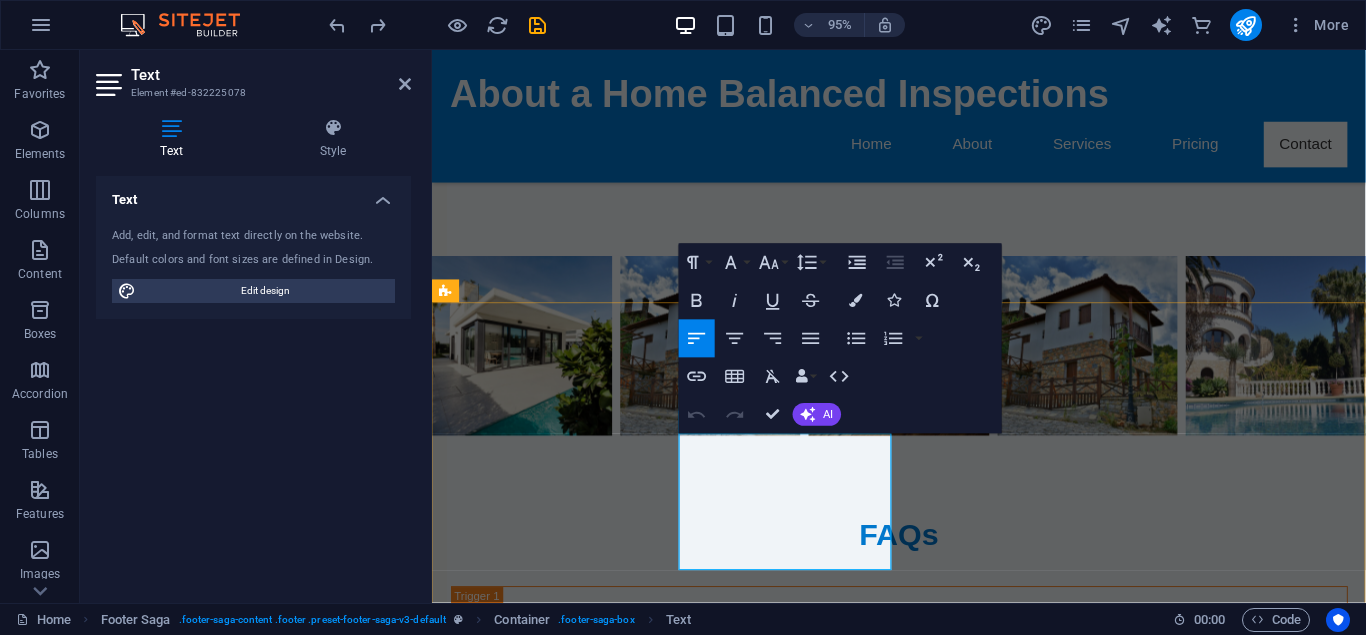 click on "([PHONE])" at bounding box center [537, 3121] 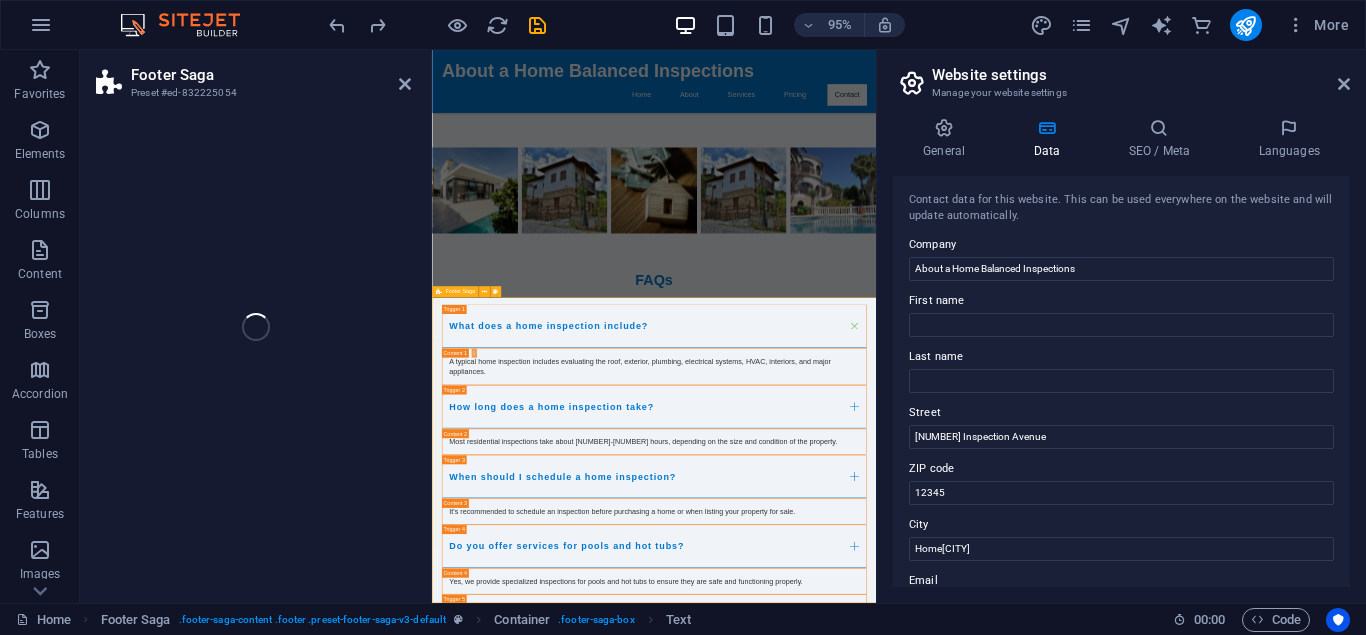 scroll, scrollTop: 6052, scrollLeft: 0, axis: vertical 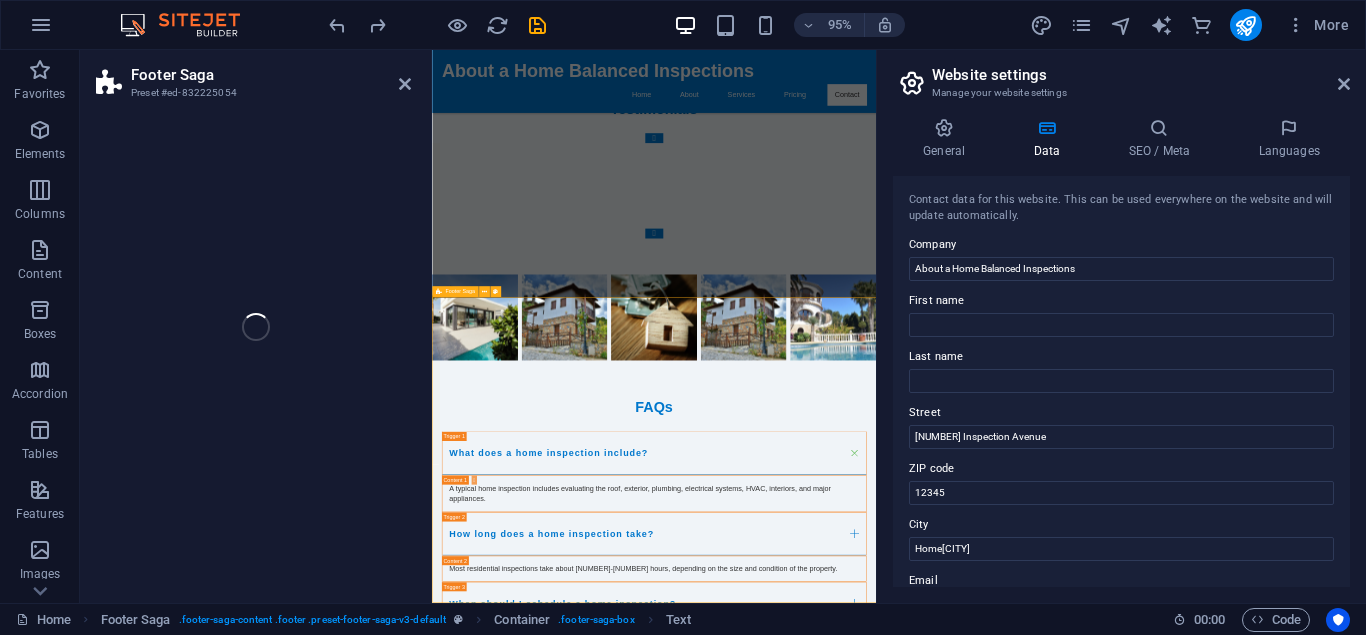 select on "footer" 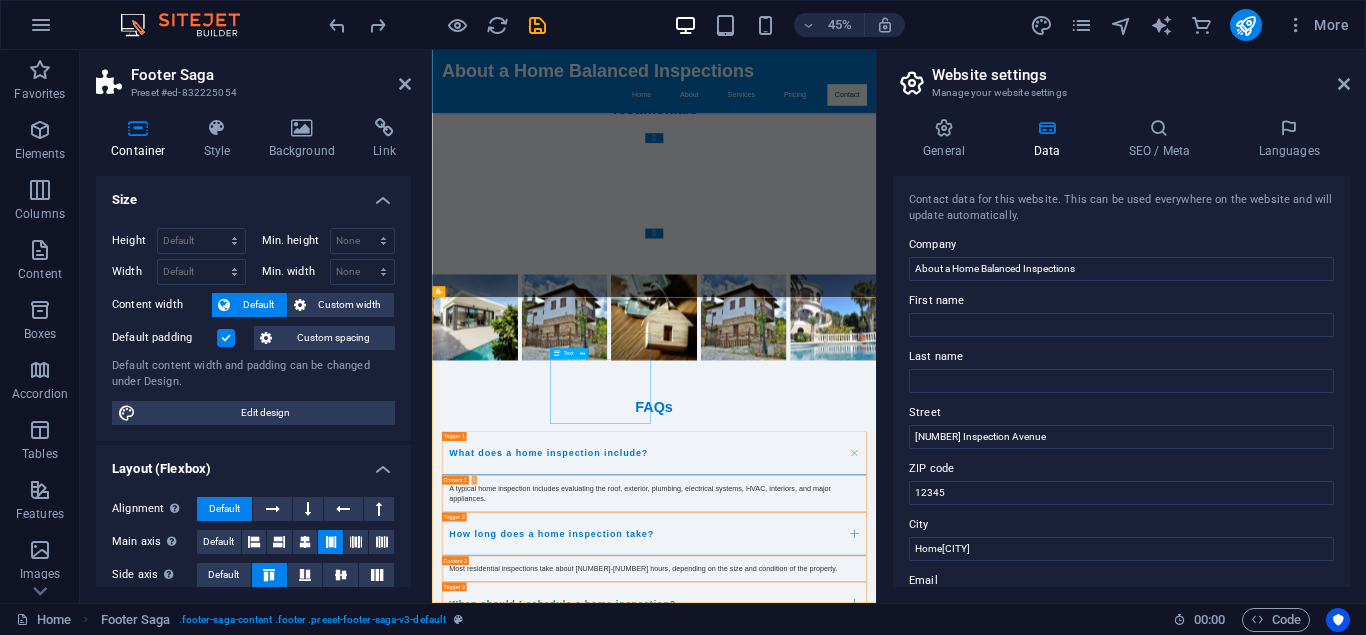 click on "[NUMBER] [STREET] [POSTAL_CODE] HomeCity Phone: [PHONE] Mobile: Email: info@[EXAMPLE.COM]" at bounding box center (560, 3404) 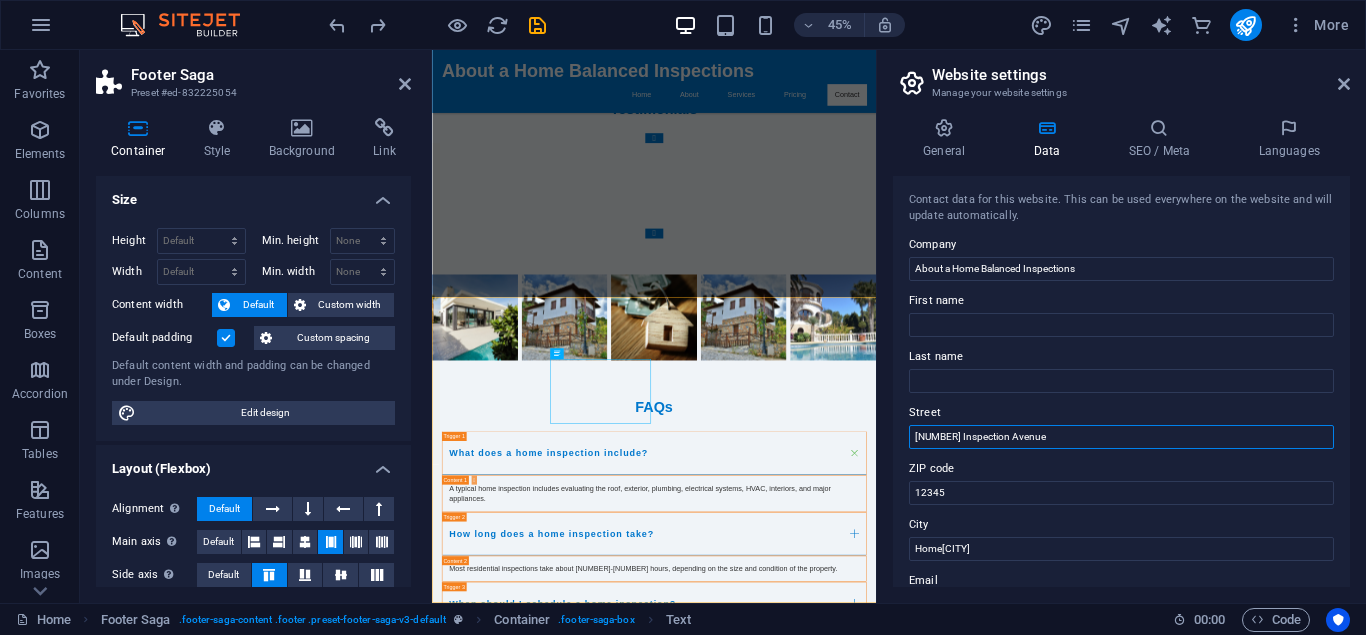 drag, startPoint x: 1007, startPoint y: 439, endPoint x: 918, endPoint y: 433, distance: 89.20202 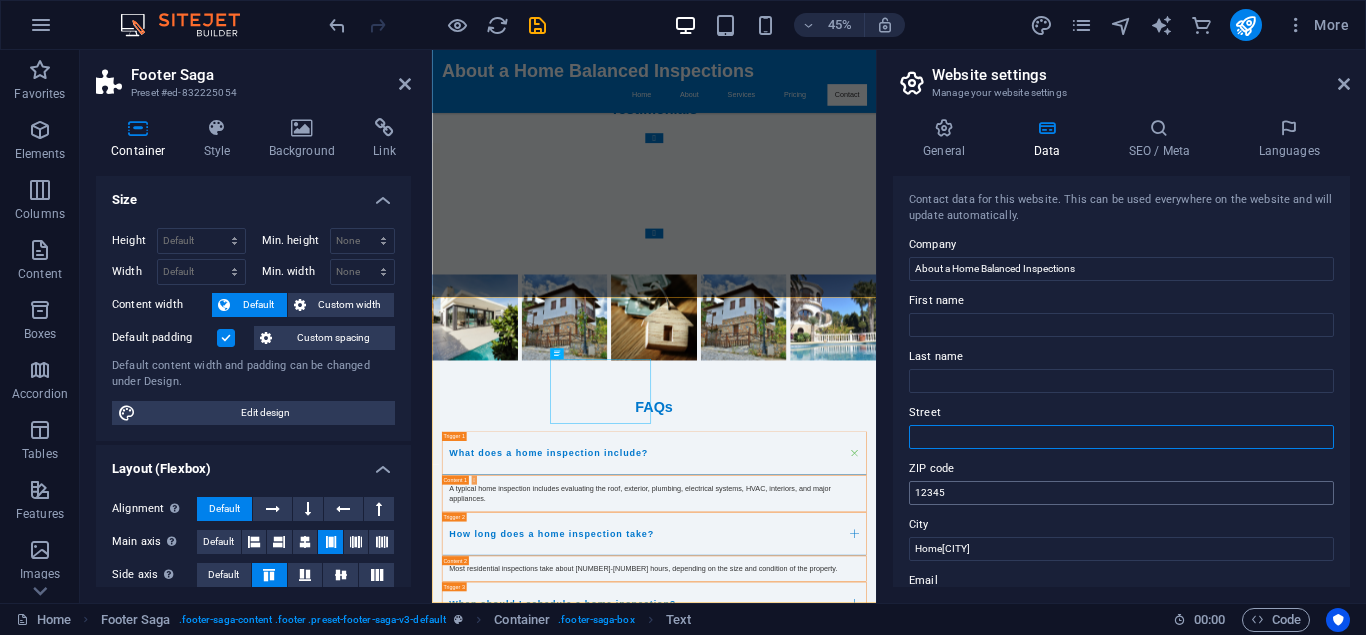 type 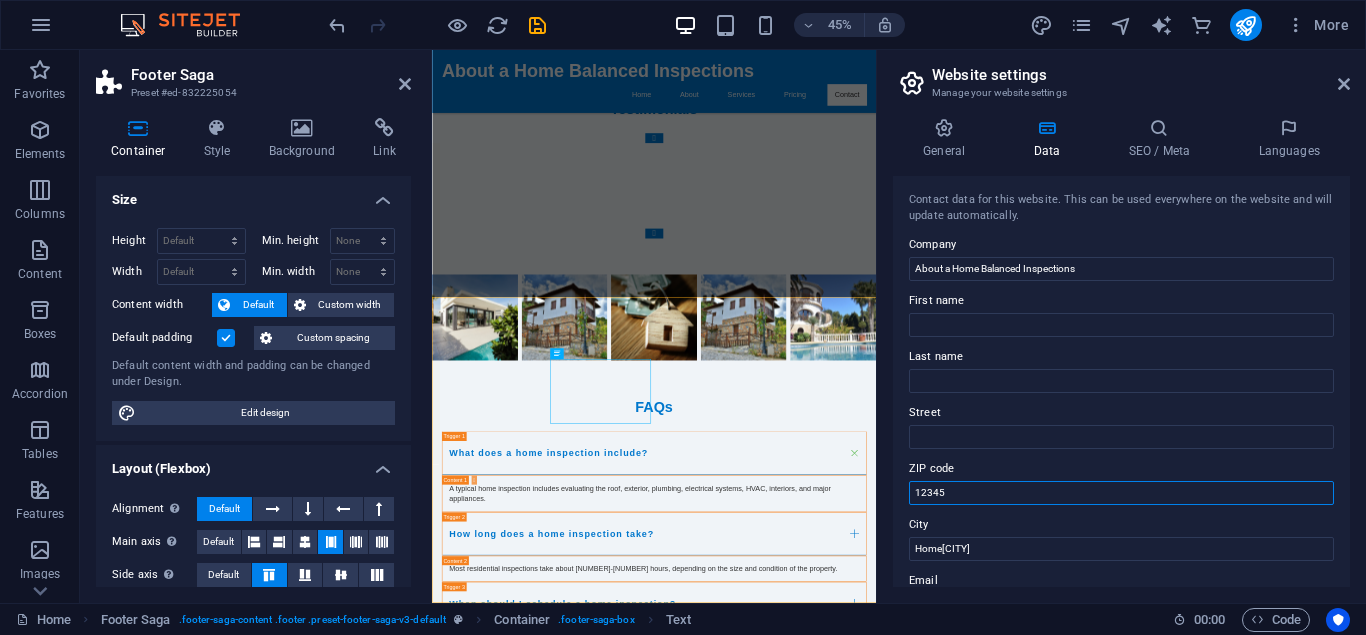 drag, startPoint x: 953, startPoint y: 486, endPoint x: 887, endPoint y: 494, distance: 66.48308 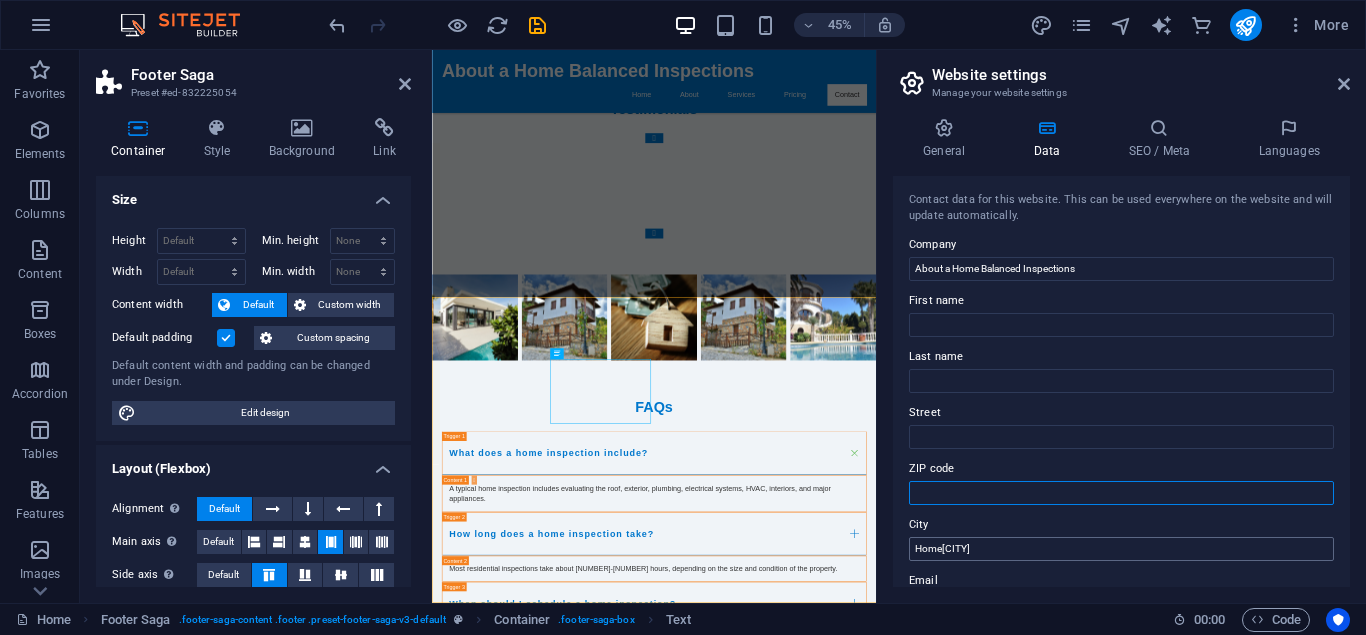 type 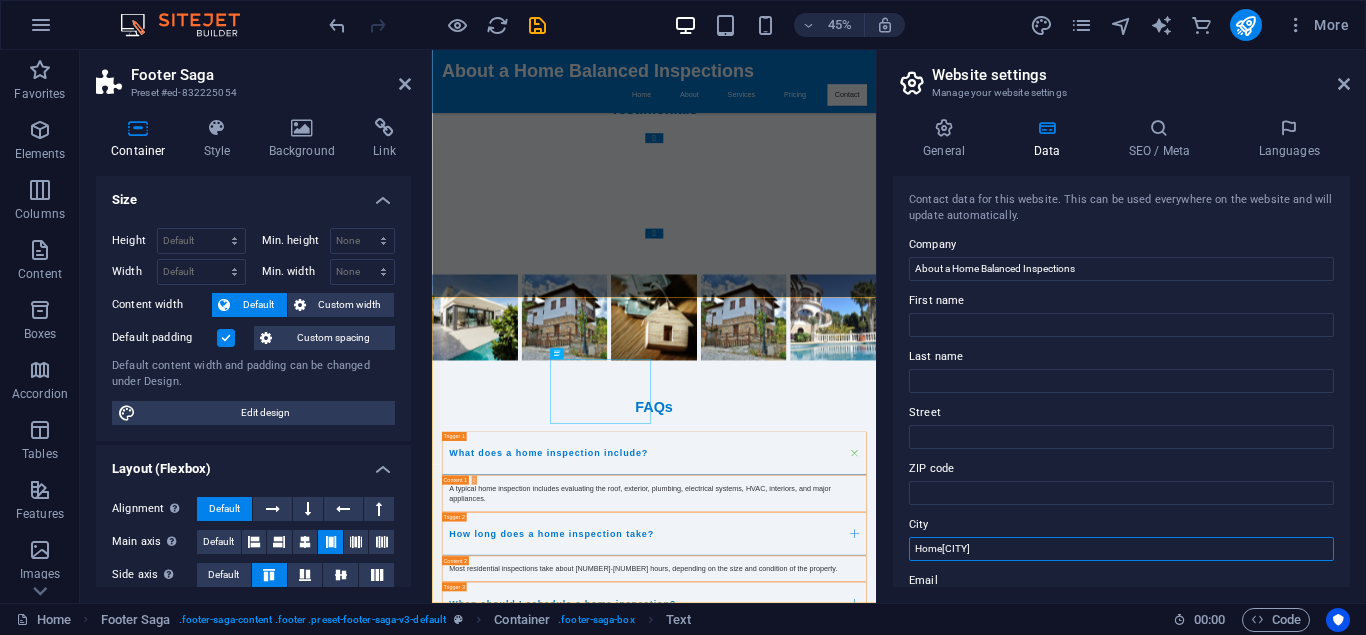 drag, startPoint x: 972, startPoint y: 550, endPoint x: 888, endPoint y: 546, distance: 84.095184 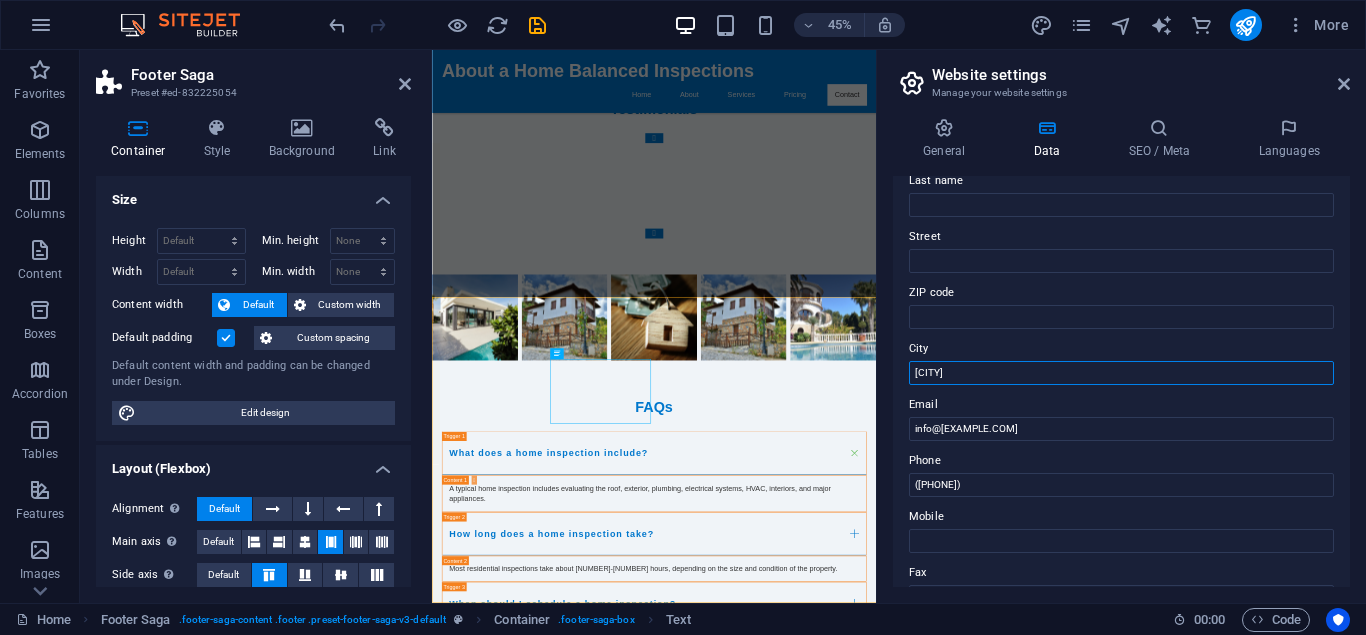 scroll, scrollTop: 180, scrollLeft: 0, axis: vertical 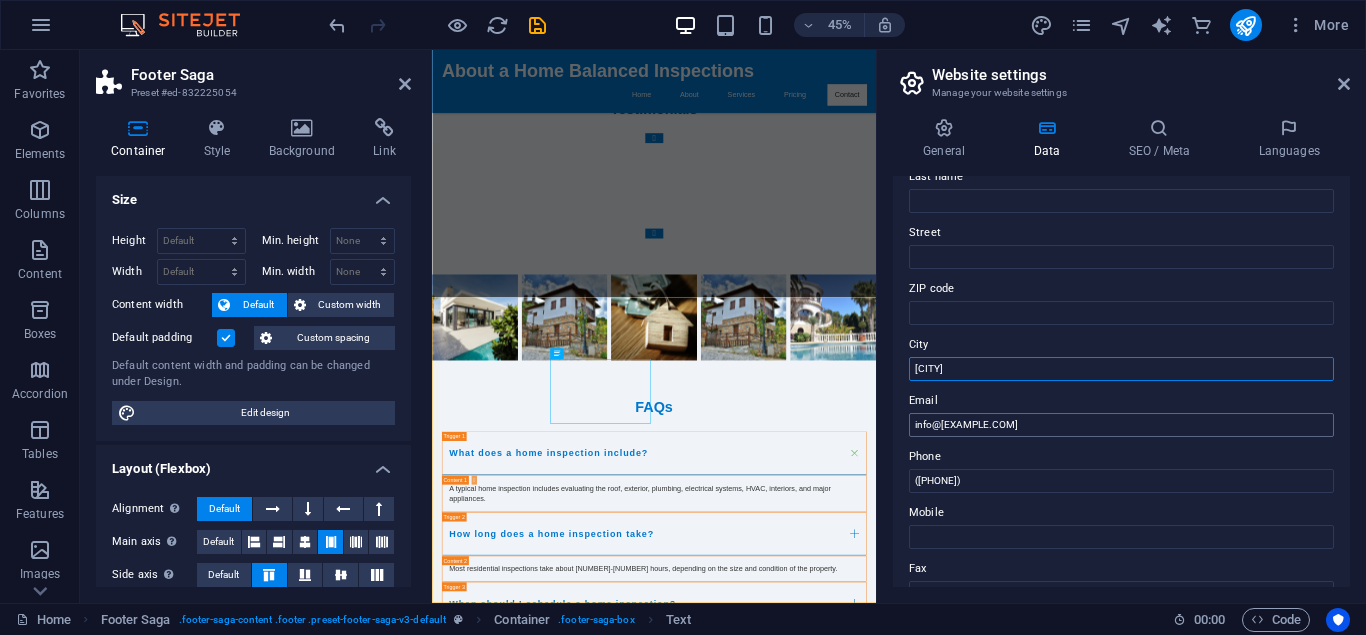 type on "[CITY]" 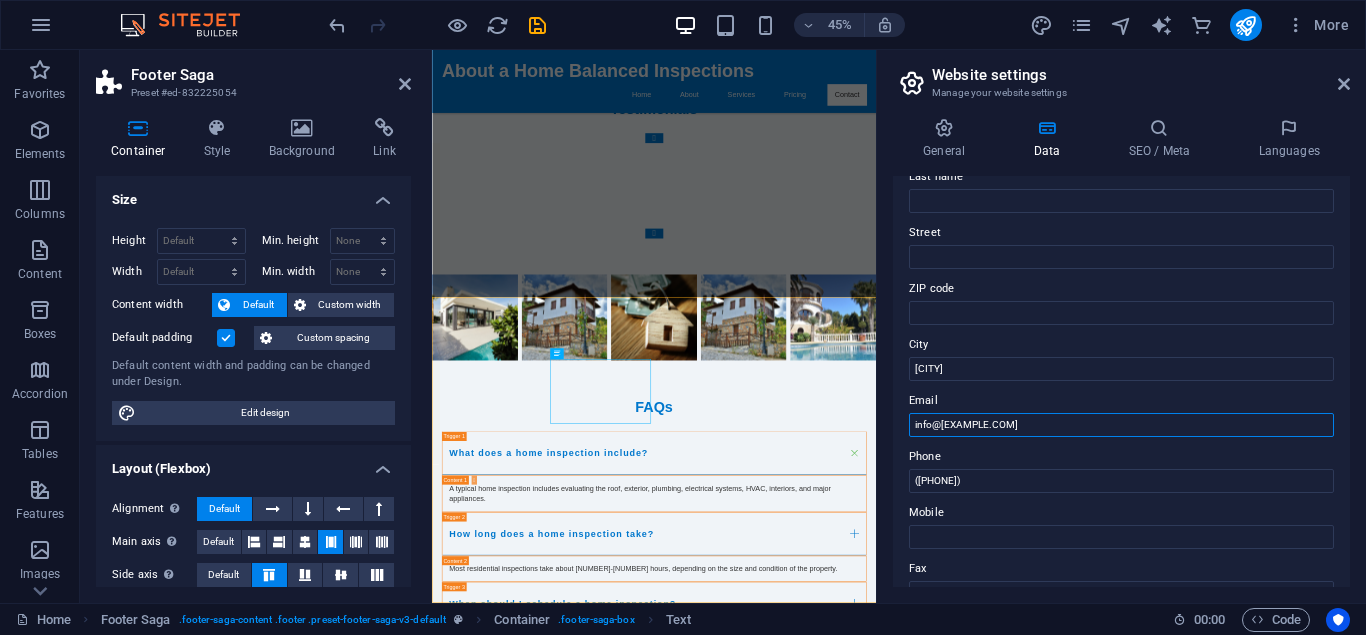 drag, startPoint x: 1064, startPoint y: 426, endPoint x: 912, endPoint y: 423, distance: 152.0296 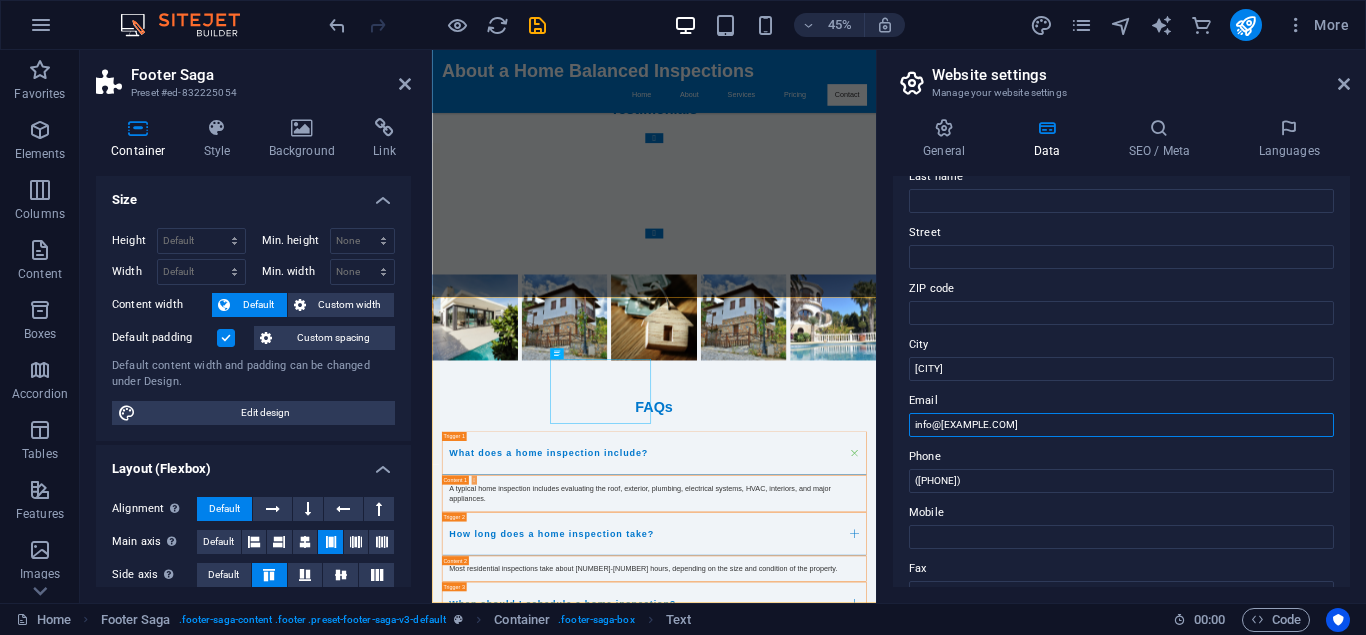 click on "info@[EXAMPLE.COM]" at bounding box center (1121, 425) 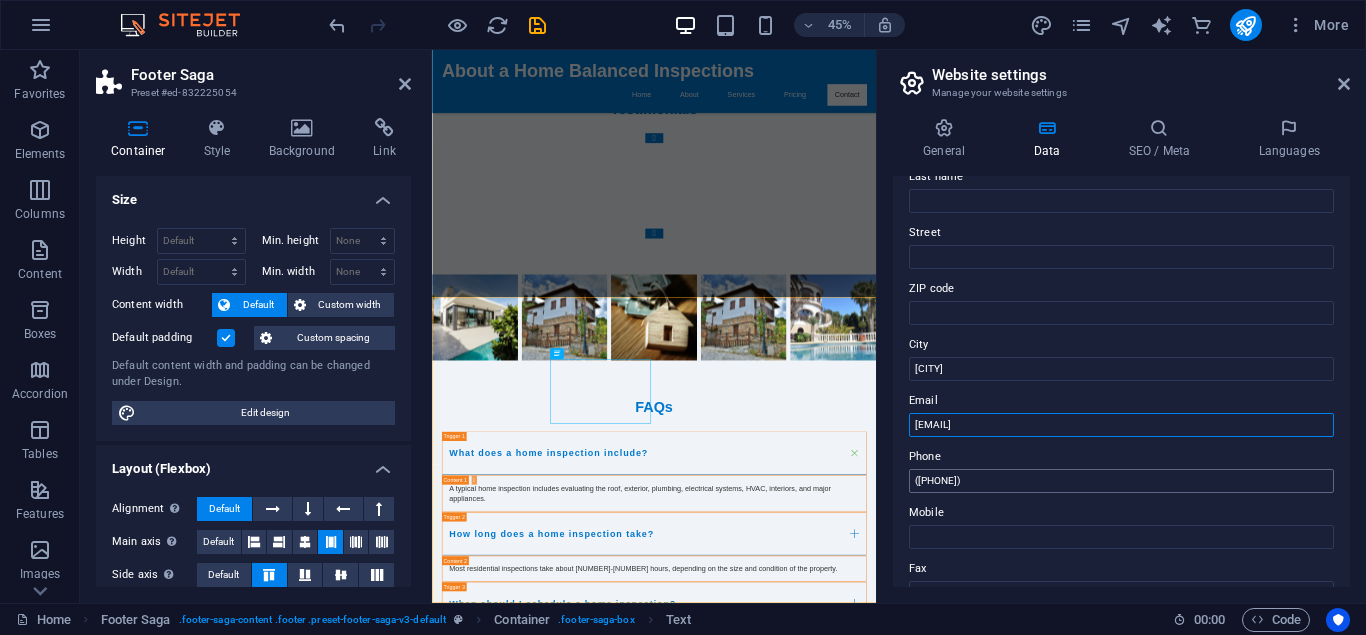 type on "[EMAIL]" 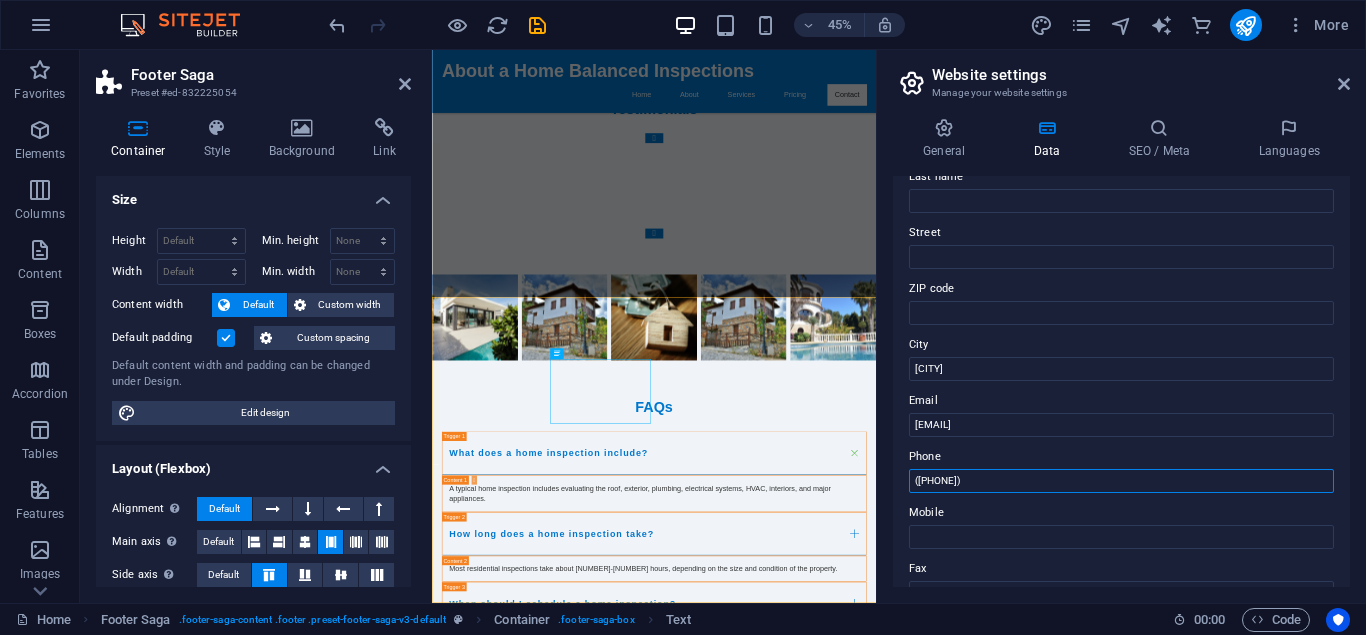 click on "([PHONE])" at bounding box center [1121, 481] 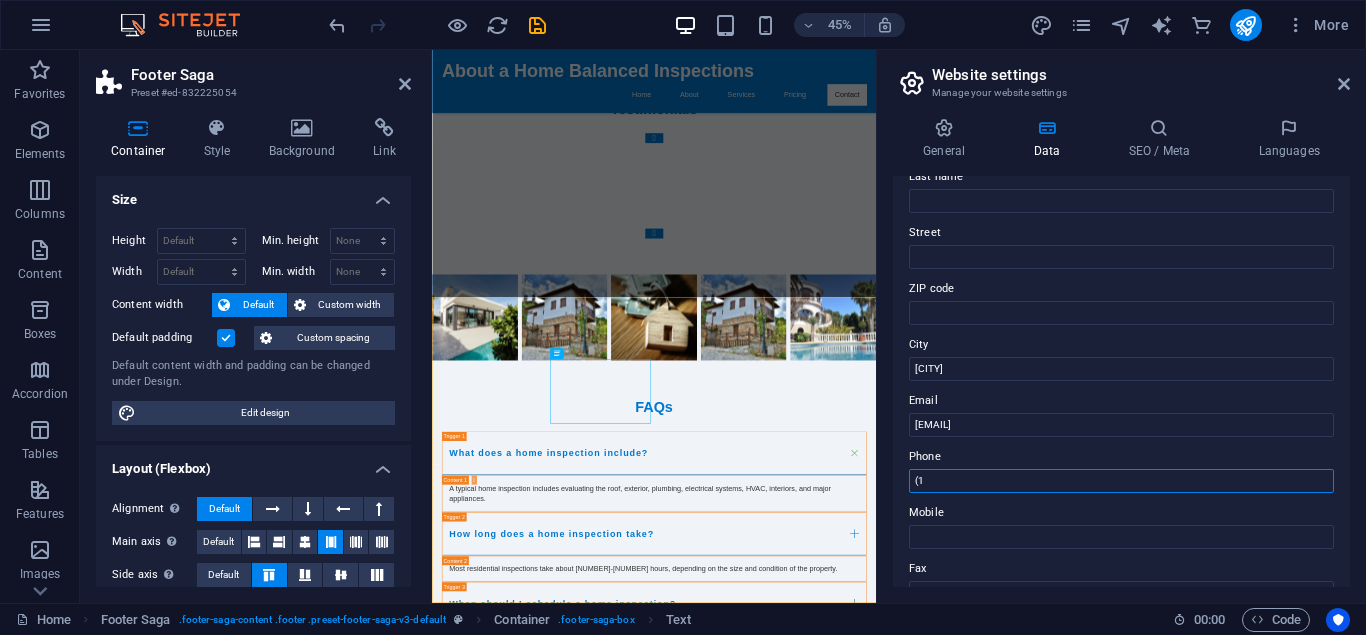 type on "(" 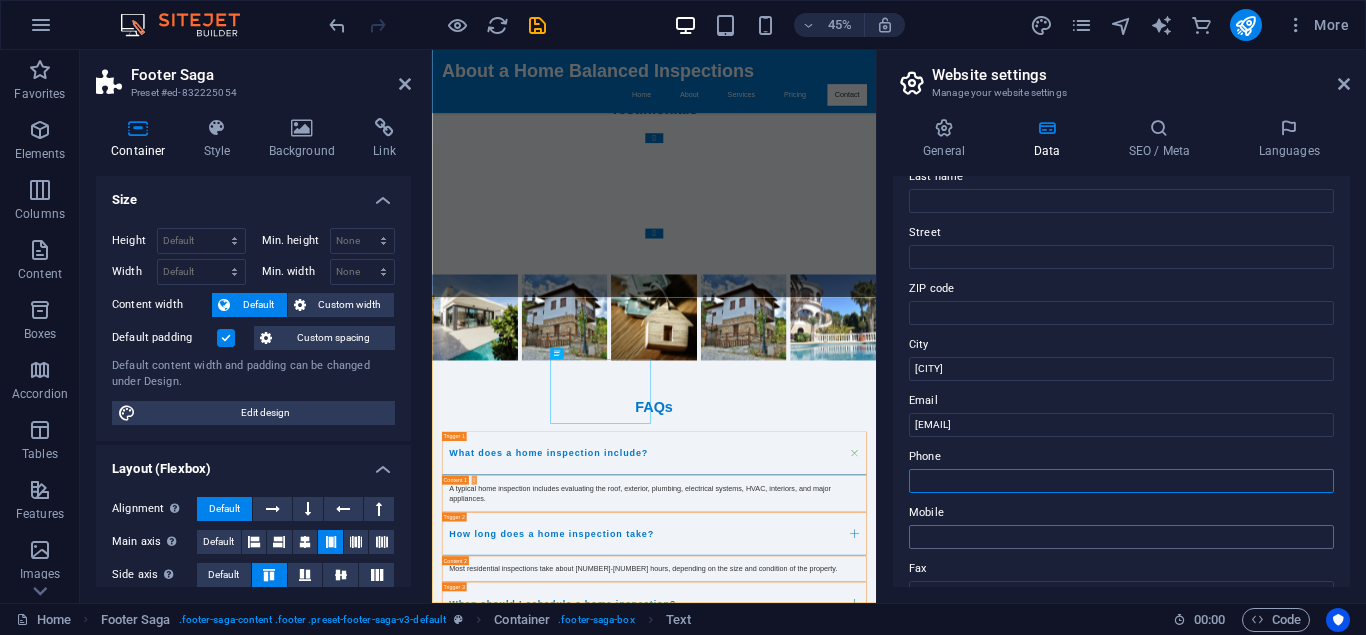 type 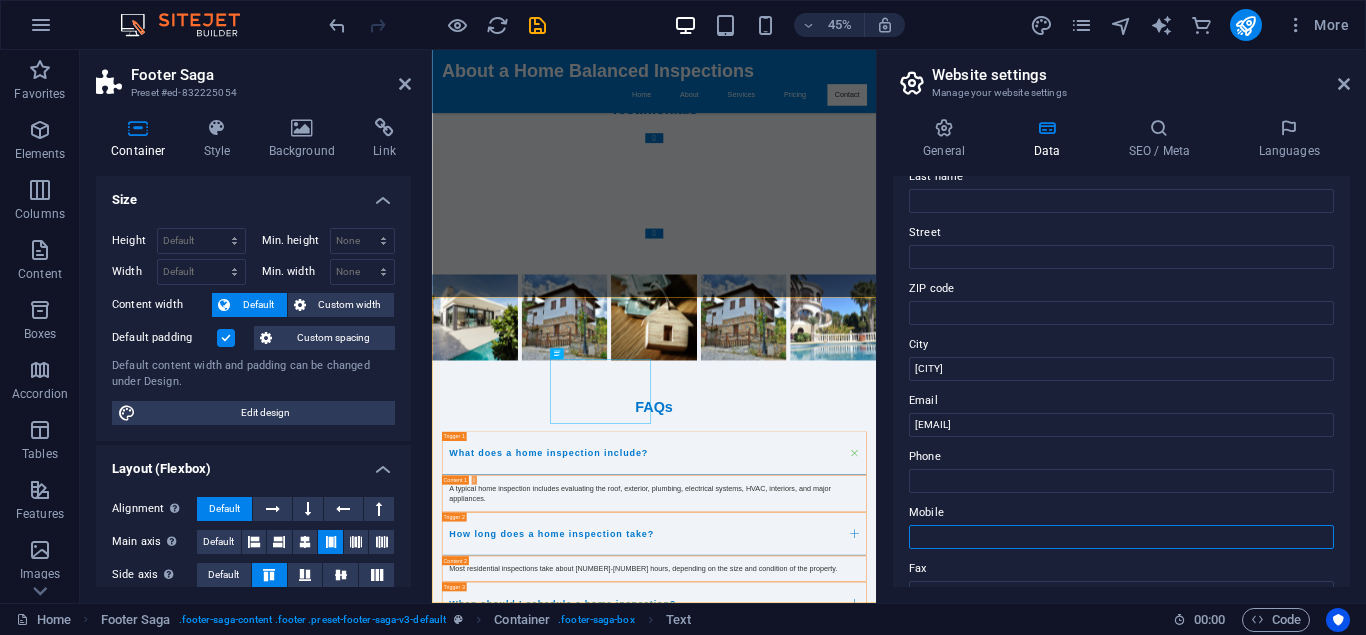 click on "Mobile" at bounding box center (1121, 537) 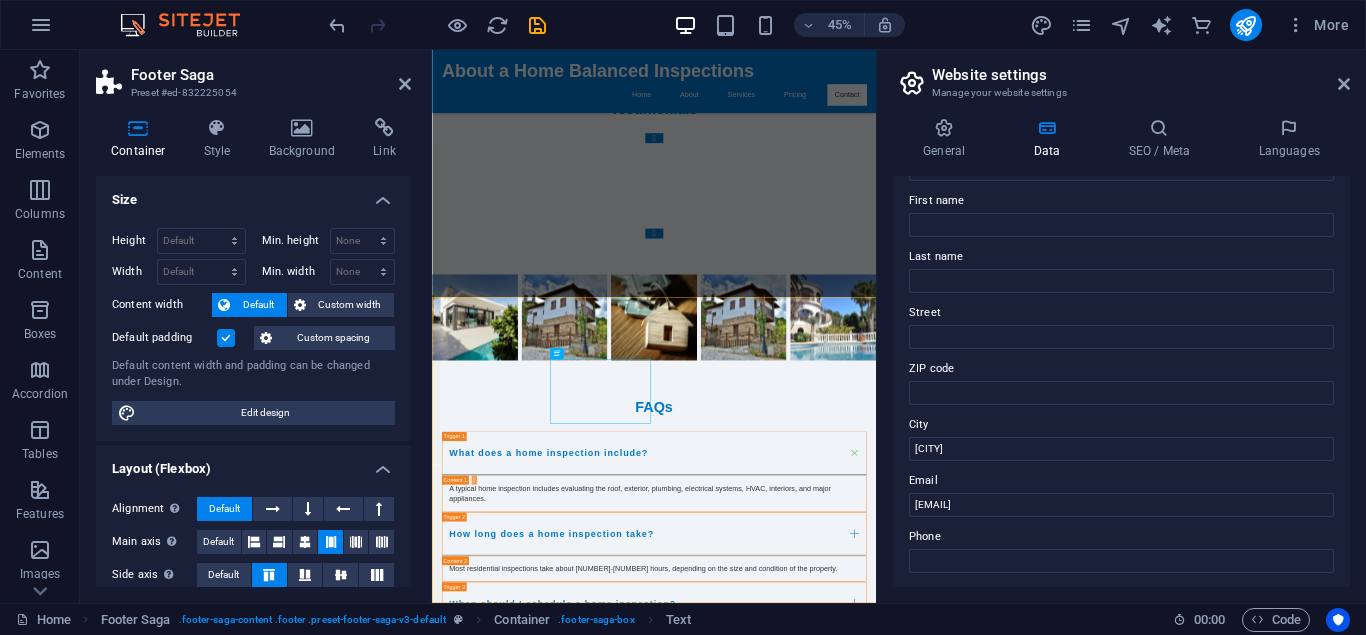 scroll, scrollTop: 0, scrollLeft: 0, axis: both 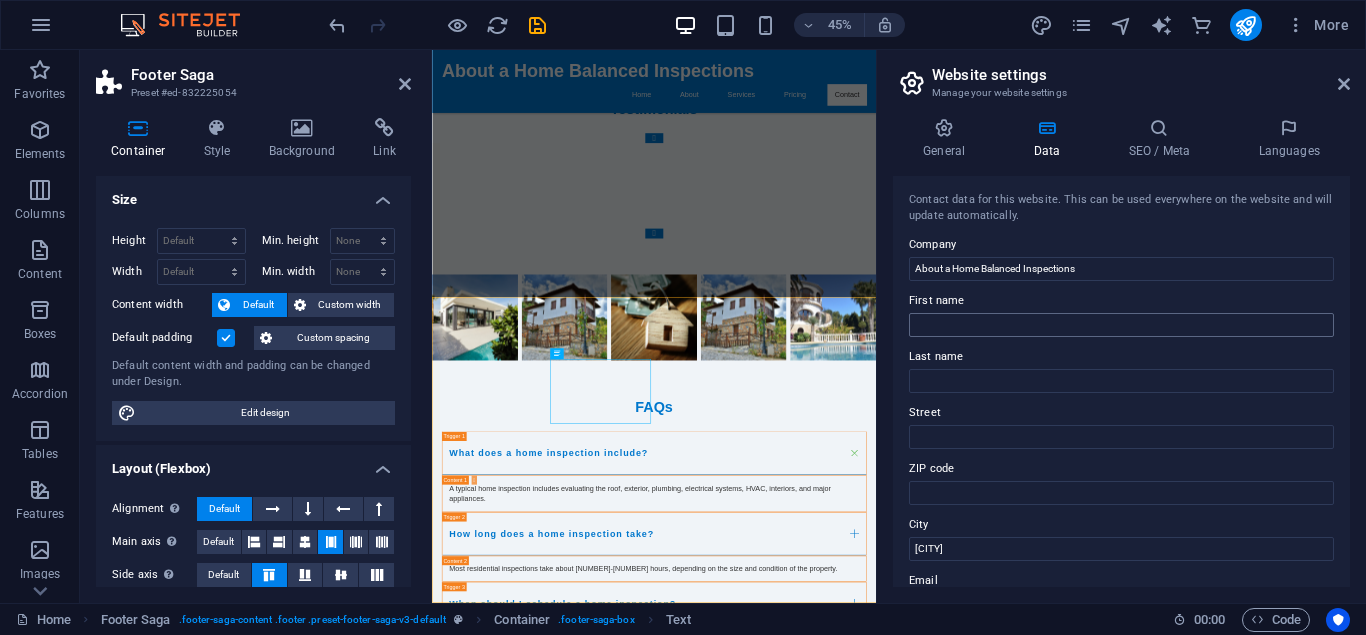 type on "[PHONE]" 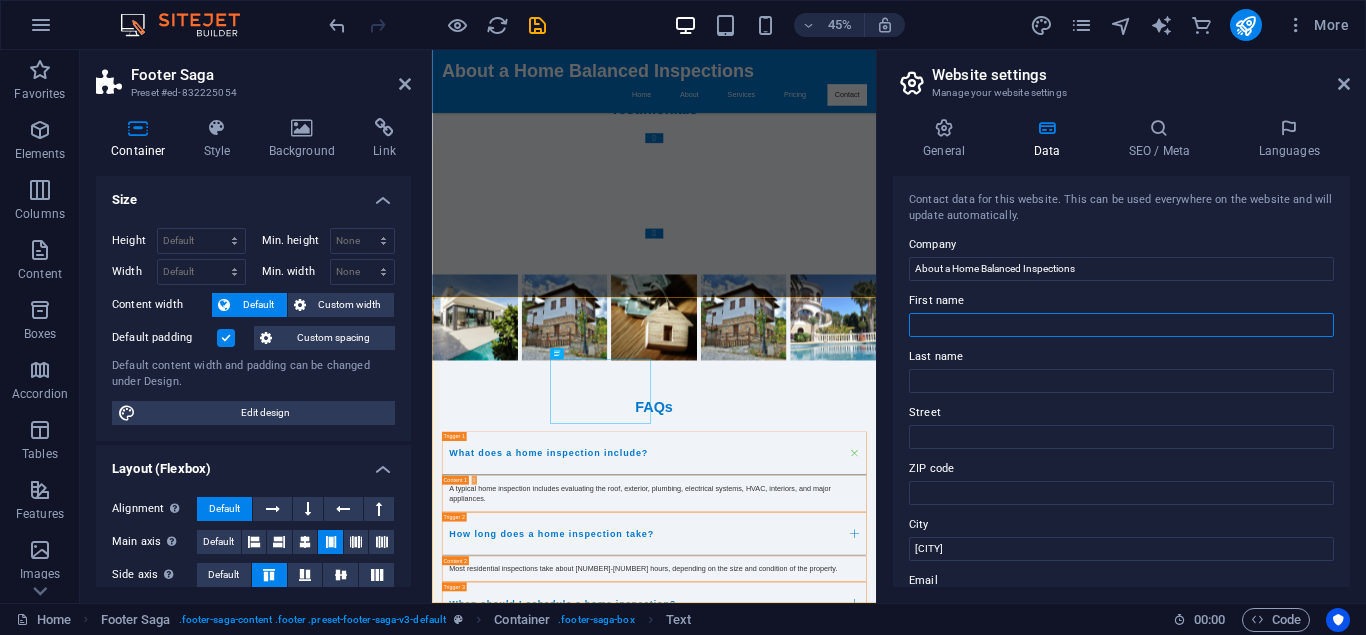 click on "First name" at bounding box center [1121, 325] 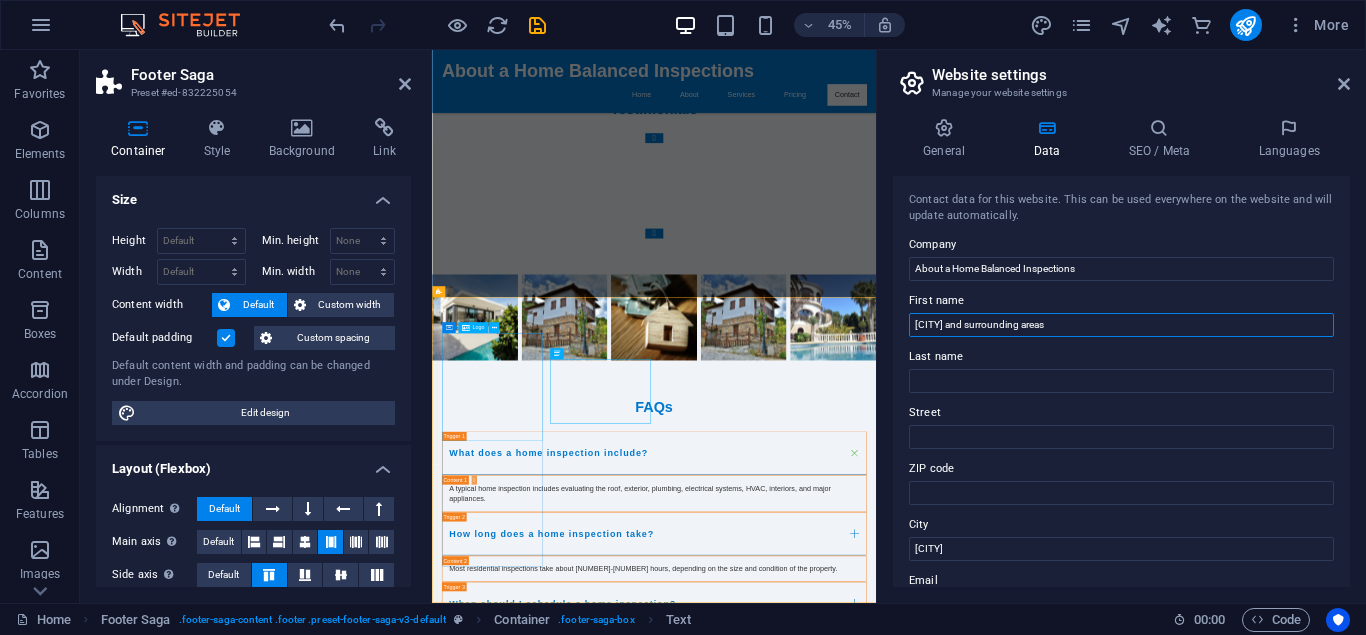 type on "[CITY] and surrounding areas" 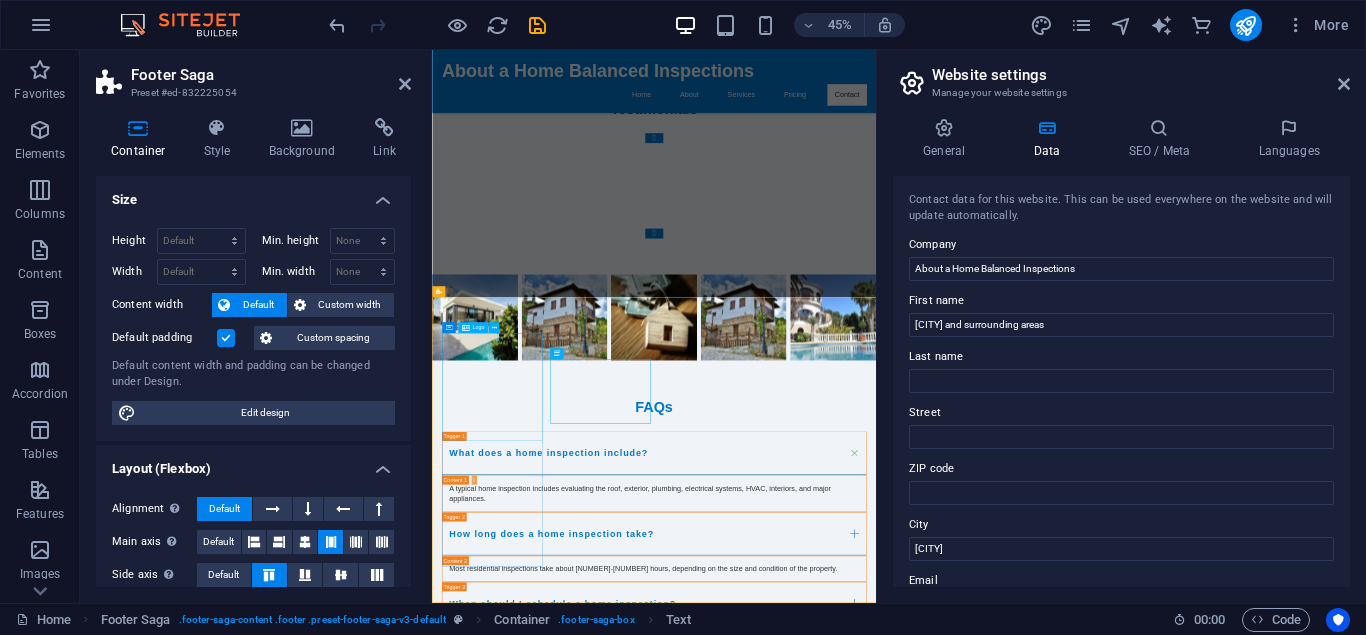 drag, startPoint x: 543, startPoint y: 741, endPoint x: 935, endPoint y: 435, distance: 497.29266 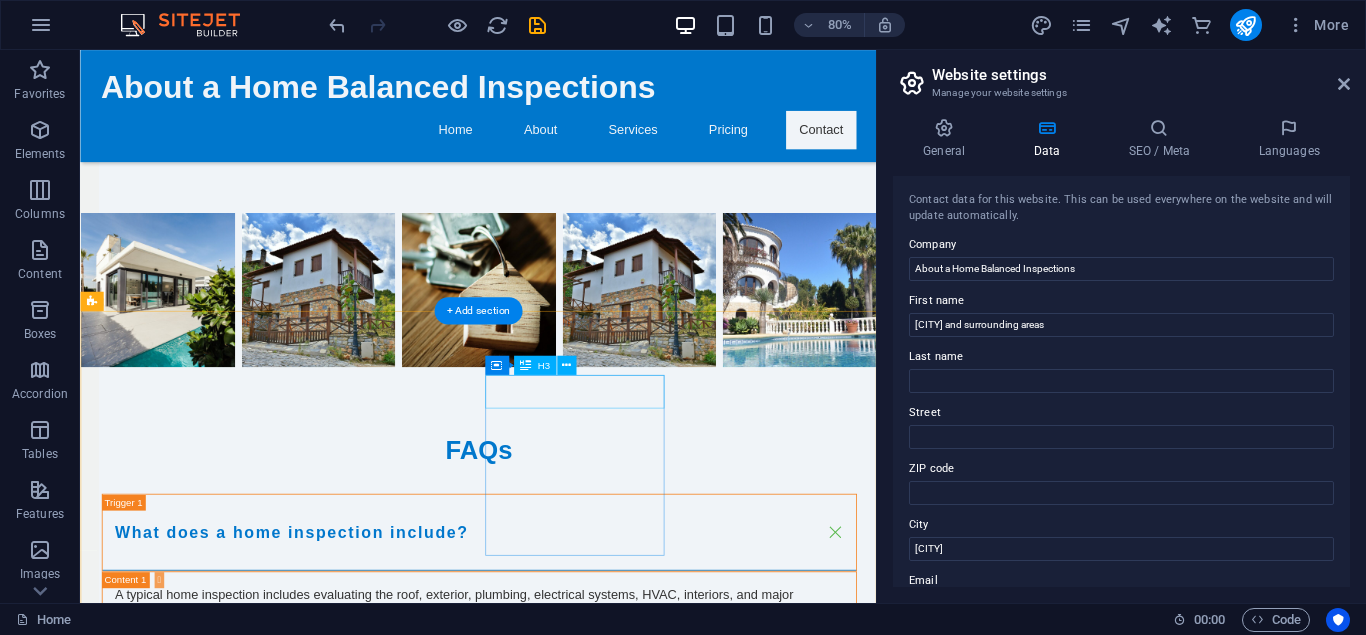 scroll, scrollTop: 6461, scrollLeft: 0, axis: vertical 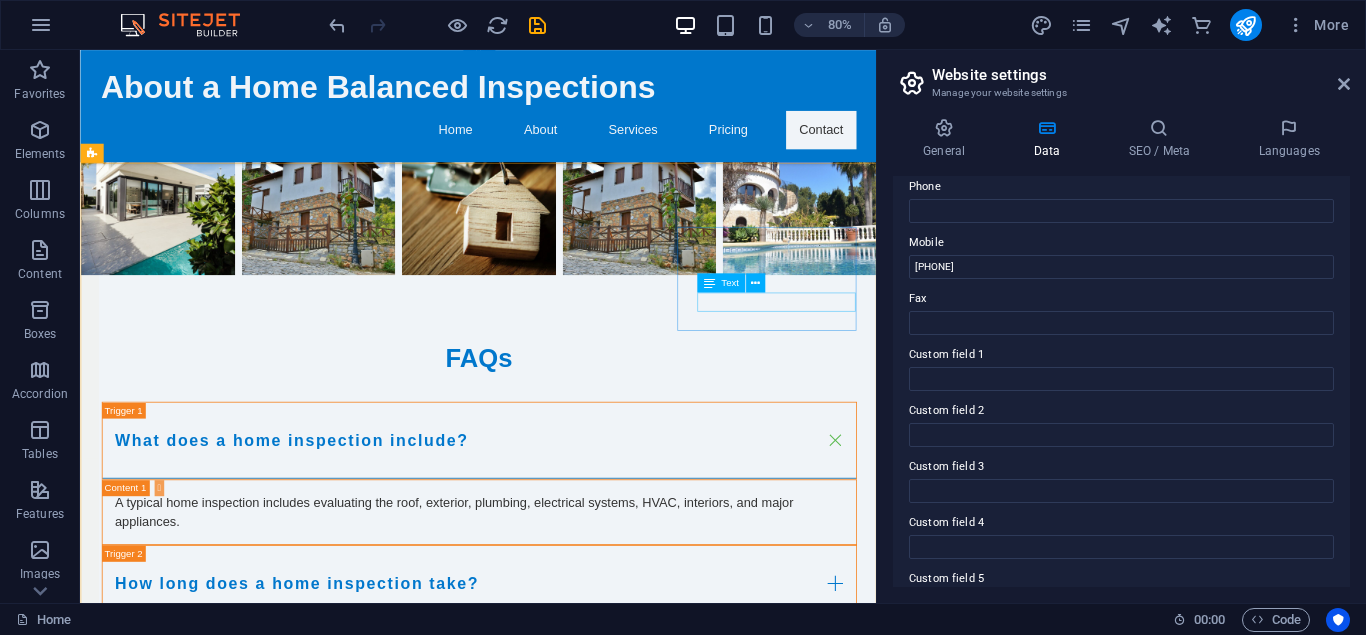 click on "Text" at bounding box center (736, 283) 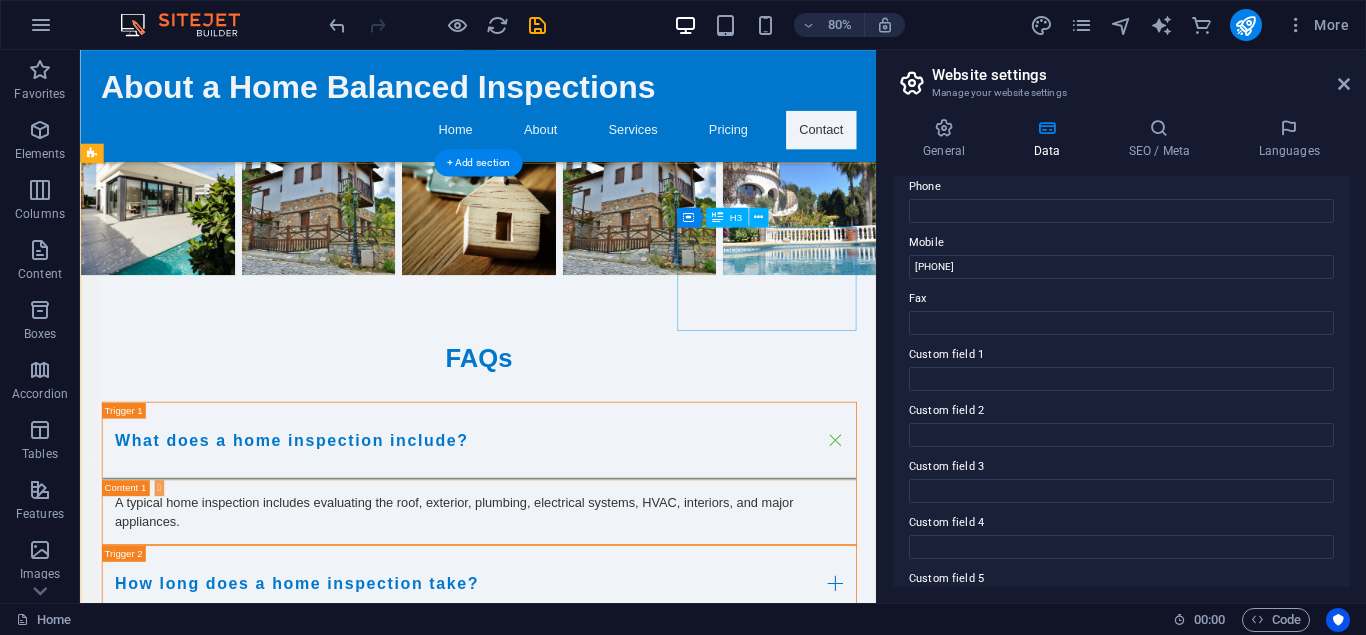 click on "Social media" at bounding box center (208, 3296) 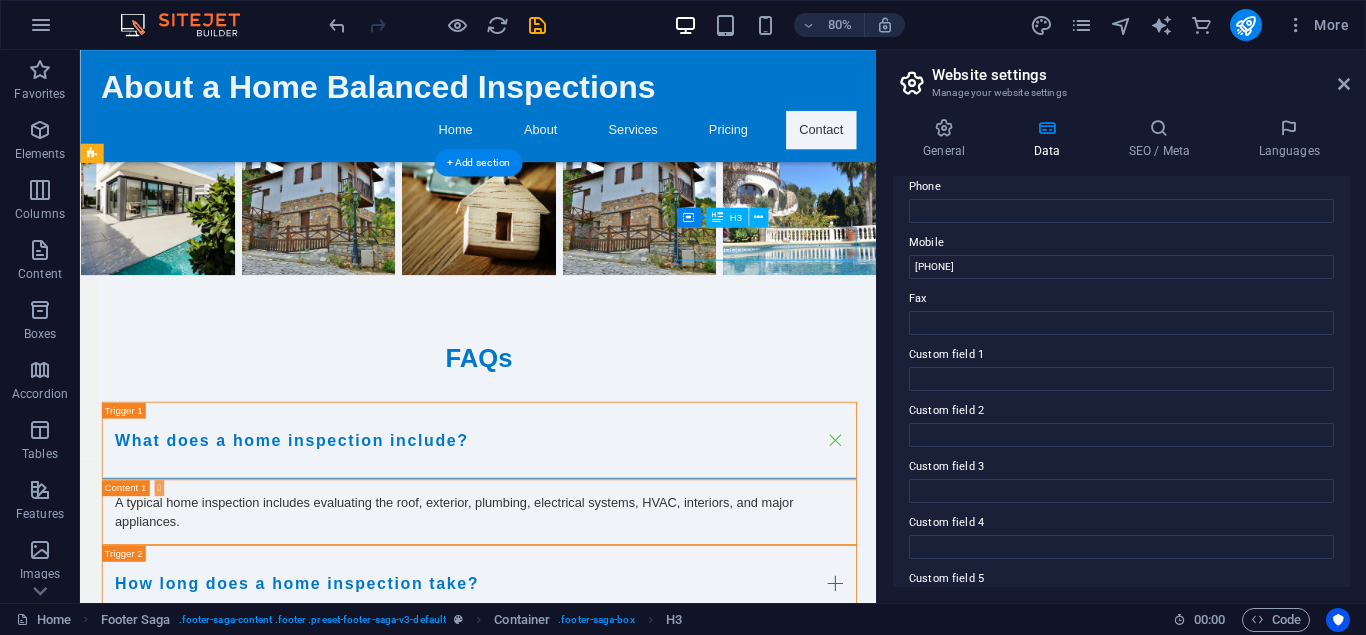 click on "Social media" at bounding box center [208, 3296] 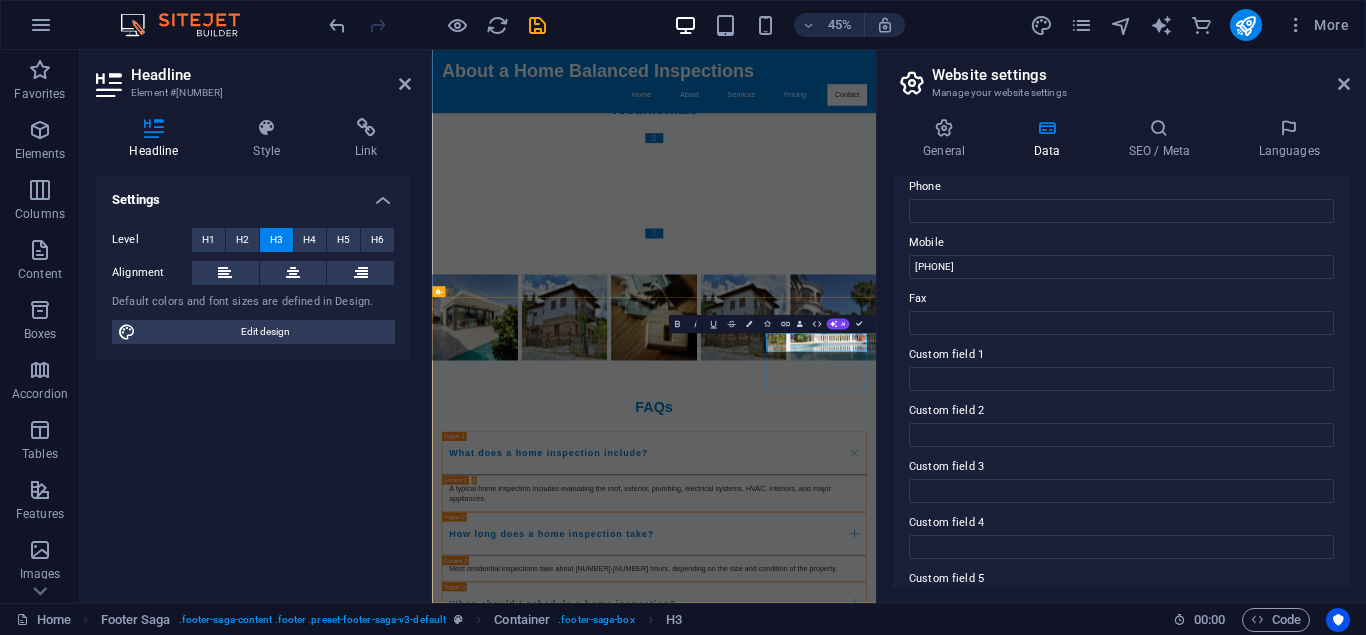type 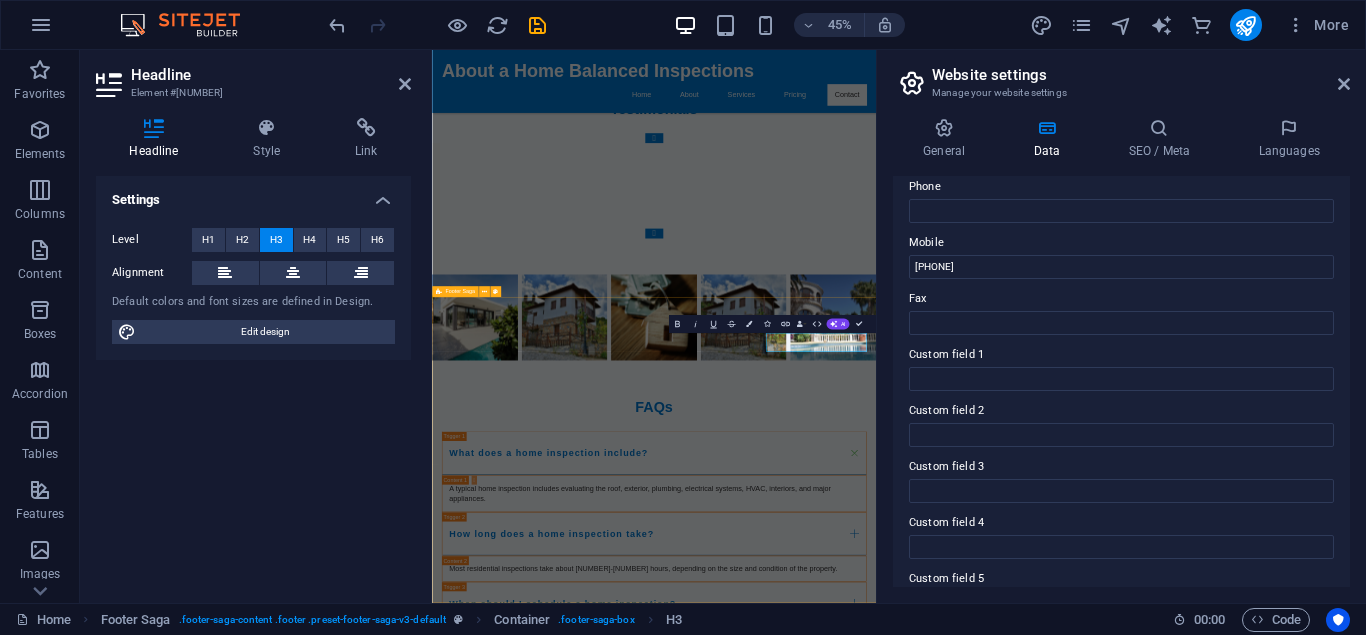 drag, startPoint x: 1210, startPoint y: 854, endPoint x: 1312, endPoint y: 500, distance: 368.40195 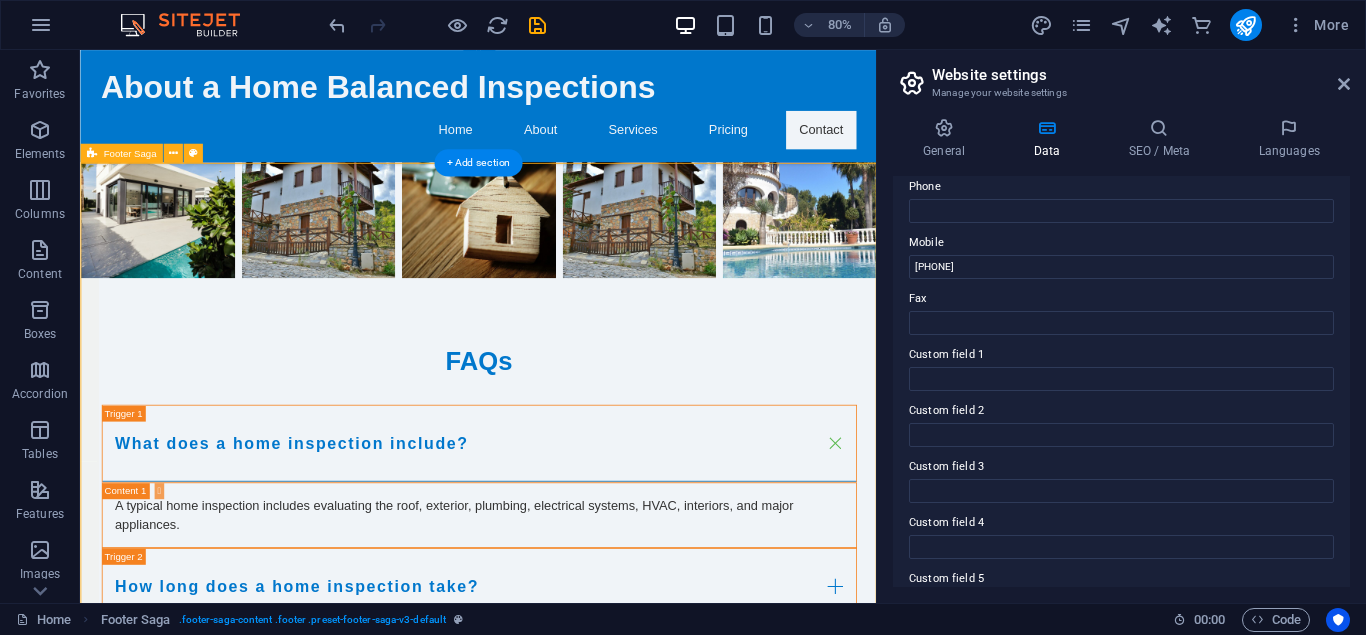scroll, scrollTop: 6461, scrollLeft: 0, axis: vertical 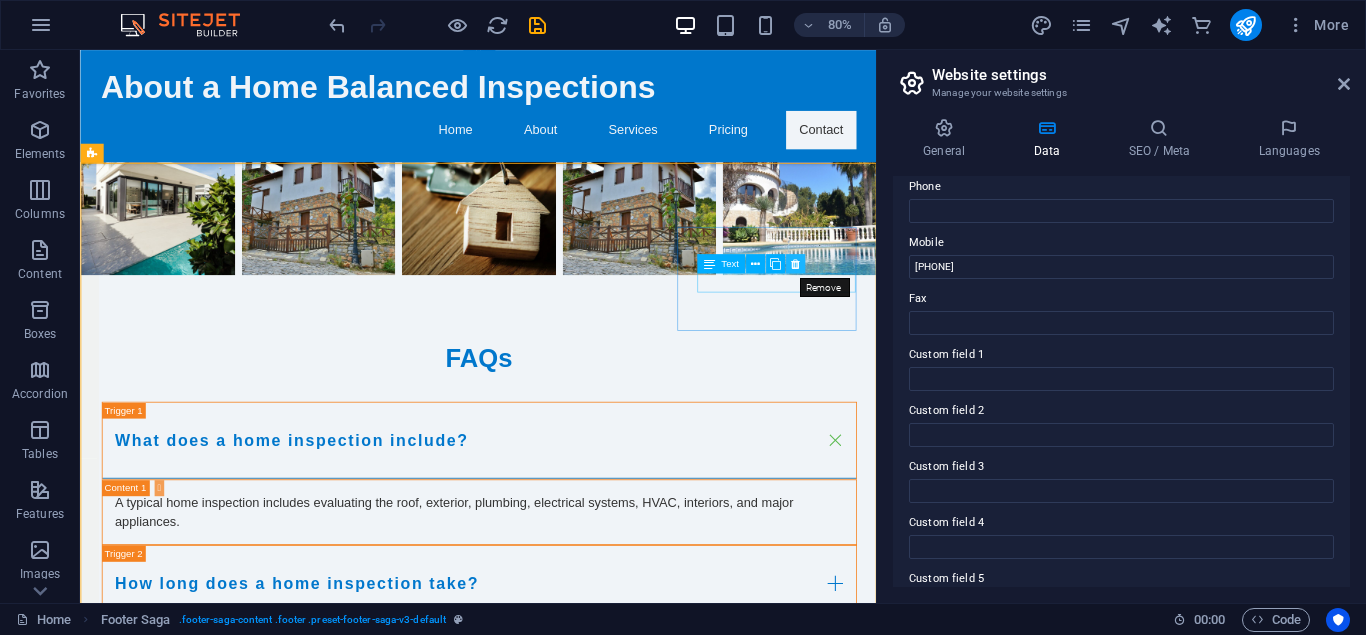 click at bounding box center [795, 263] 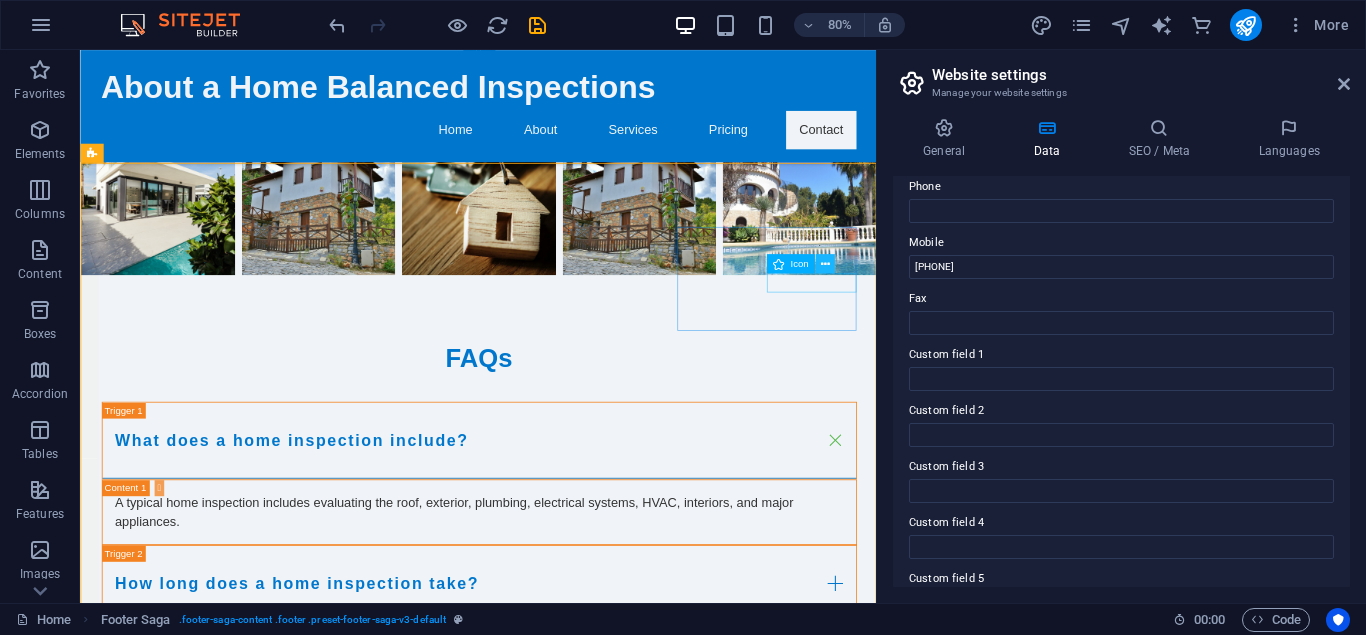 click at bounding box center [825, 263] 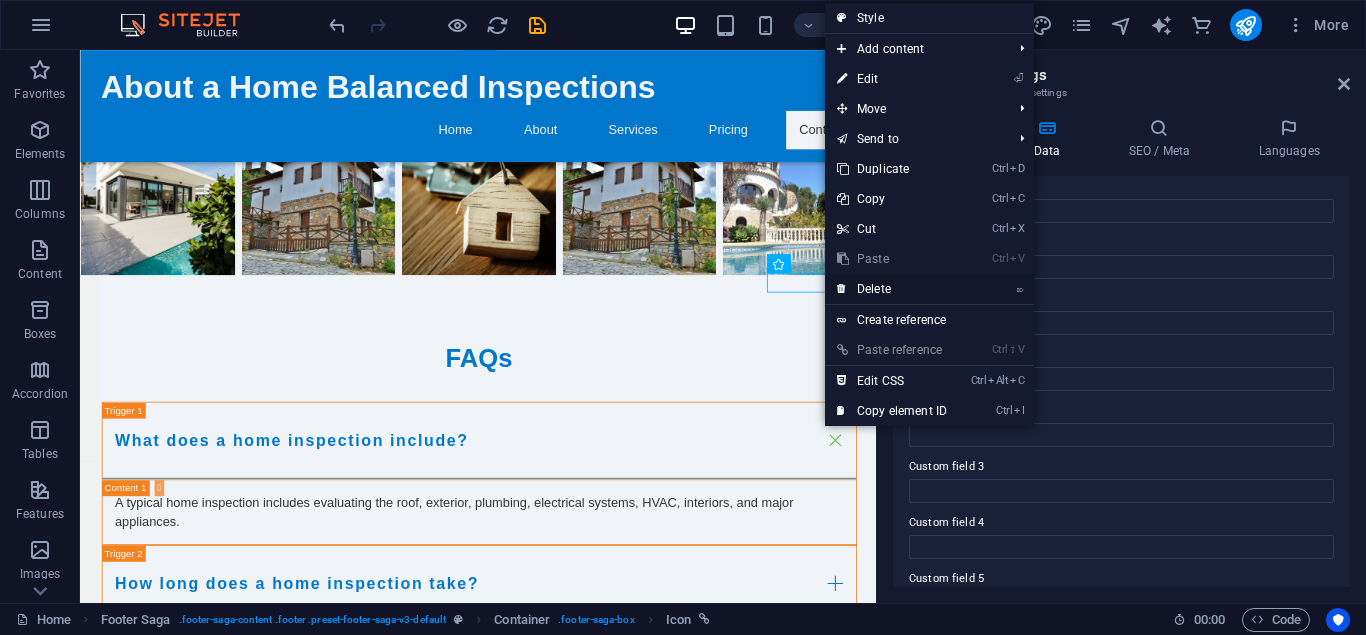 click on "⌦  Delete" at bounding box center [892, 289] 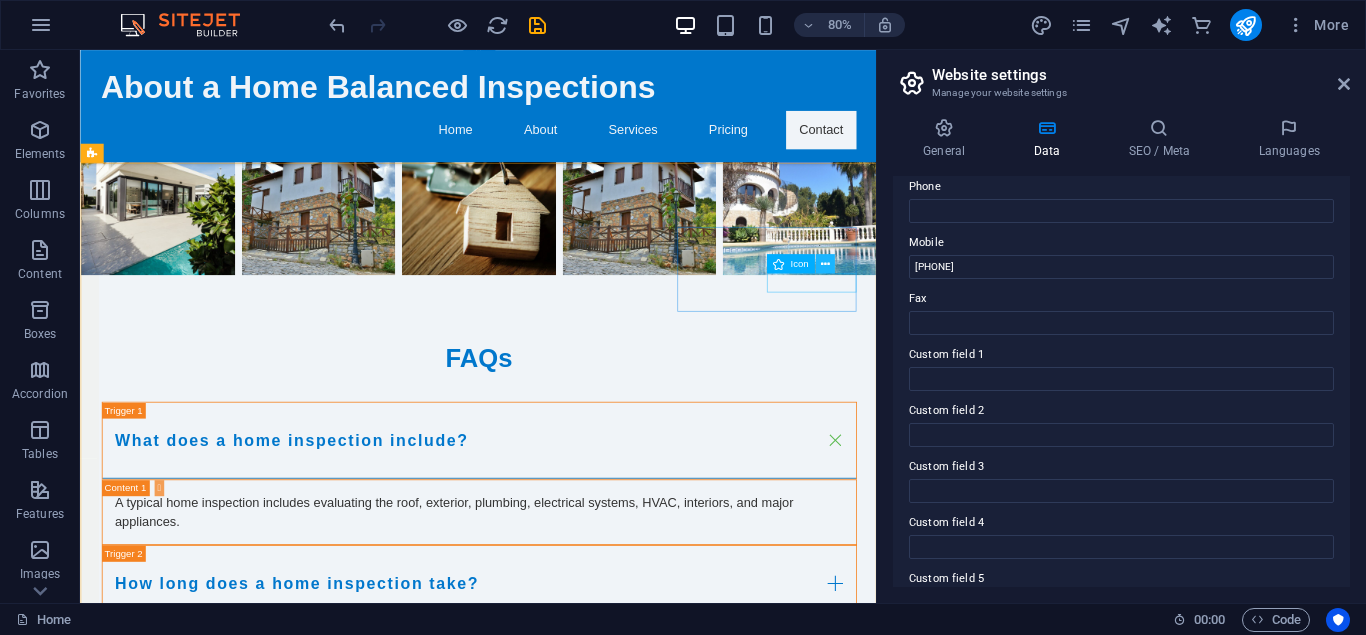 click at bounding box center (825, 263) 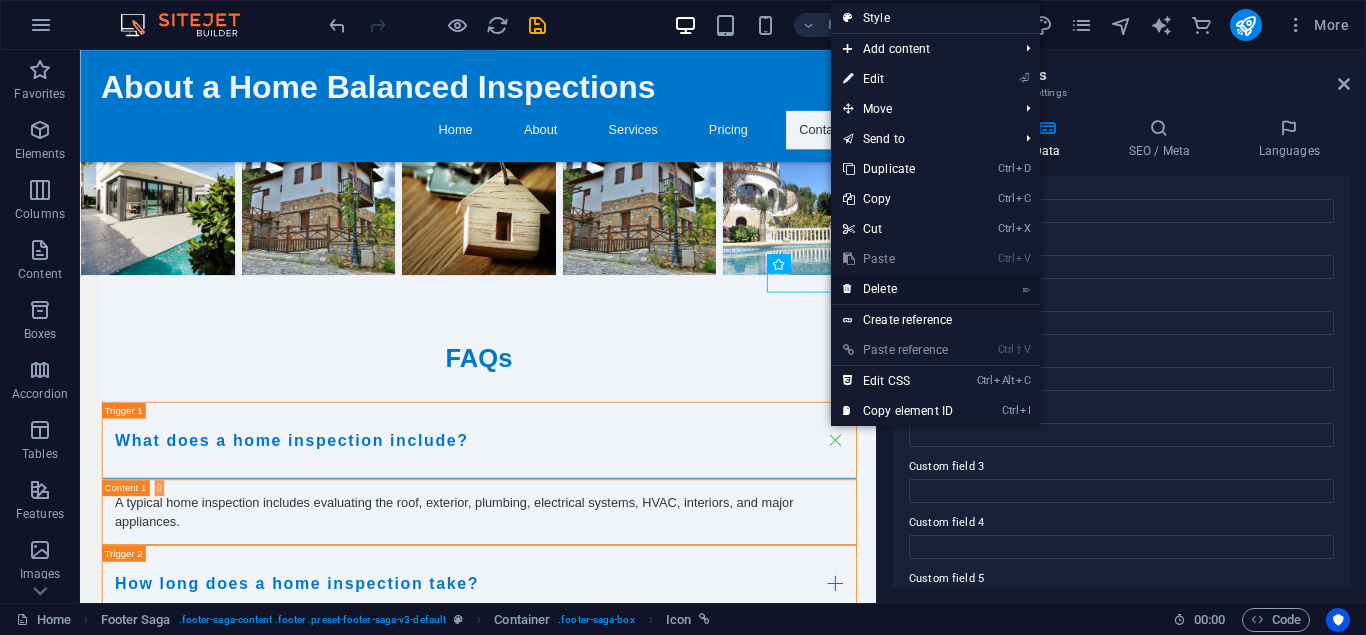 click on "⌦  Delete" at bounding box center [898, 289] 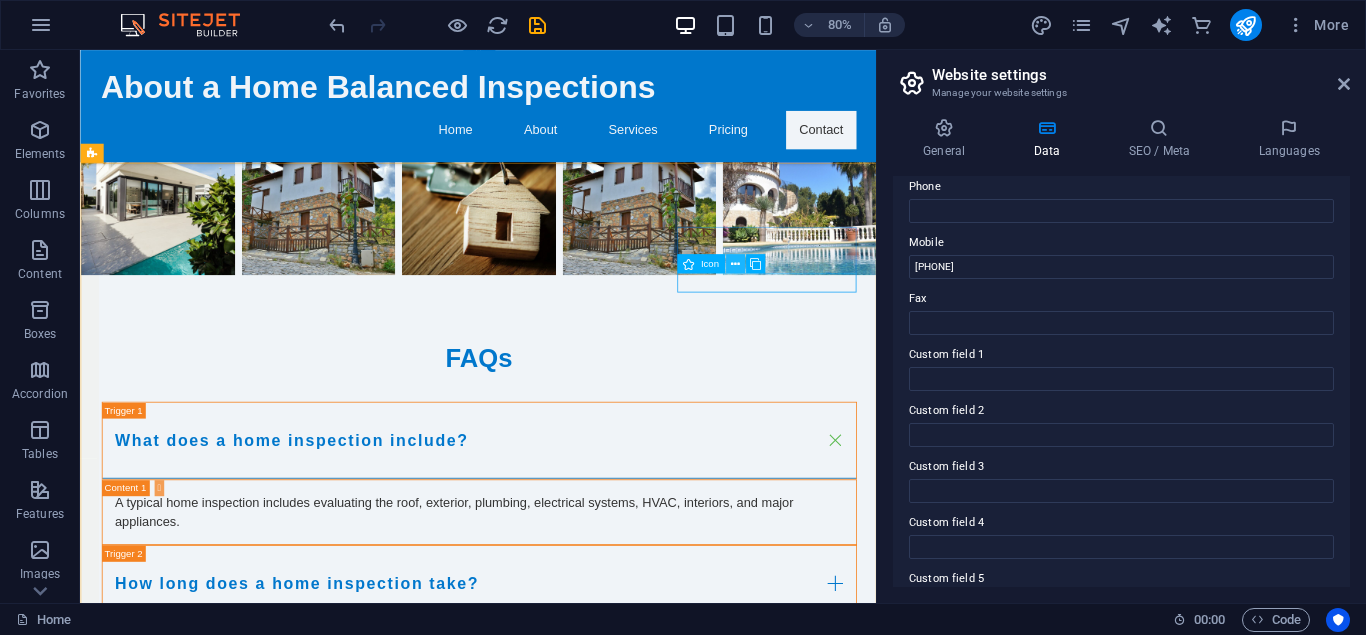 click at bounding box center (735, 263) 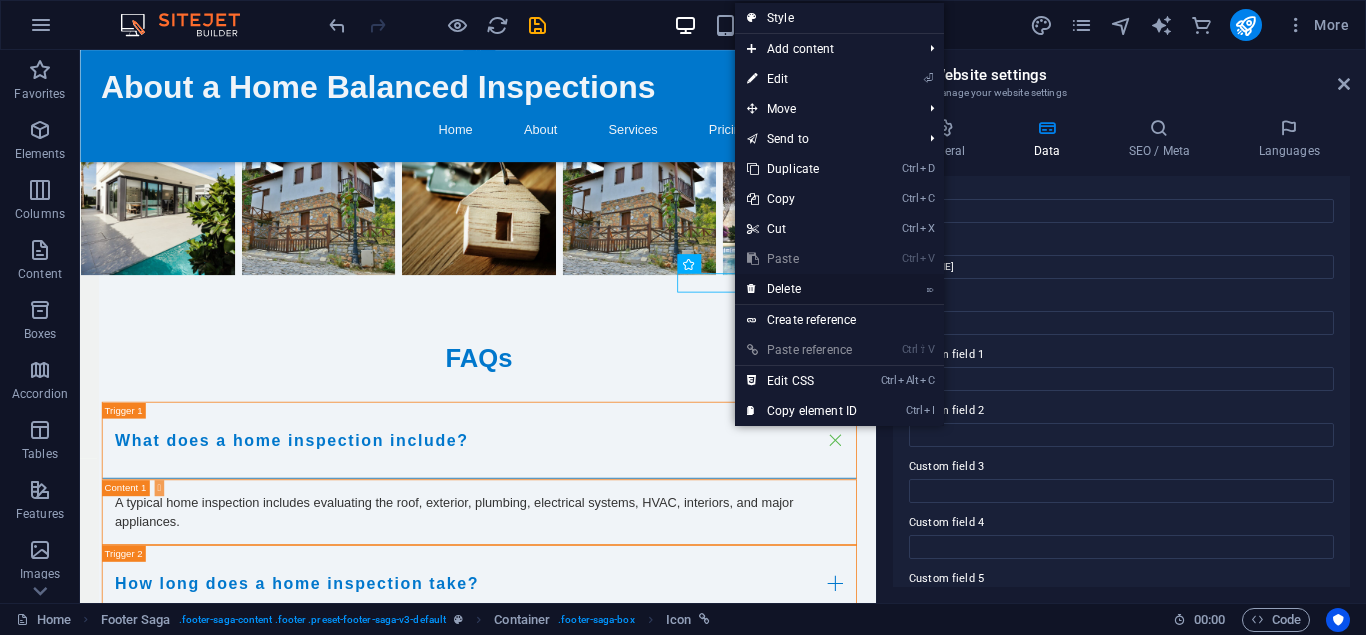 click on "⌦  Delete" at bounding box center [802, 289] 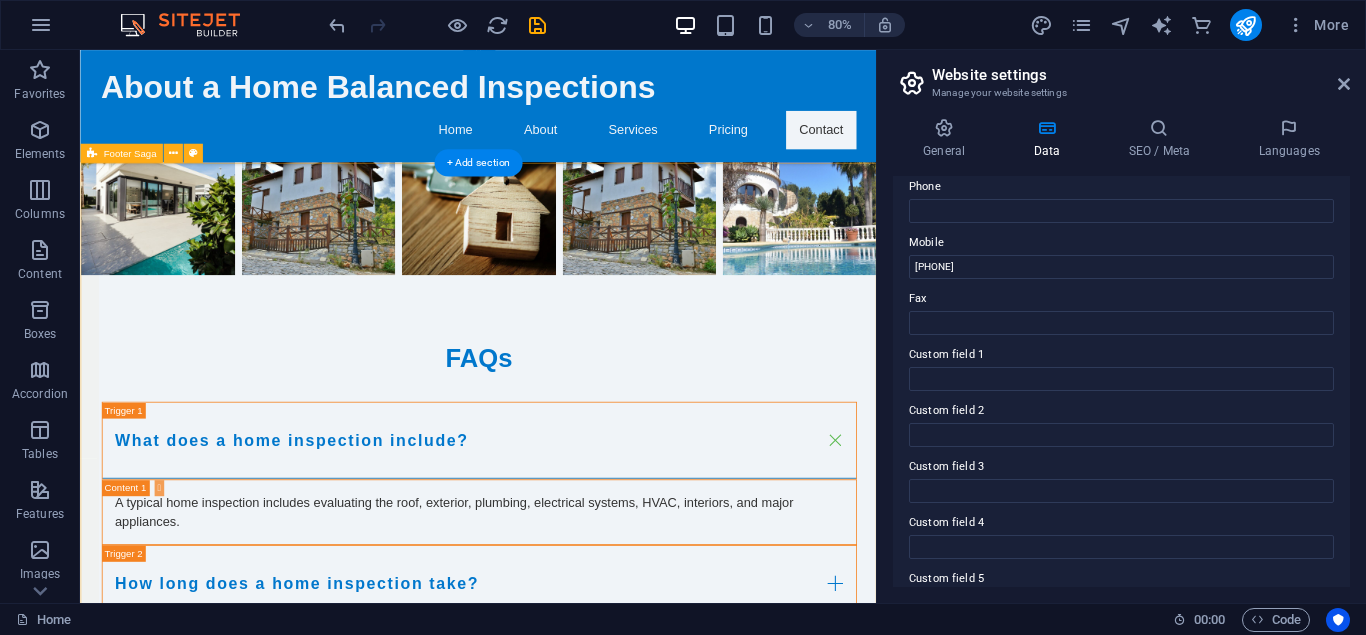 click on "About a Home Balanced Inspections About a Home Balanced Inspections offers thorough residential home inspections, as well as inspections for pools and hot tubs. We are dedicated to ensuring the safety and integrity of your home. Our certified inspectors have years of experience and deliver detailed reports to help you make informed decisions. Contact   [CITY] Phone:  Mobile:  [PHONE] Email:  contact@example.com Navigation Home About Services Pricing Contact Legal Notice Privacy Policy Google Listing" at bounding box center [577, 2842] 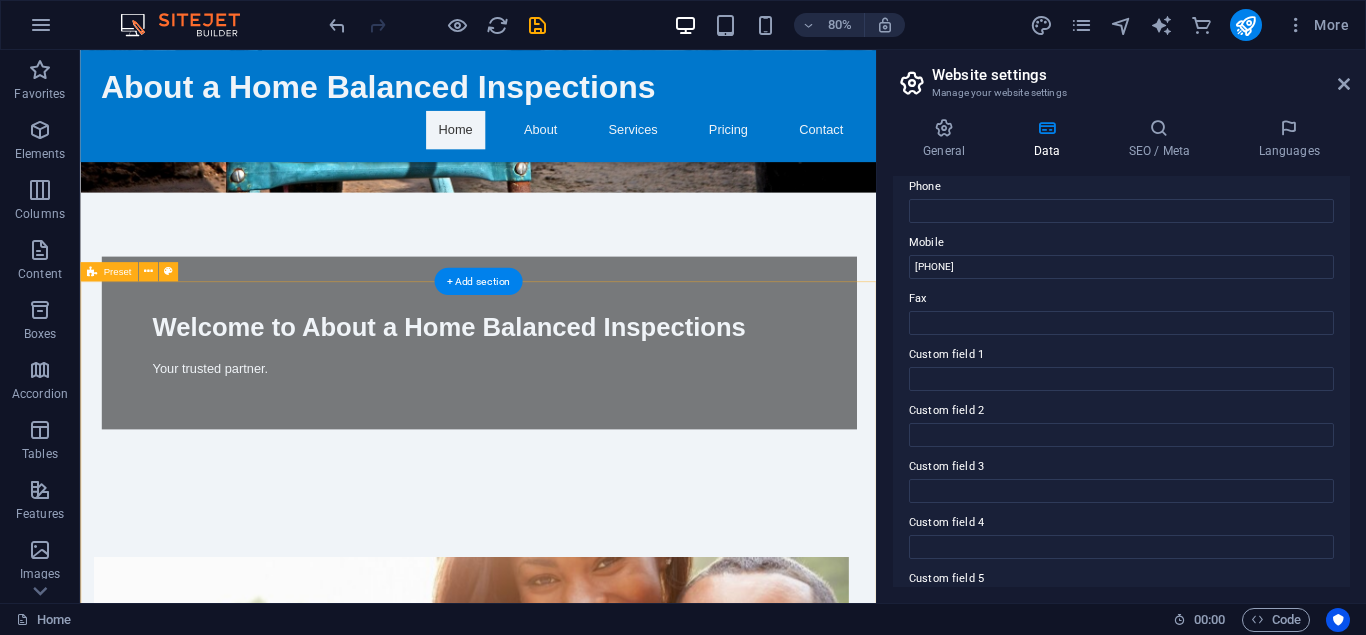 scroll, scrollTop: 0, scrollLeft: 0, axis: both 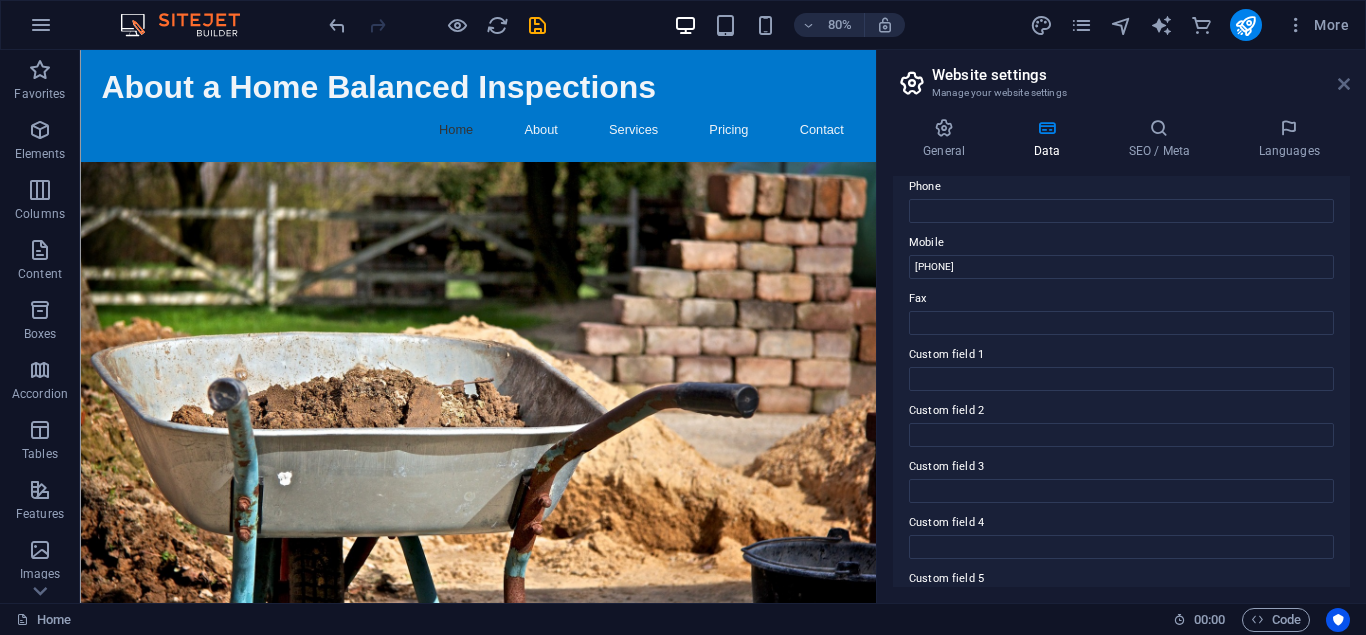 click at bounding box center (1344, 84) 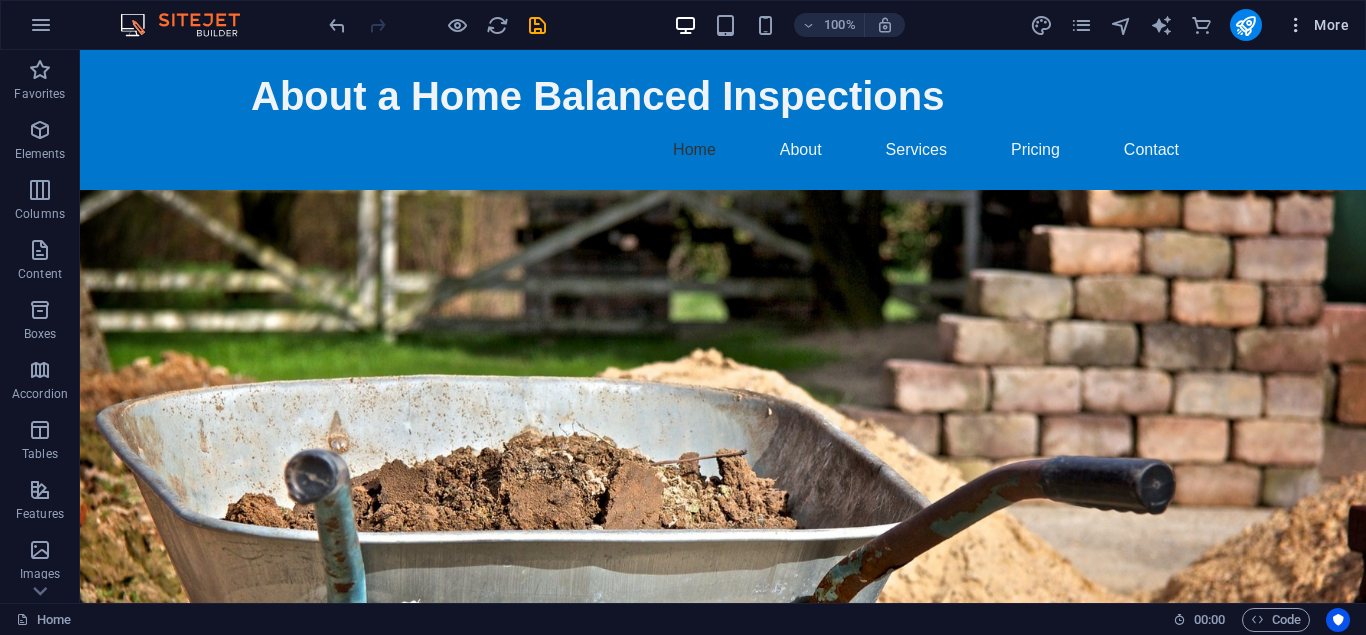 click at bounding box center [1296, 25] 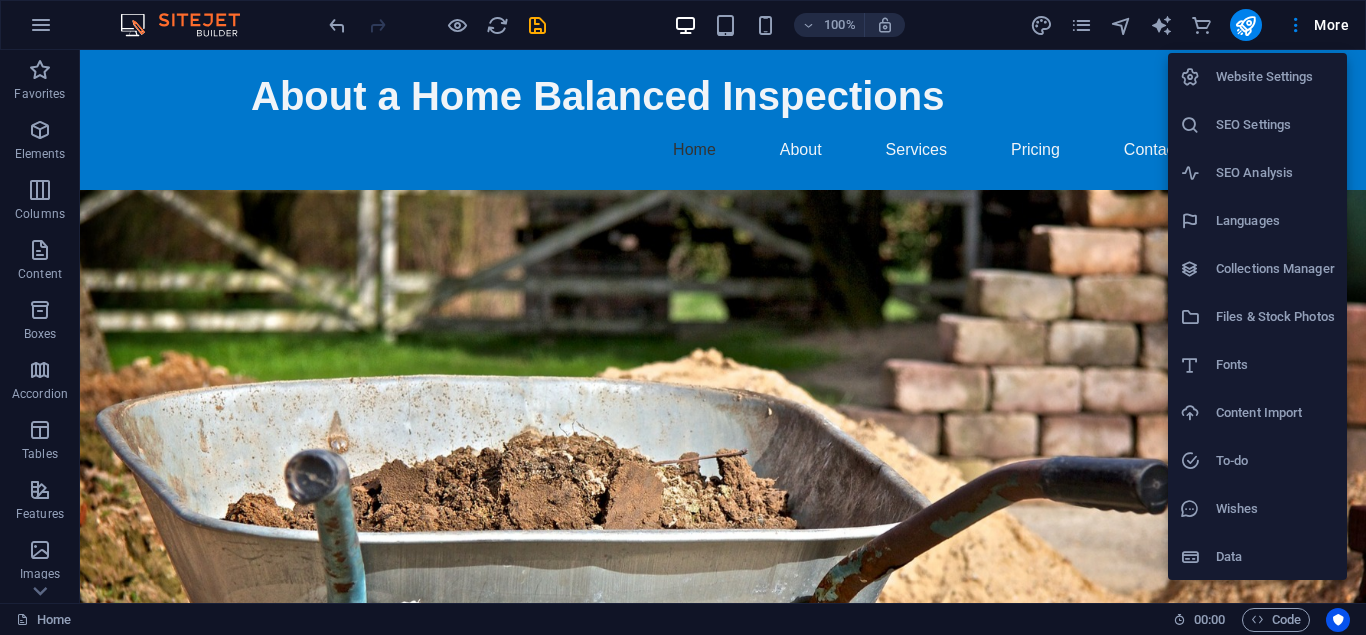 click at bounding box center (683, 317) 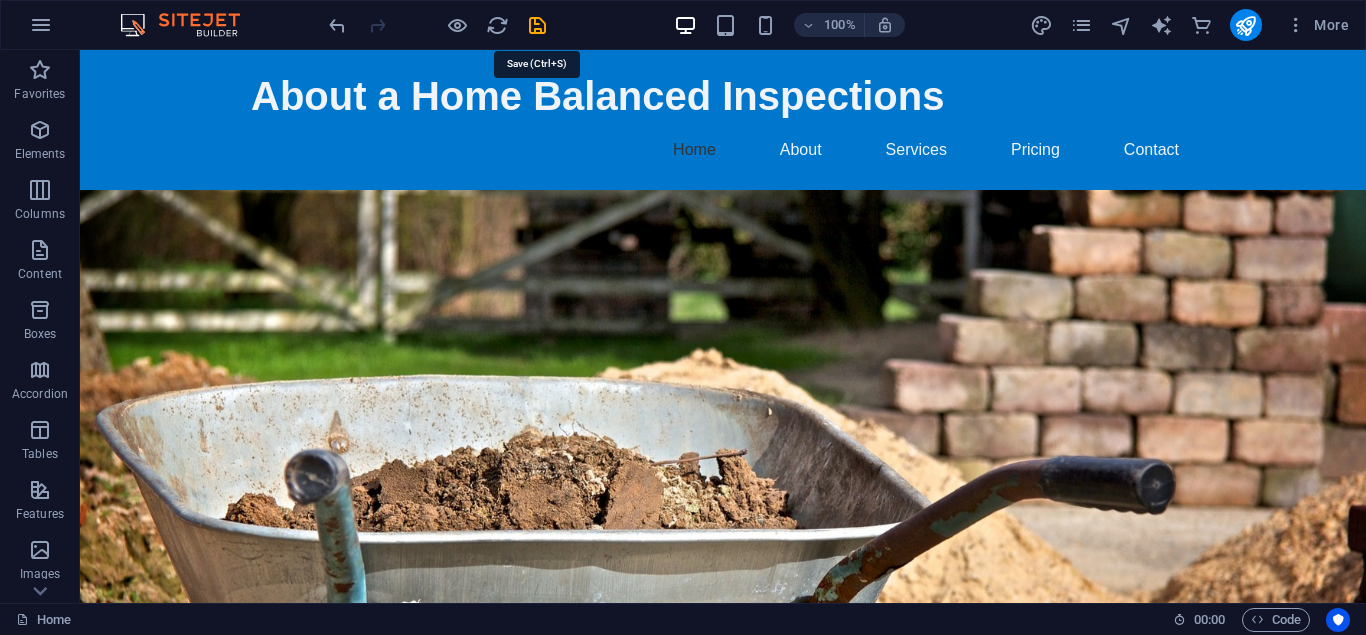 click at bounding box center (537, 25) 